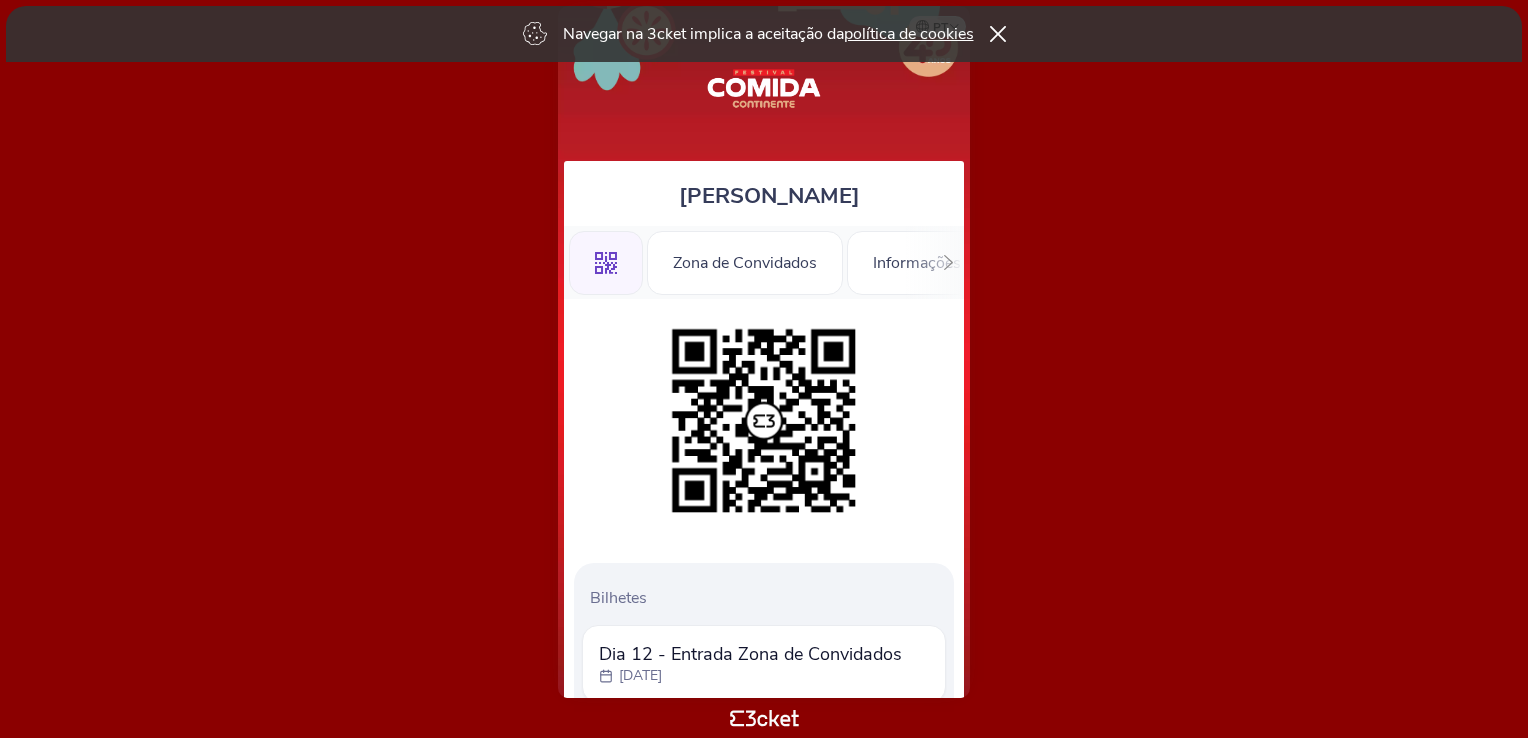 scroll, scrollTop: 0, scrollLeft: 0, axis: both 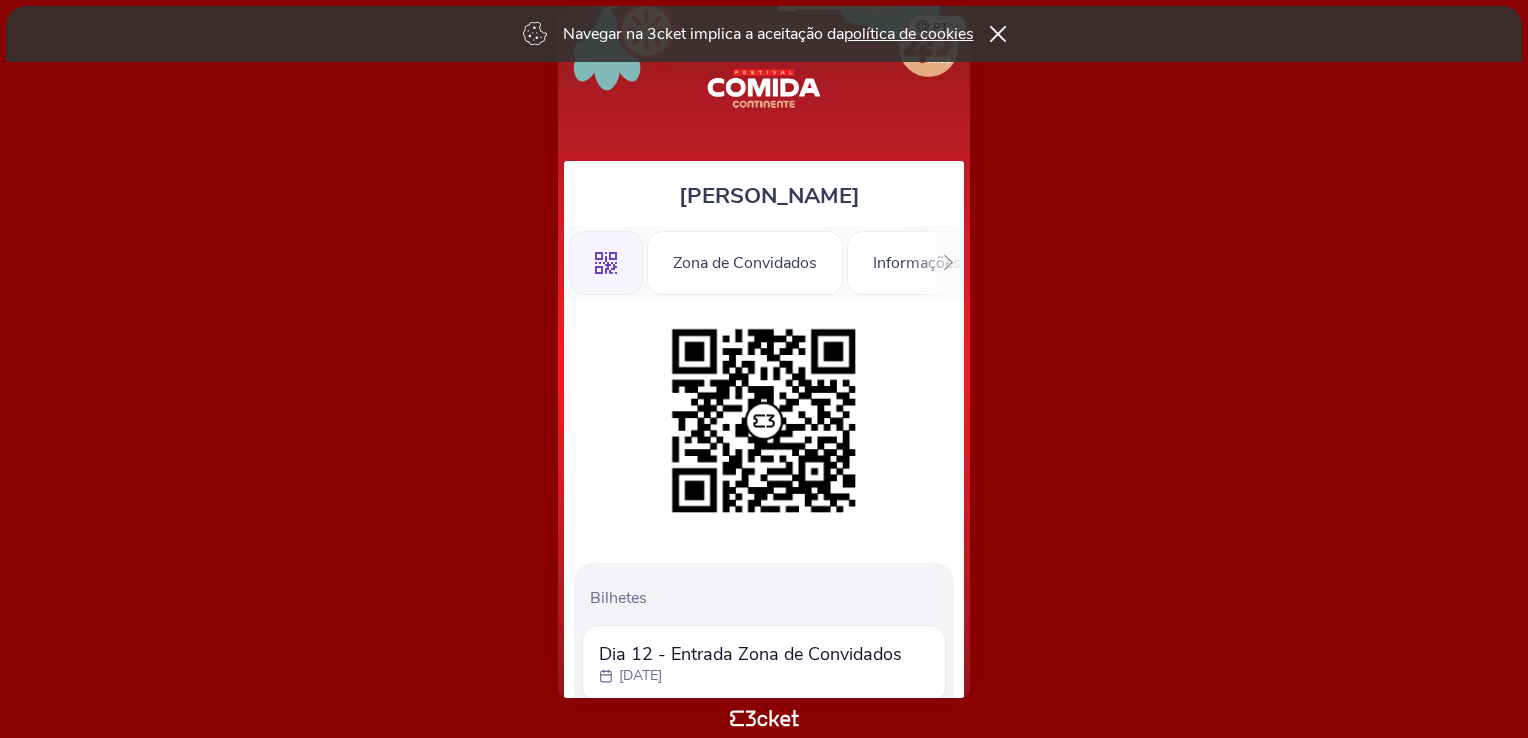 click at bounding box center (764, 421) 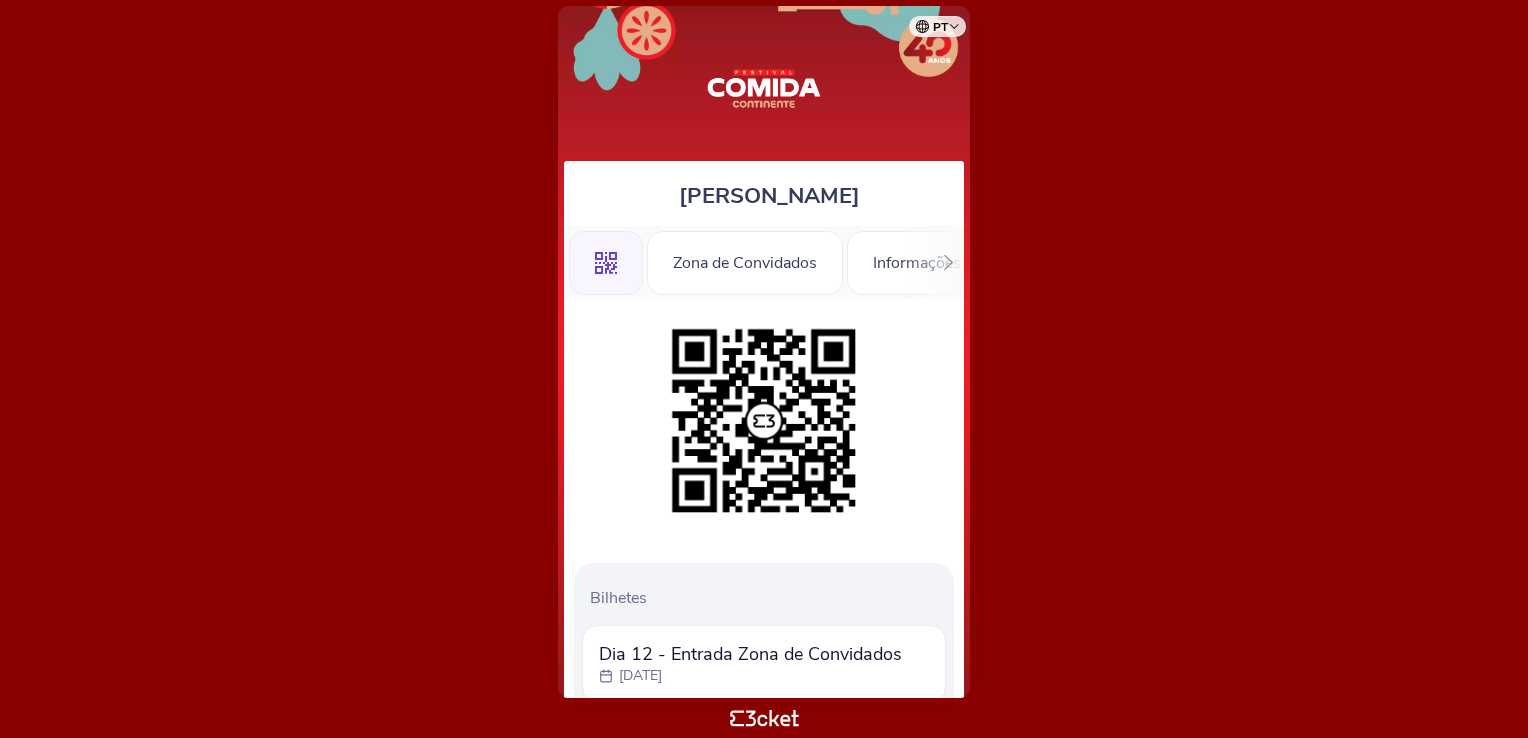 scroll, scrollTop: 0, scrollLeft: 0, axis: both 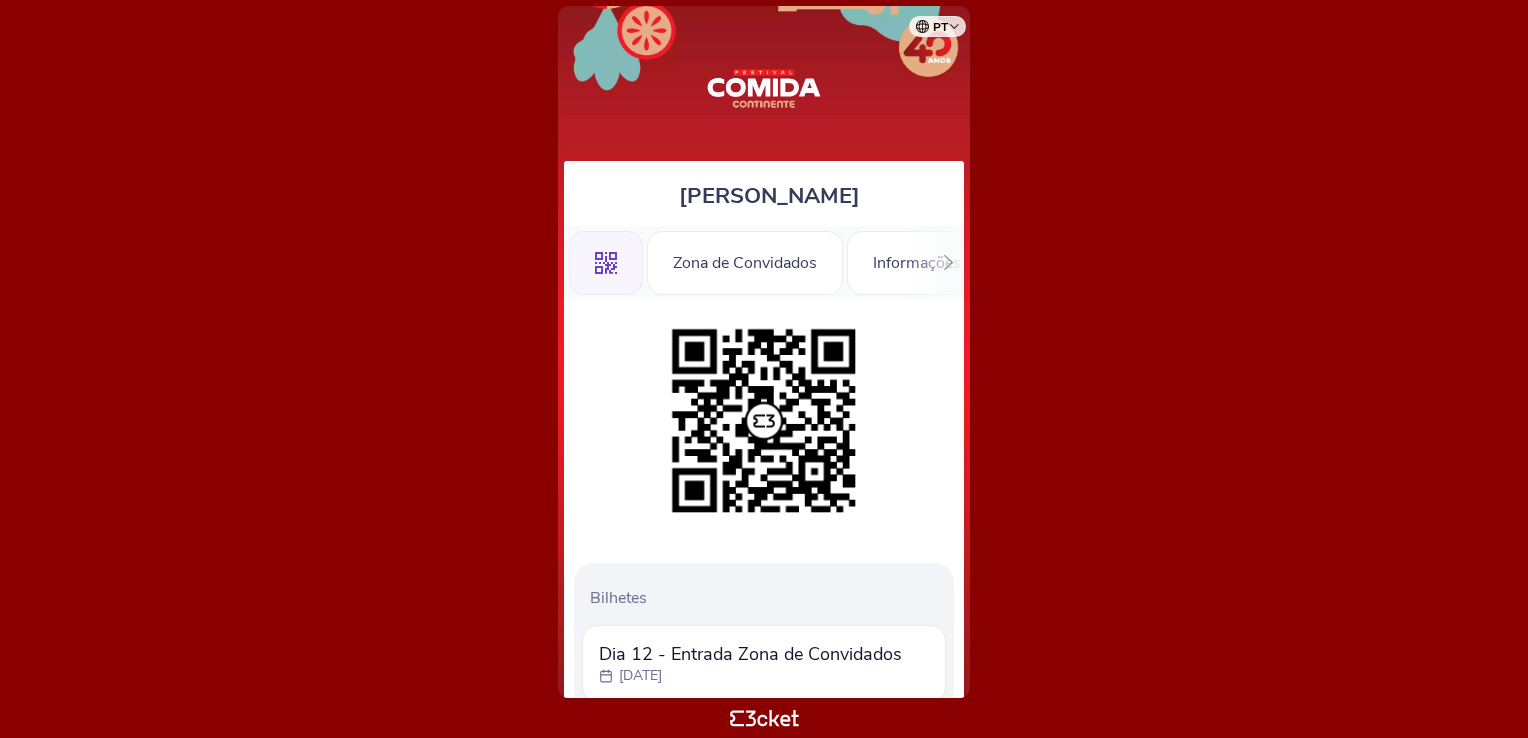 click 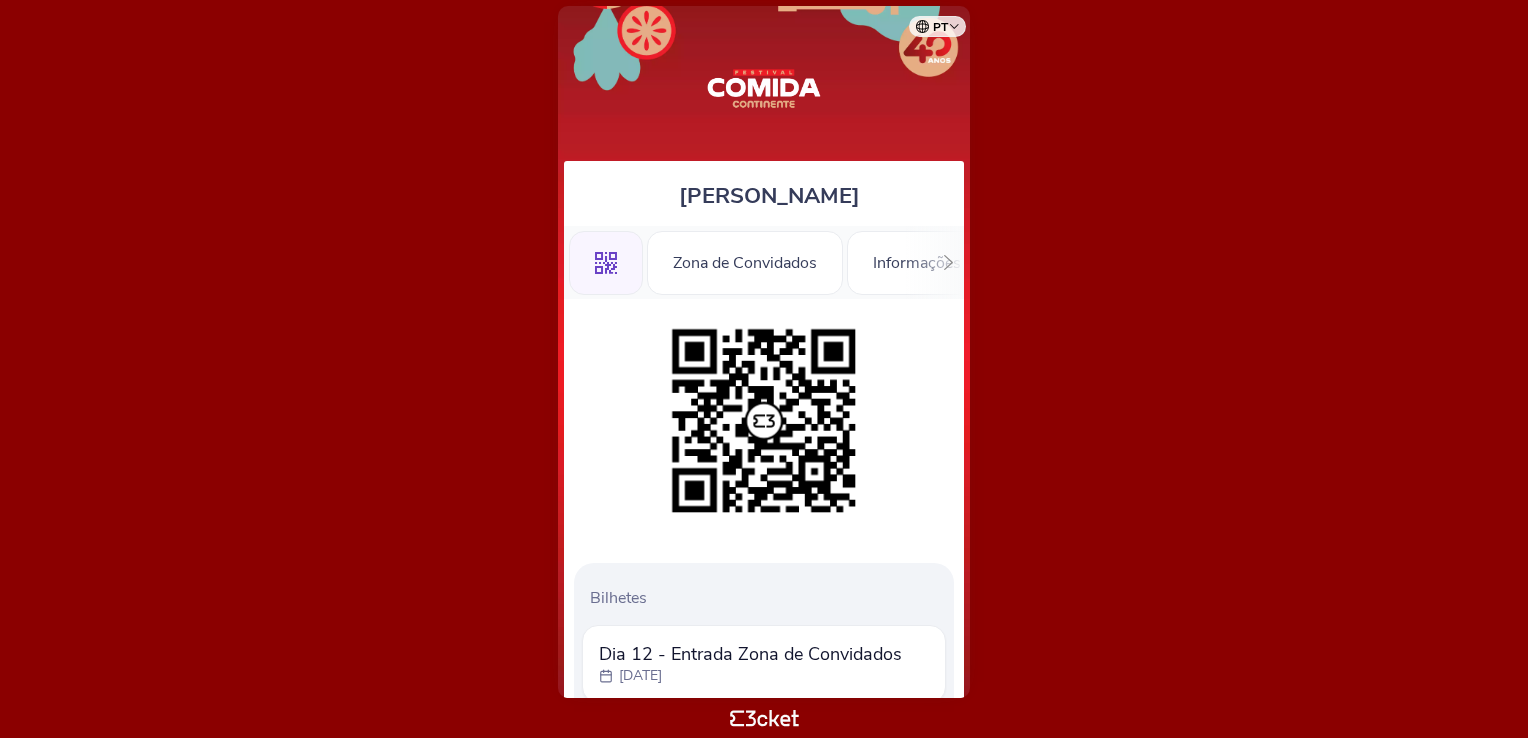 scroll, scrollTop: 0, scrollLeft: 0, axis: both 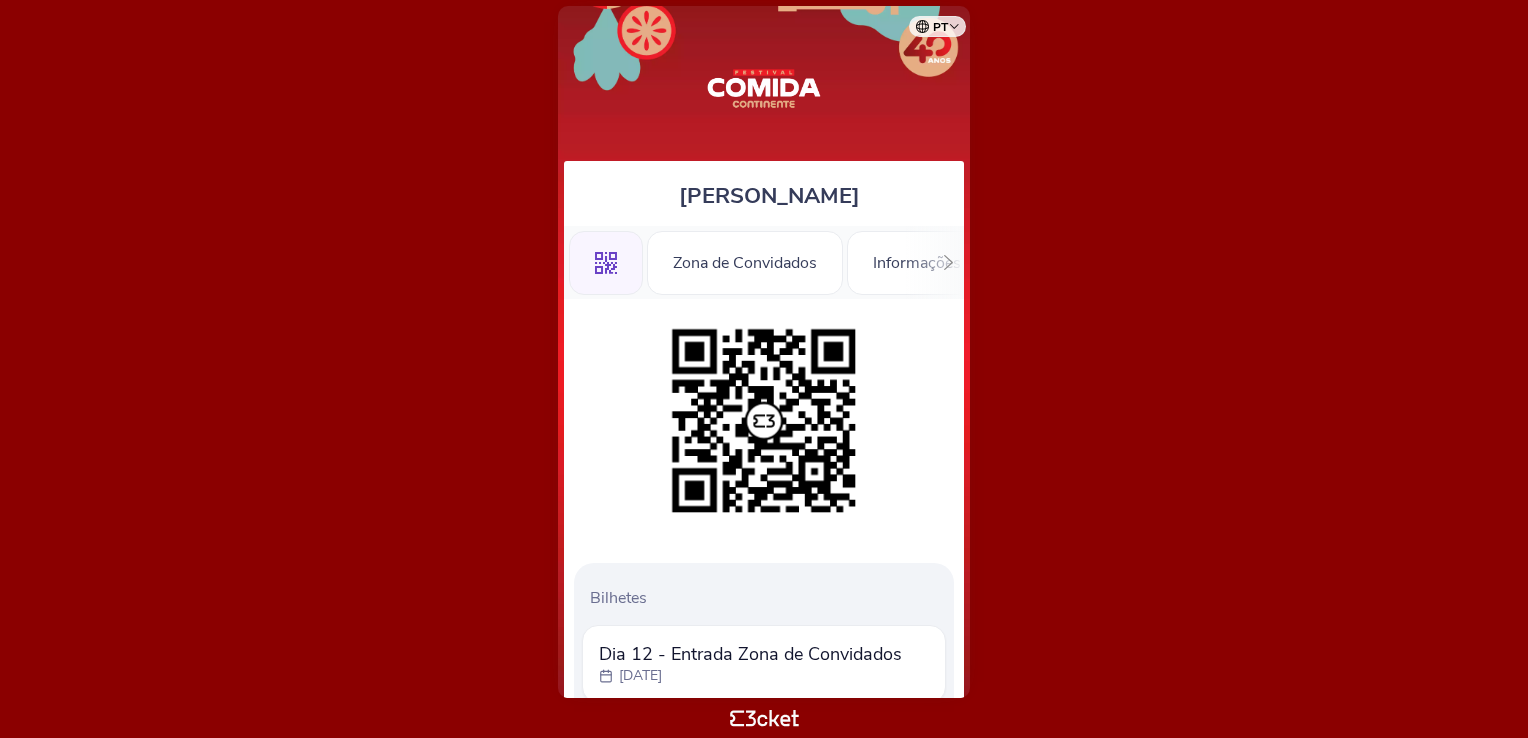 click at bounding box center [764, 421] 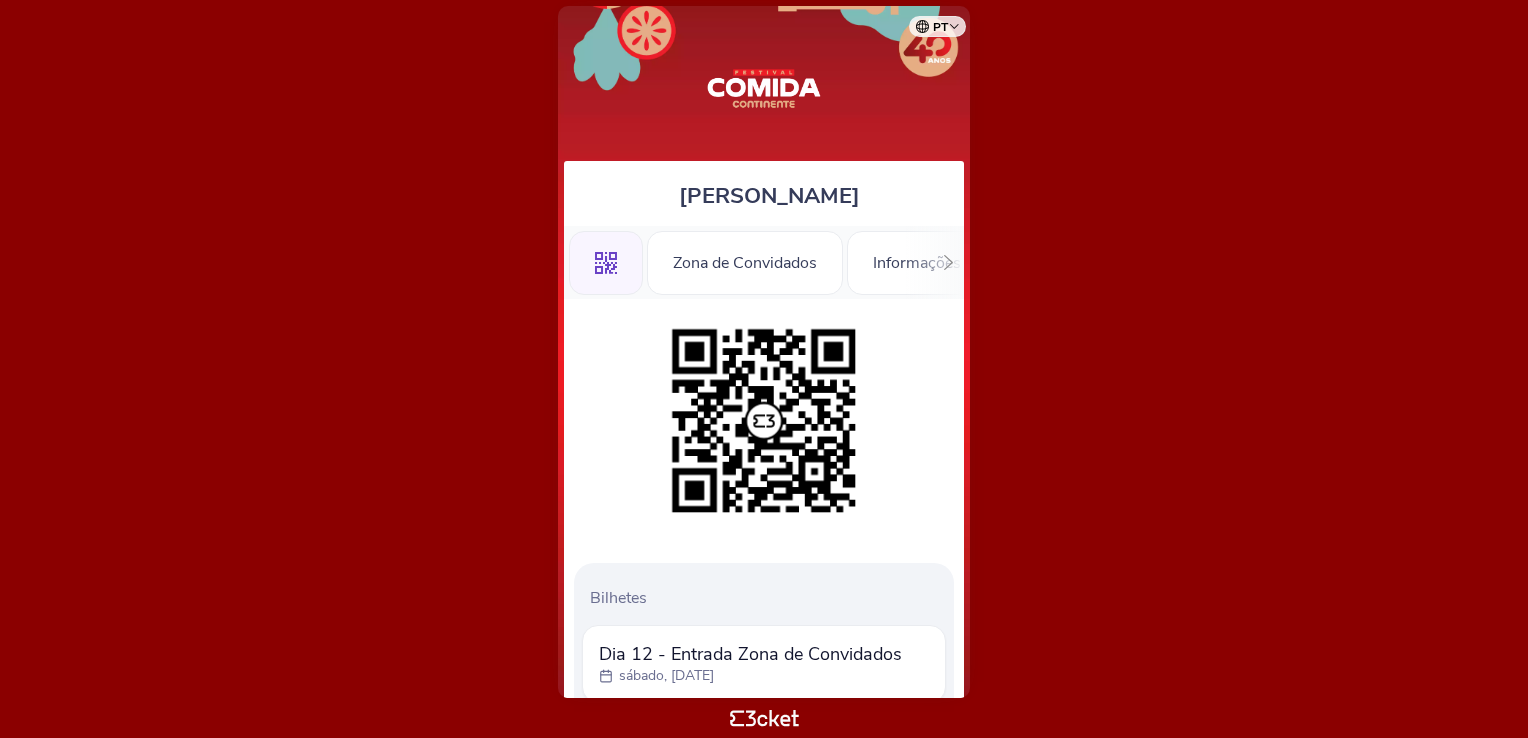scroll, scrollTop: 0, scrollLeft: 0, axis: both 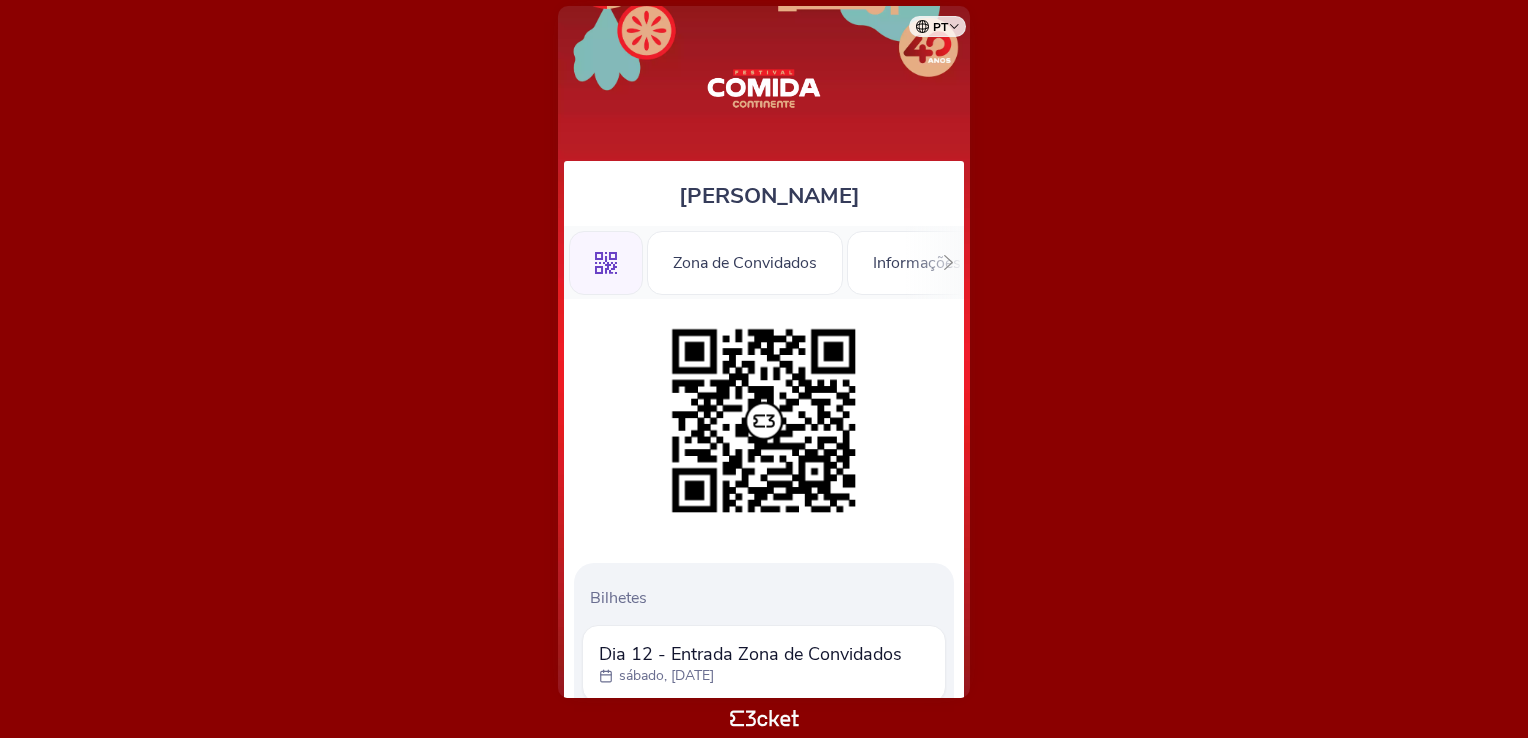 click on "pt
Português (Portugal)
English
Español
Catalan
Français
Maria José Patrício
.st0{fill-rule:evenodd;clip-rule:evenodd;}
Zona de Convidados
Informações" at bounding box center [764, 369] 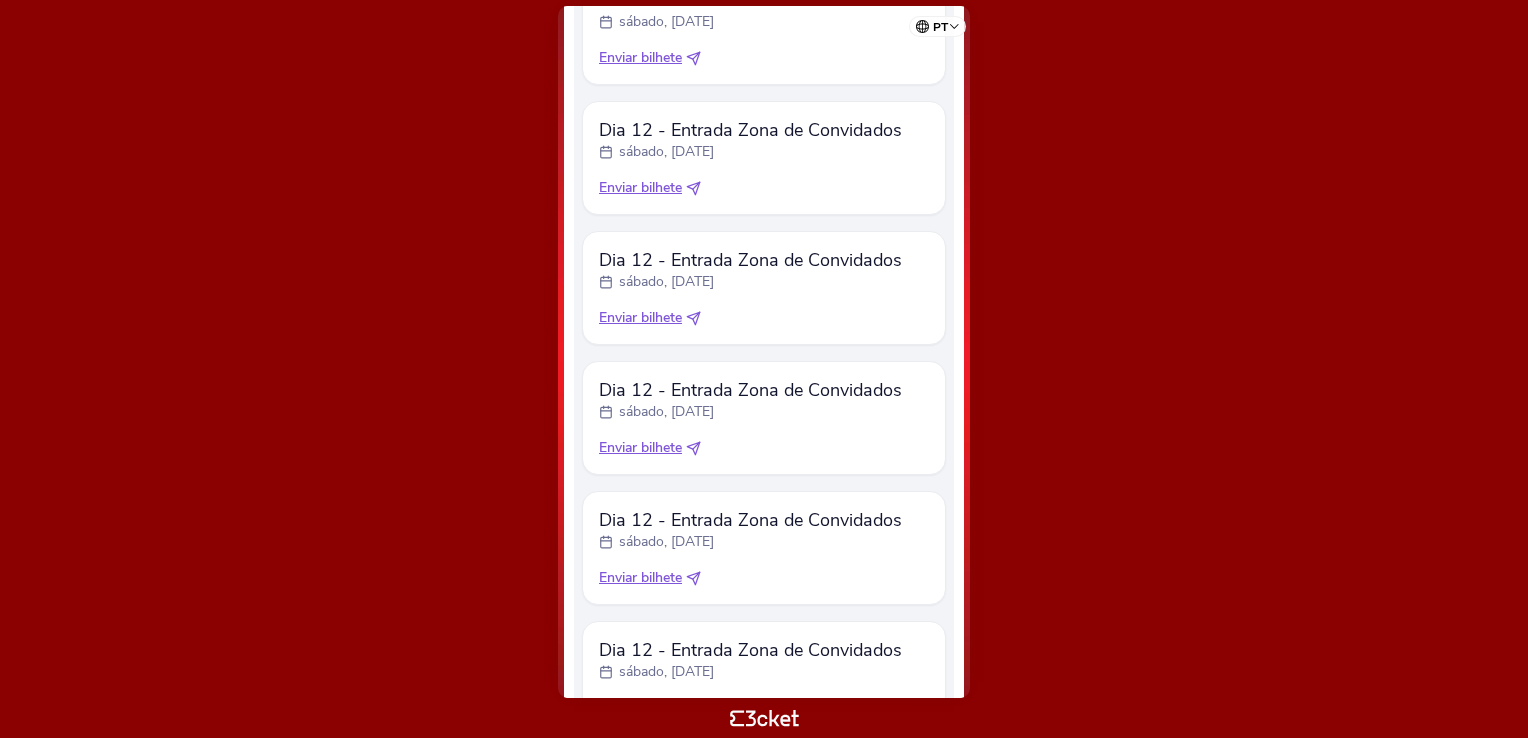 scroll, scrollTop: 880, scrollLeft: 0, axis: vertical 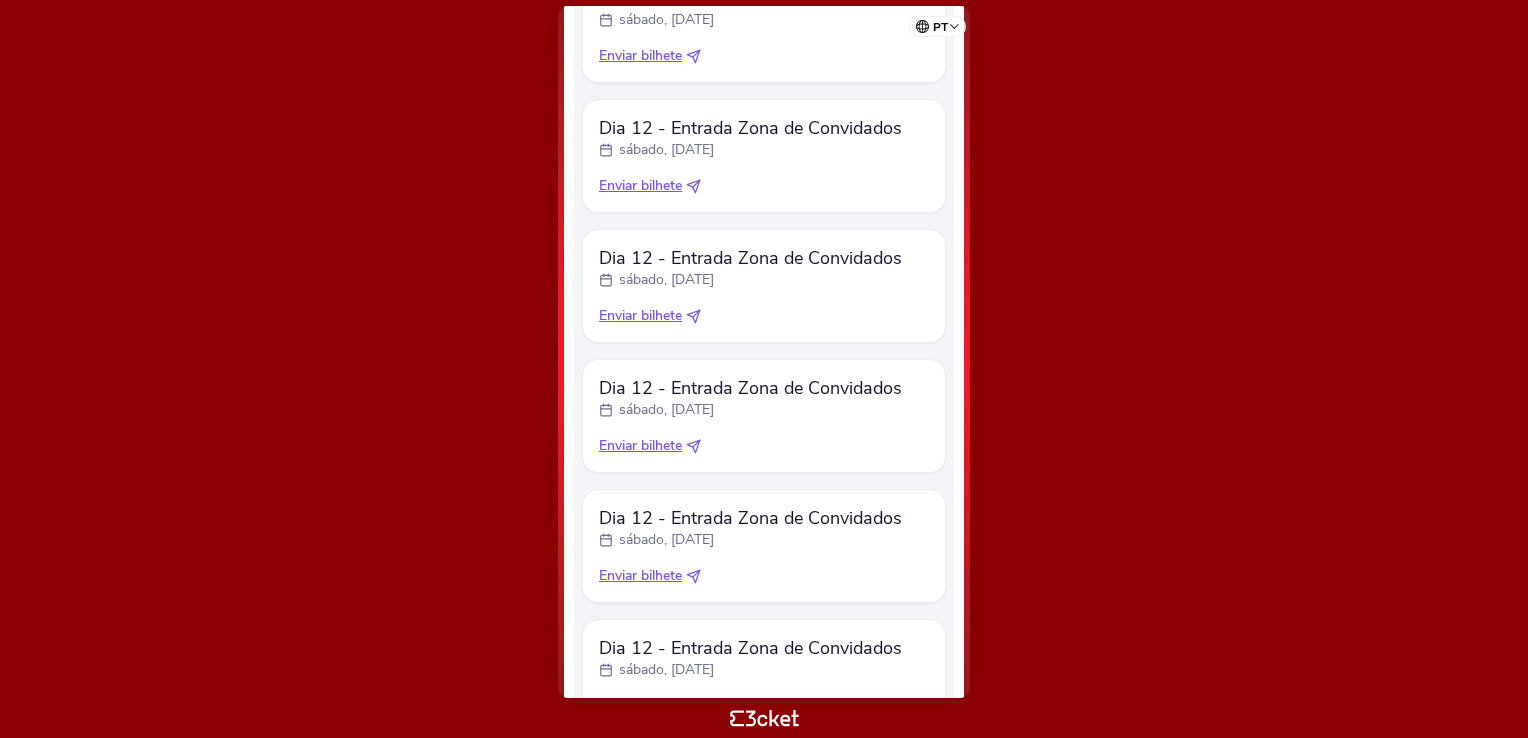 click on "pt
Português (Portugal)
English
Español
Catalan
Français
Maria José Patrício
.st0{fill-rule:evenodd;clip-rule:evenodd;}
Zona de Convidados
Informações" at bounding box center [764, 369] 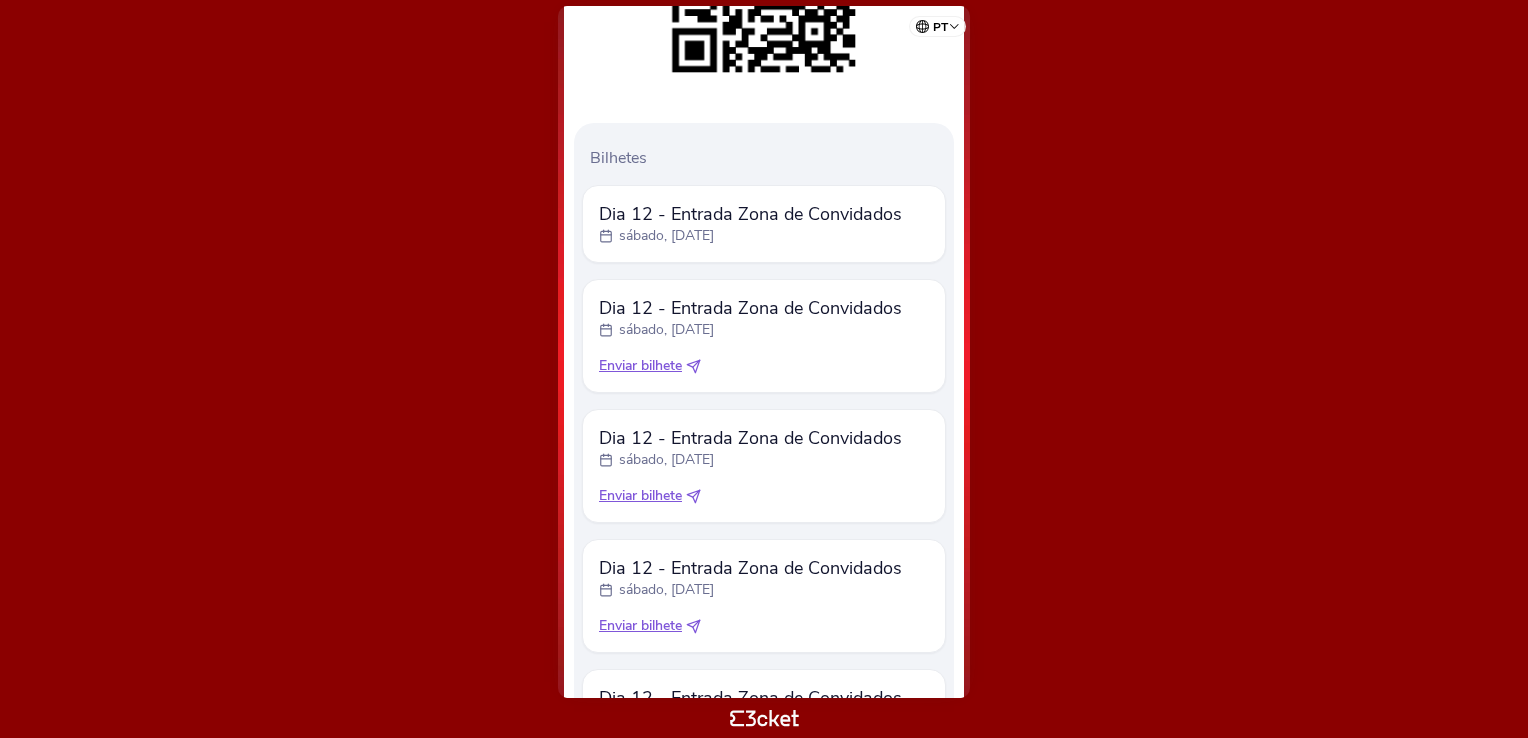 scroll, scrollTop: 400, scrollLeft: 0, axis: vertical 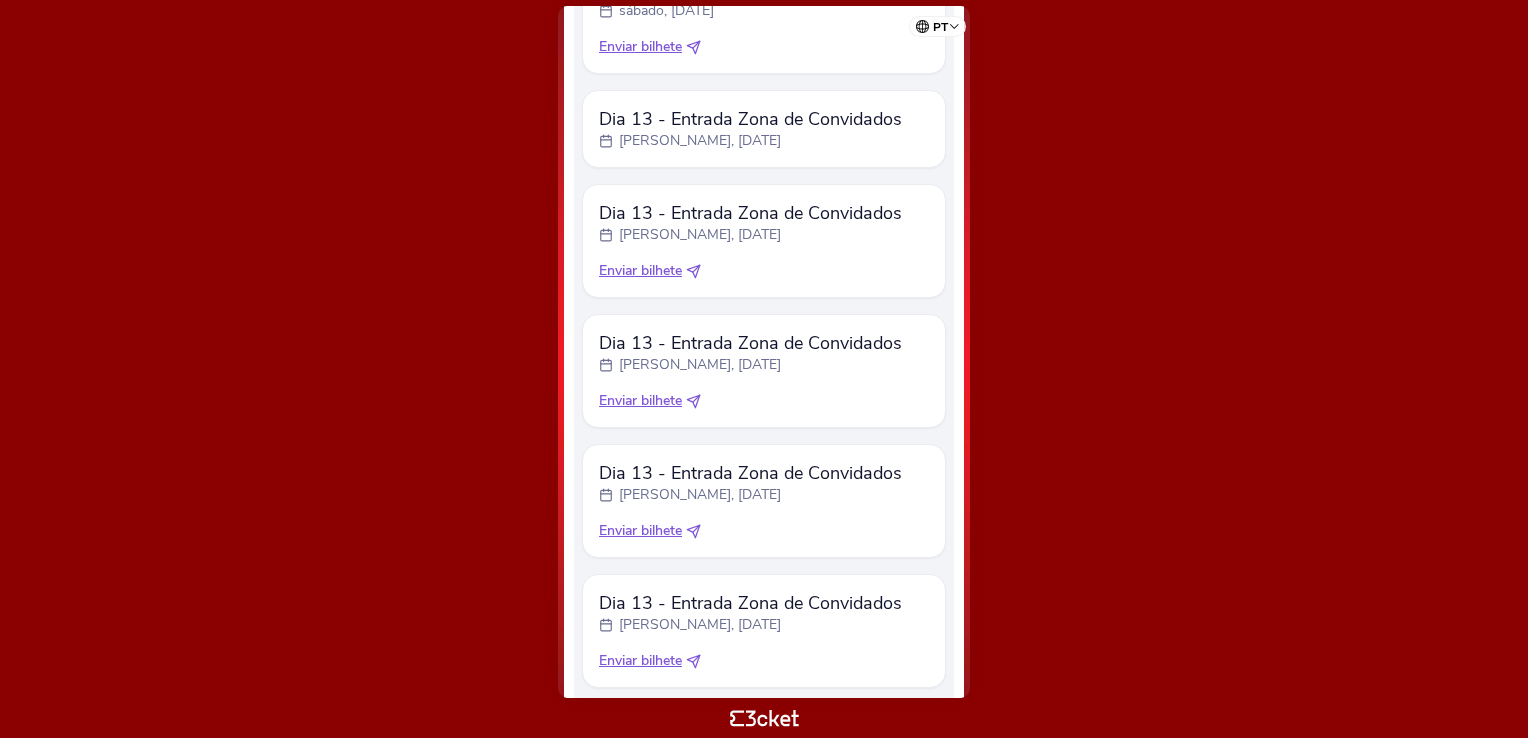 drag, startPoint x: 961, startPoint y: 150, endPoint x: 780, endPoint y: 774, distance: 649.7207 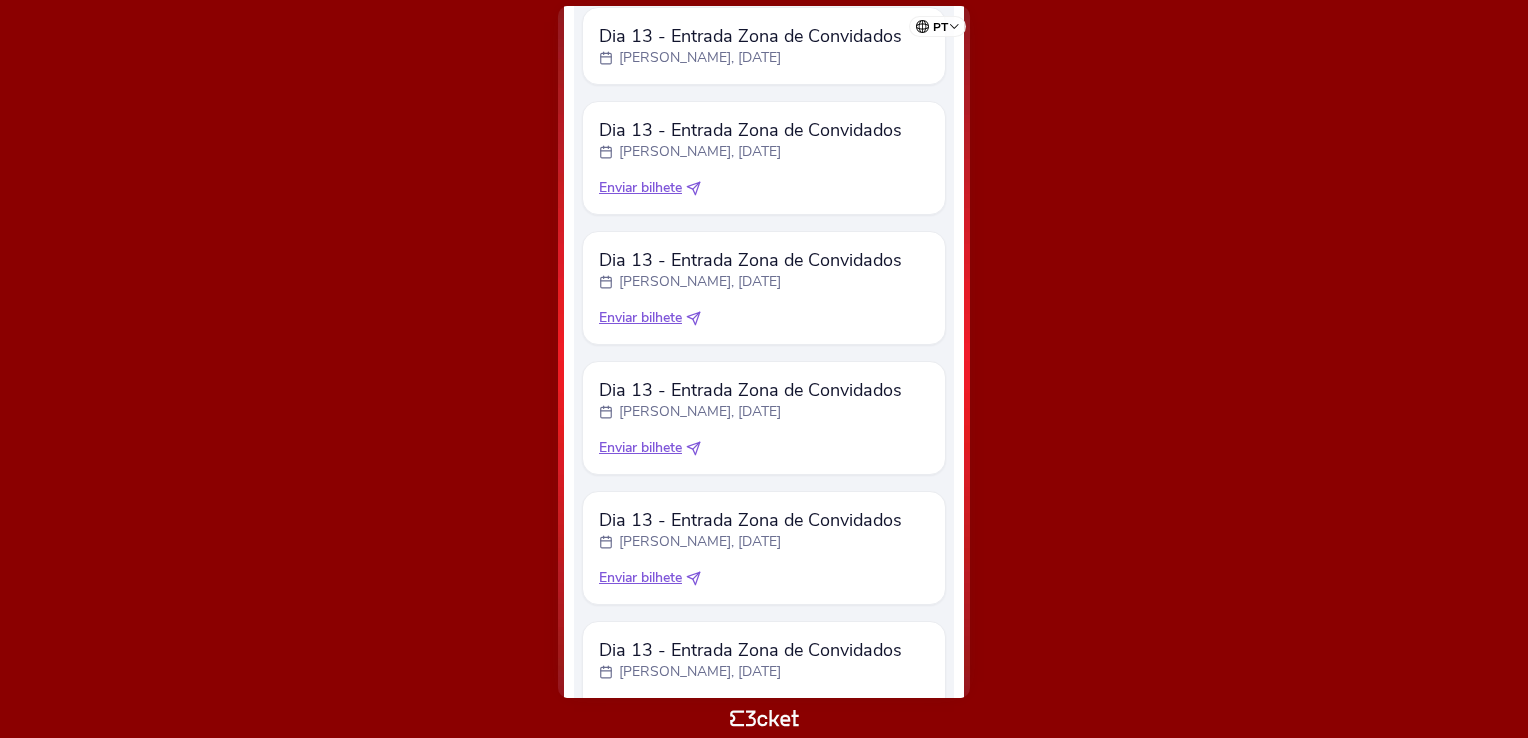 click on "pt
Português (Portugal)
English
Español
Catalan
Français
Maria José Patrício
.st0{fill-rule:evenodd;clip-rule:evenodd;}
Zona de Convidados
Informações" at bounding box center (764, 369) 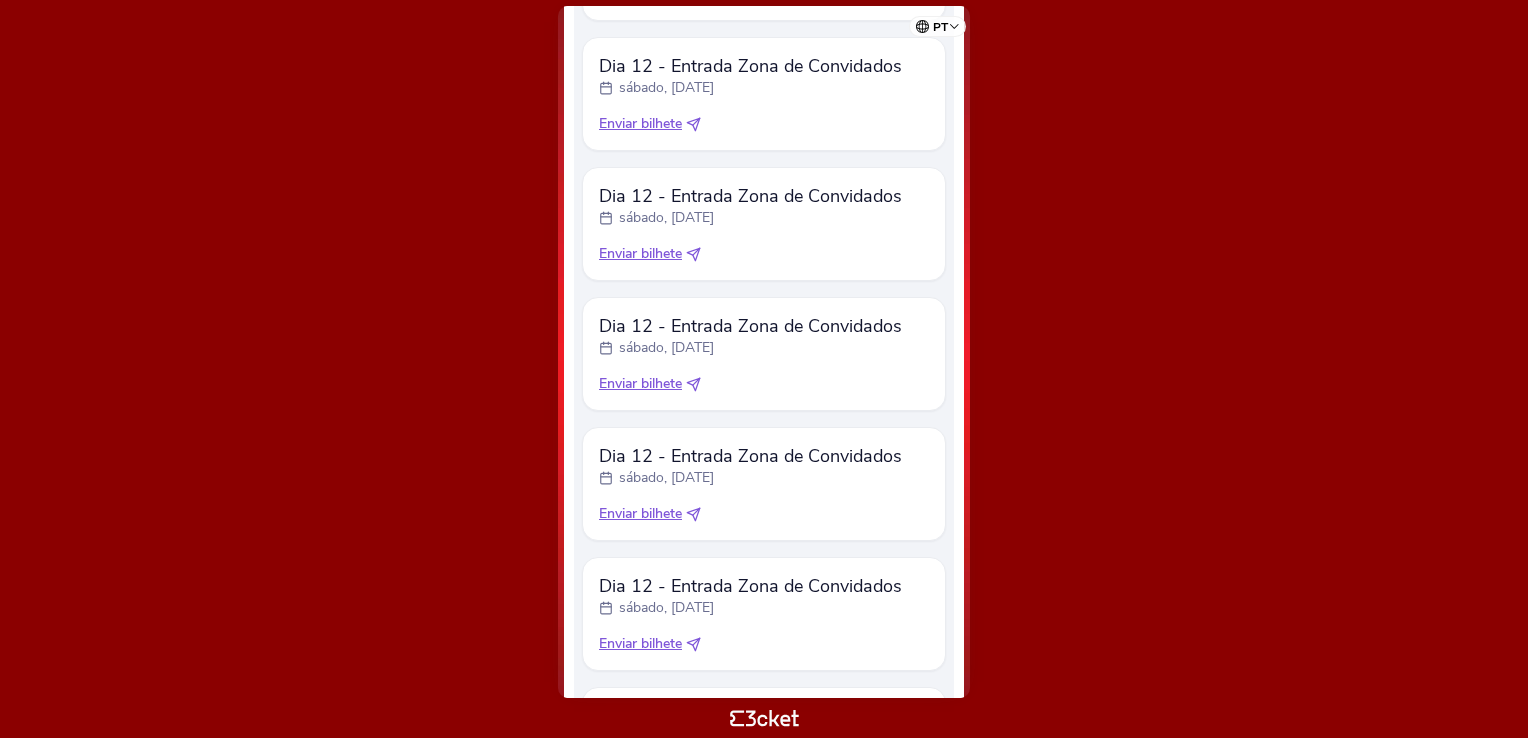 click on "Dia 12 - Entrada Zona de Convidados
sábado, 12 jul
Enviar bilhete" at bounding box center (764, 94) 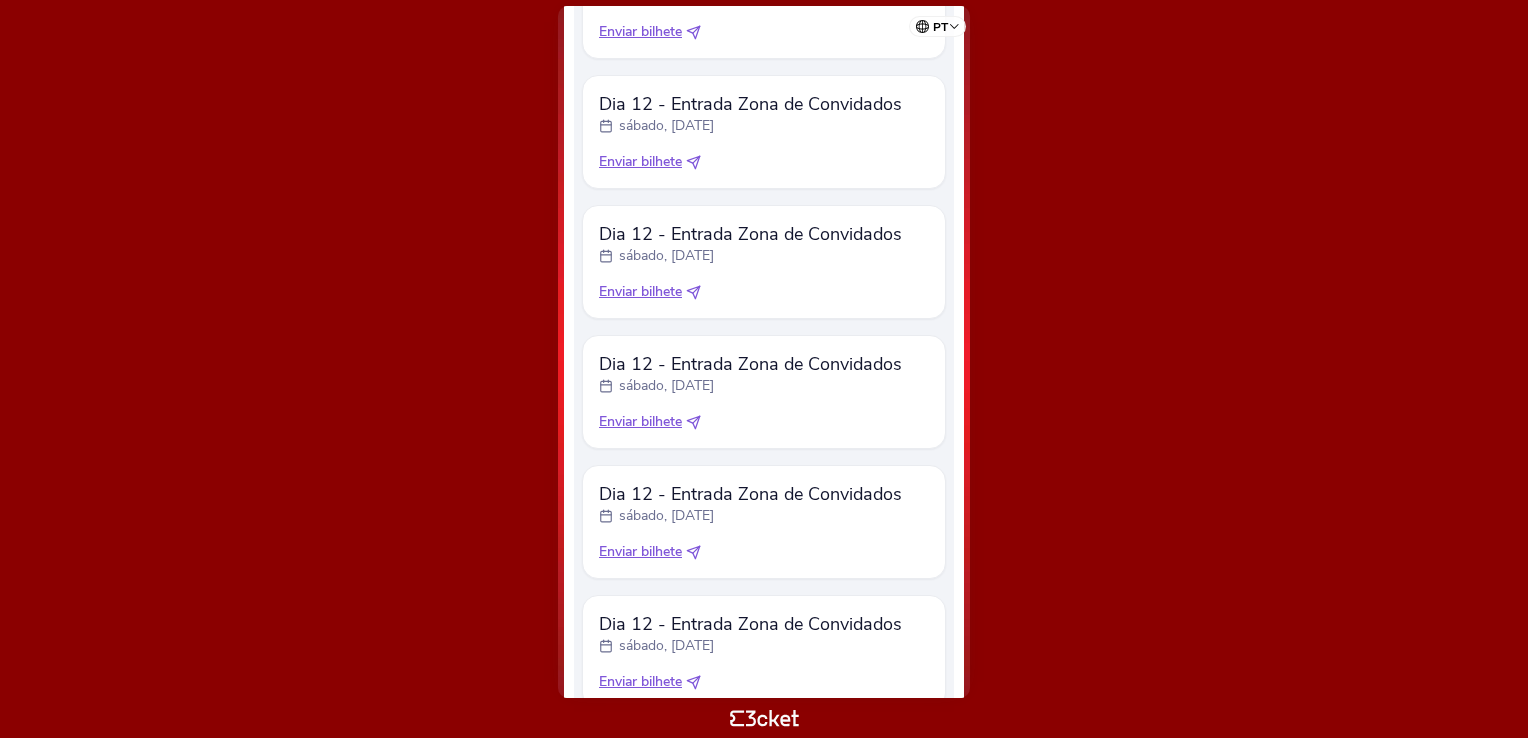 scroll, scrollTop: 1032, scrollLeft: 0, axis: vertical 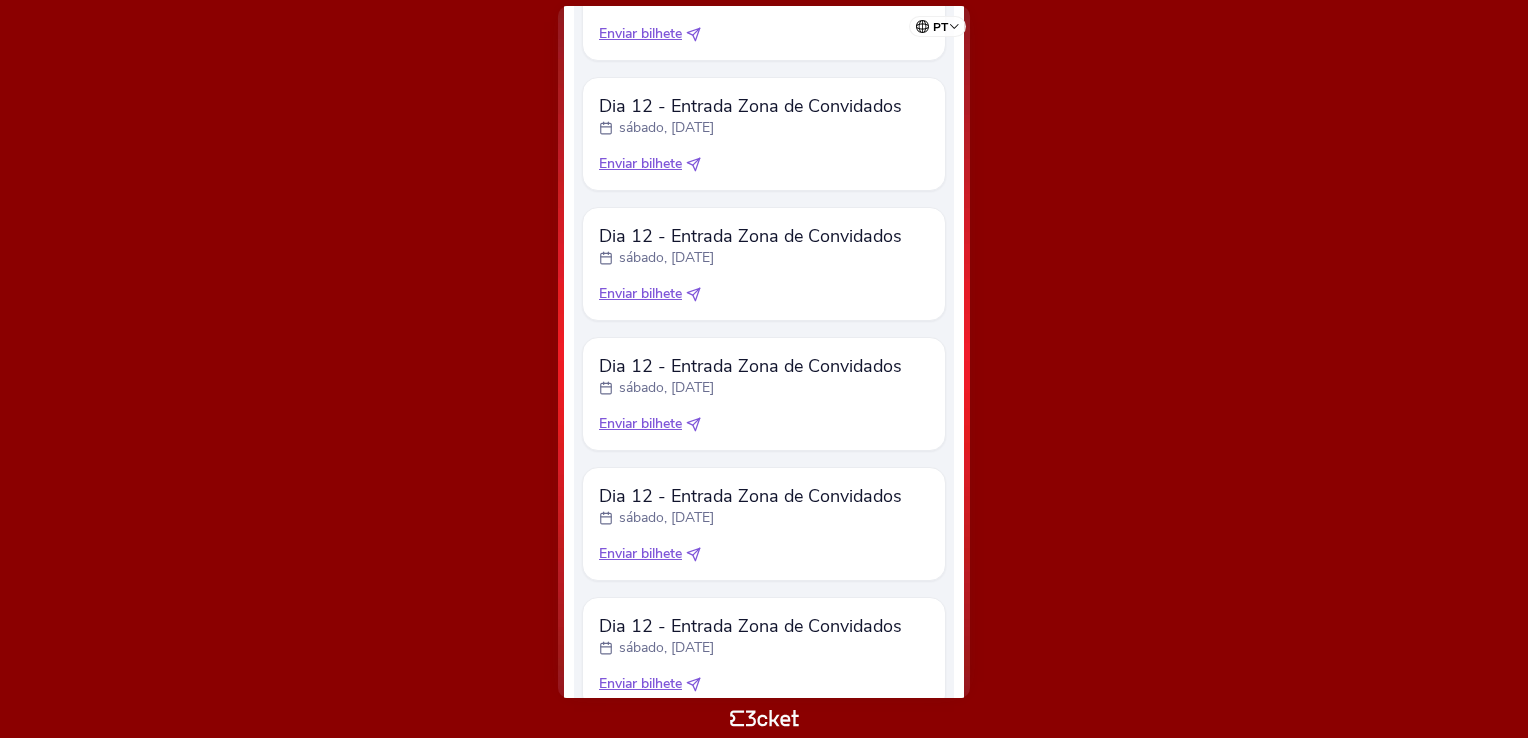 click on "Dia 12 - Entrada Zona de Convidados
sábado, 12 jul
Enviar bilhete" at bounding box center (764, 134) 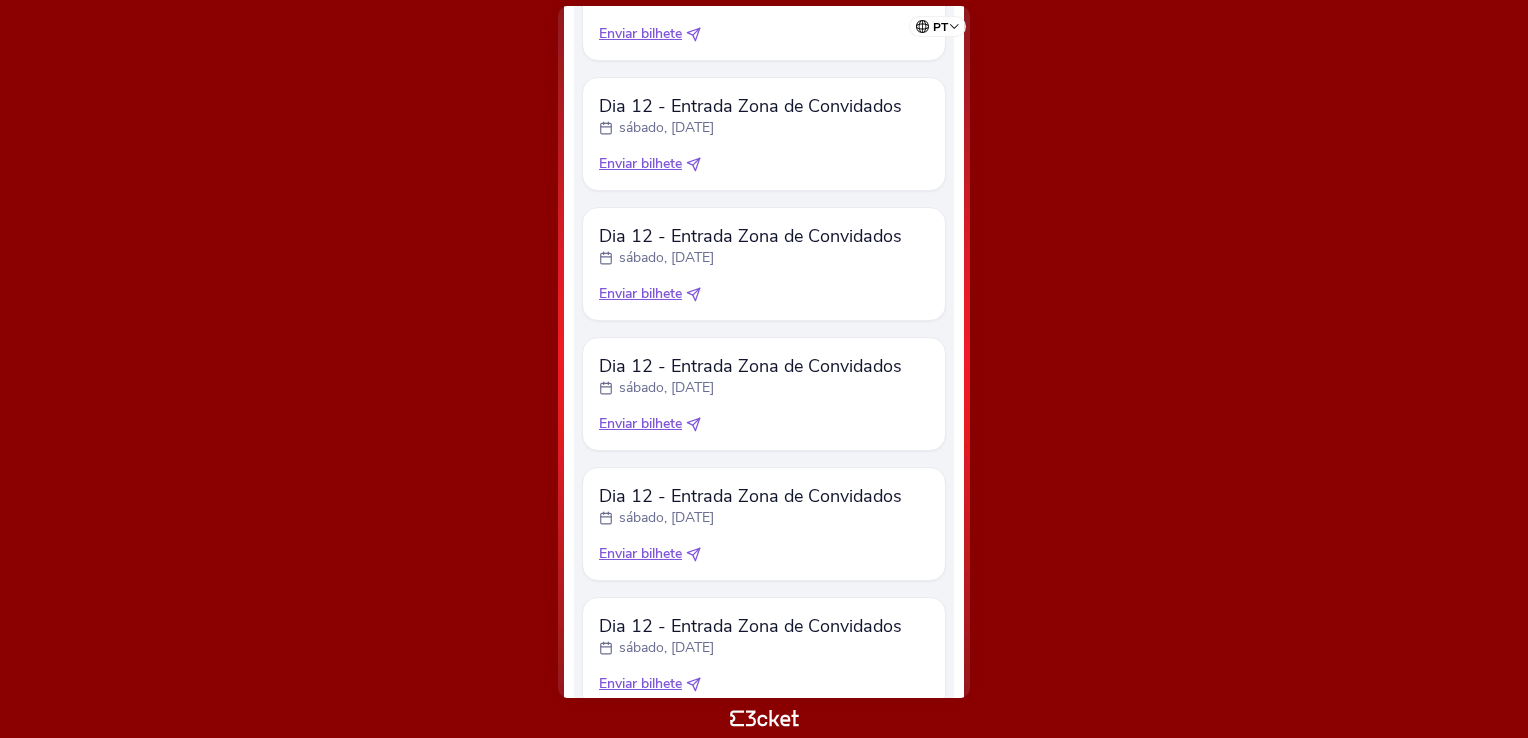 drag, startPoint x: 892, startPoint y: 93, endPoint x: 1085, endPoint y: 290, distance: 275.78616 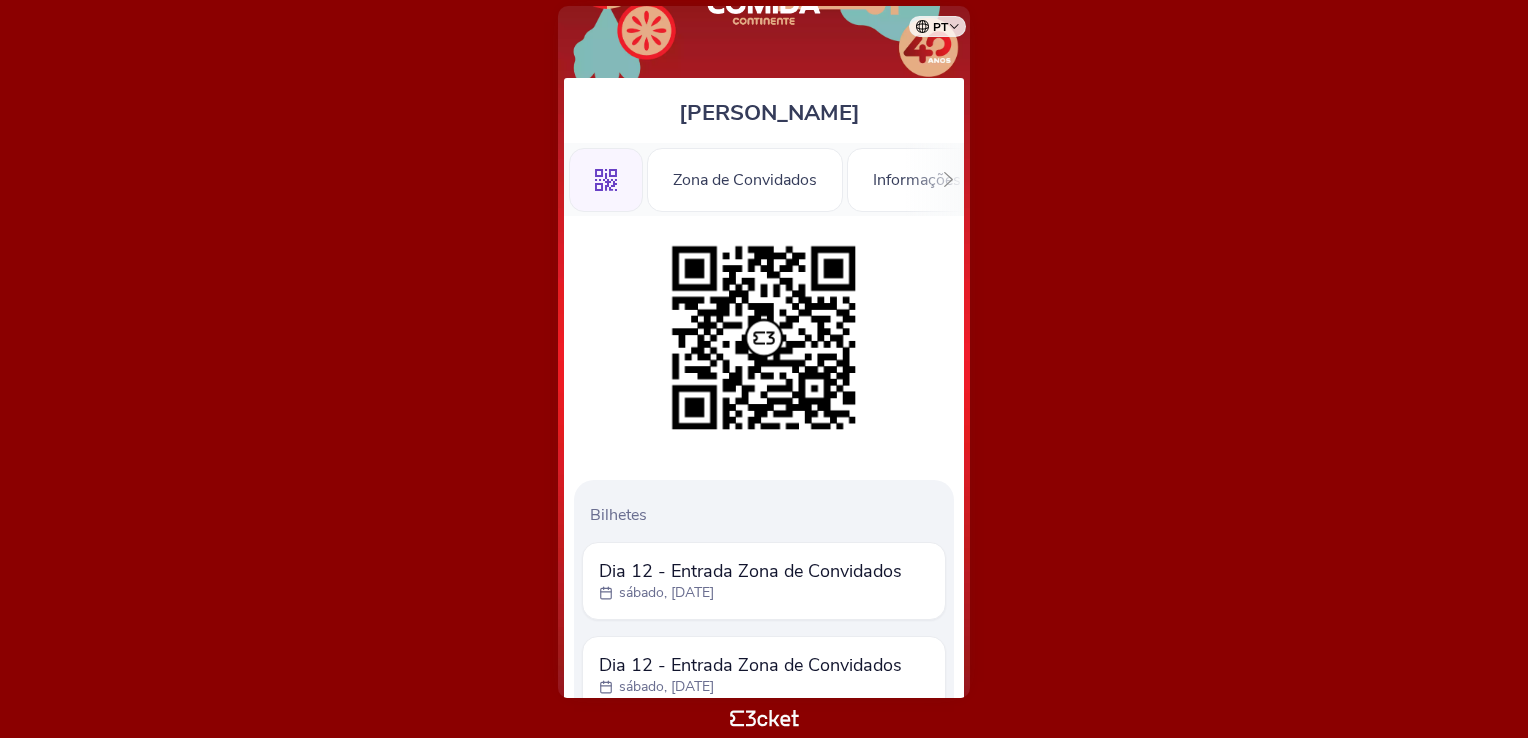 scroll, scrollTop: 0, scrollLeft: 0, axis: both 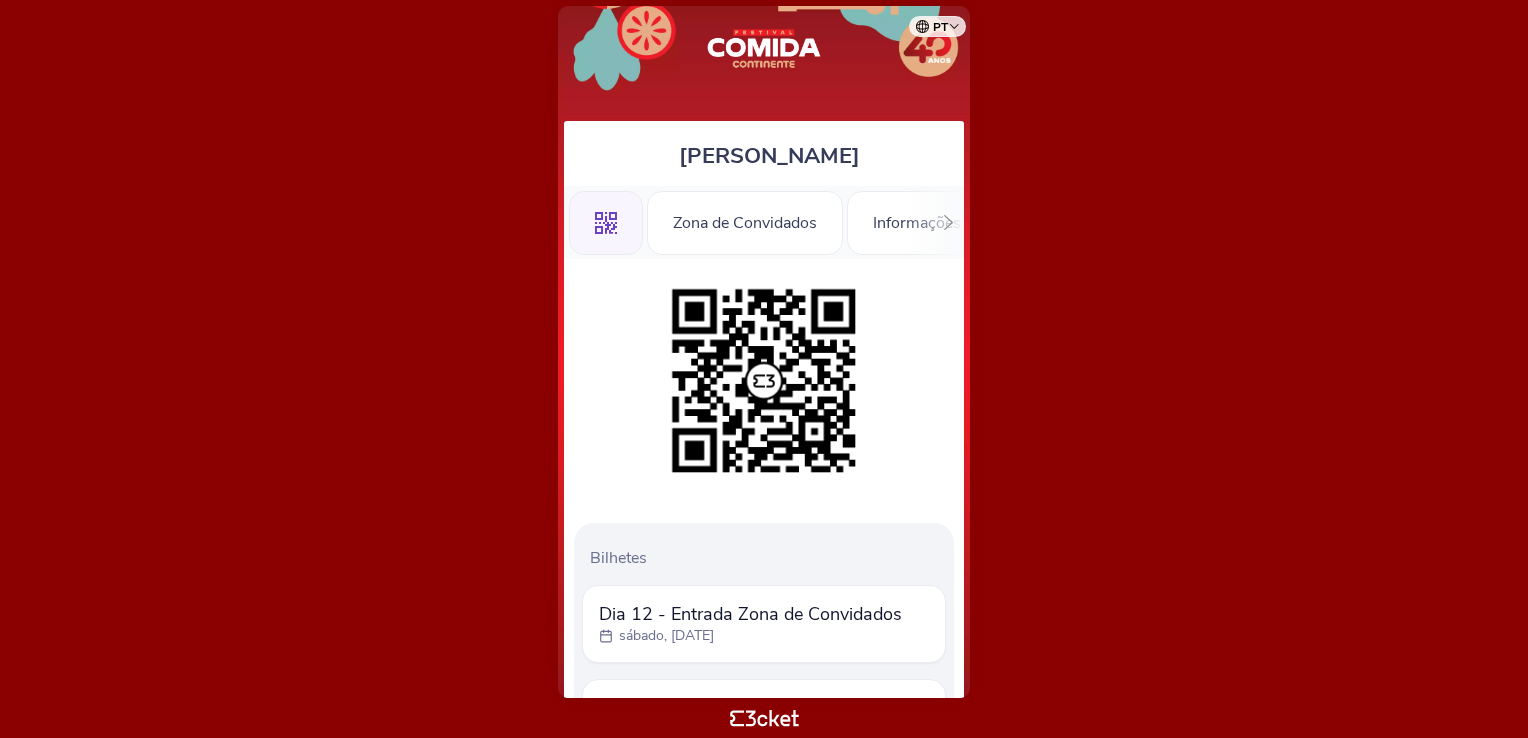click on "[PERSON_NAME]
.st0{fill-rule:evenodd;clip-rule:evenodd;}
Zona de Convidados
Informações
Bilhetes
Dia 12 - Entrada Zona de Convidados" at bounding box center (764, 352) 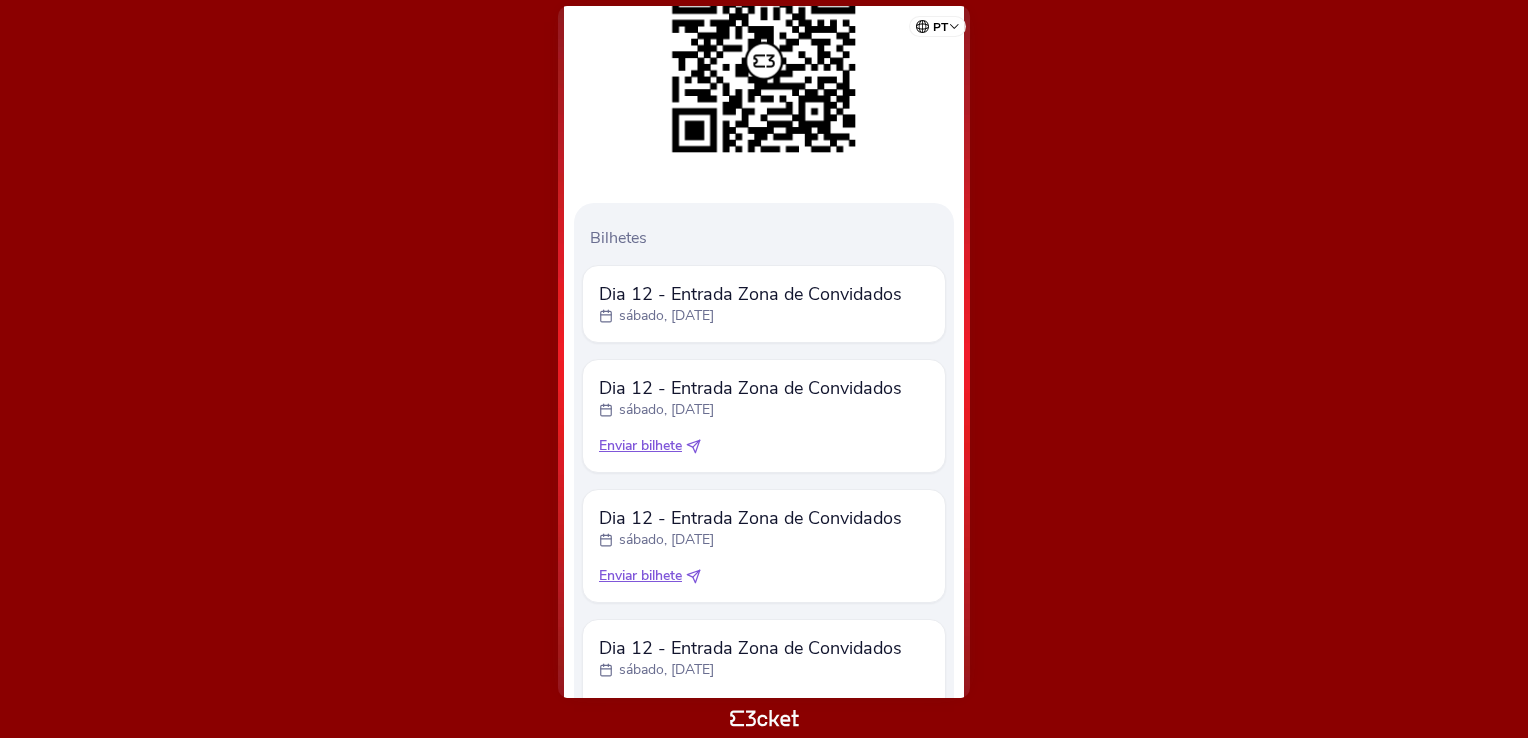 scroll, scrollTop: 400, scrollLeft: 0, axis: vertical 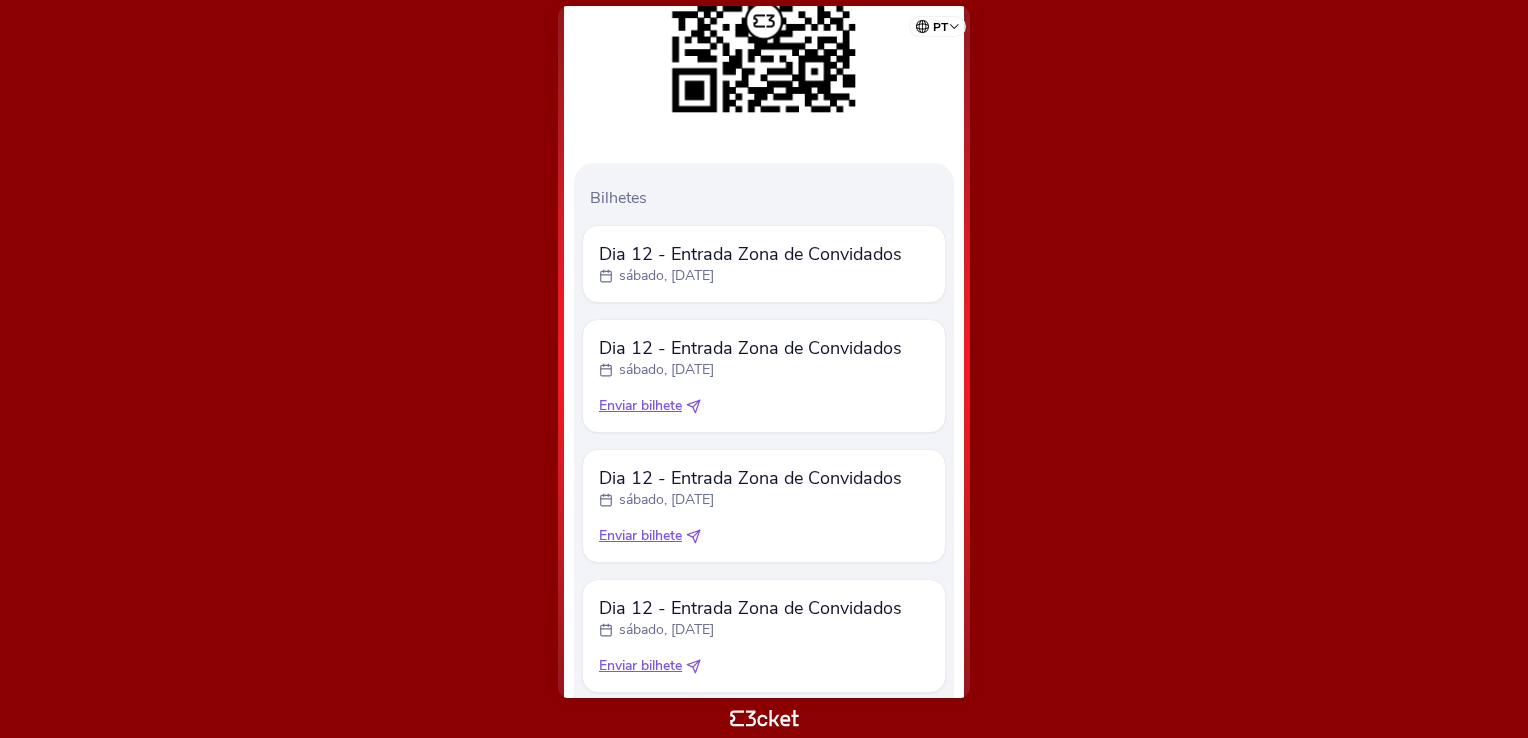 click on "Dia 12 - Entrada Zona de Convidados" at bounding box center [750, 254] 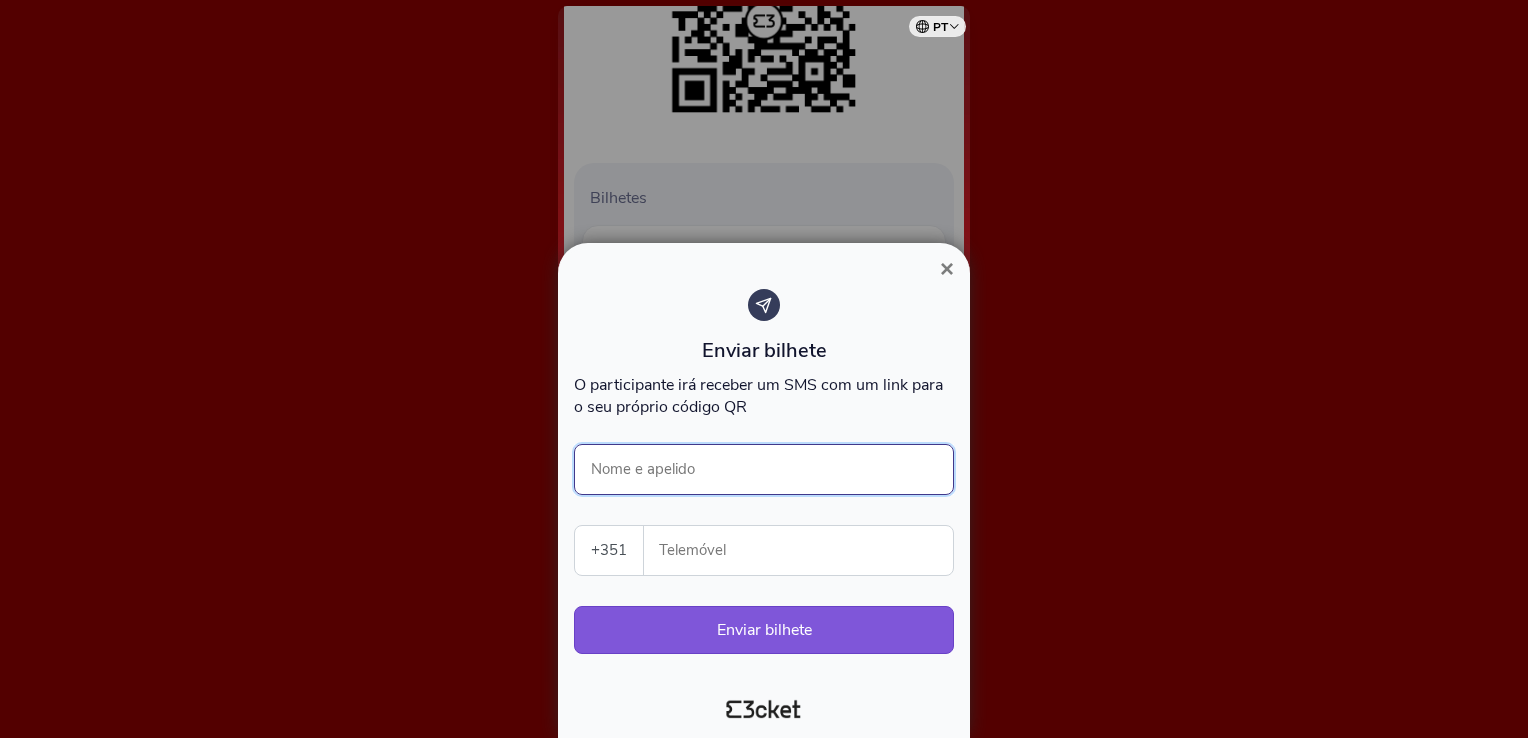 click on "Nome e apelido" at bounding box center [764, 469] 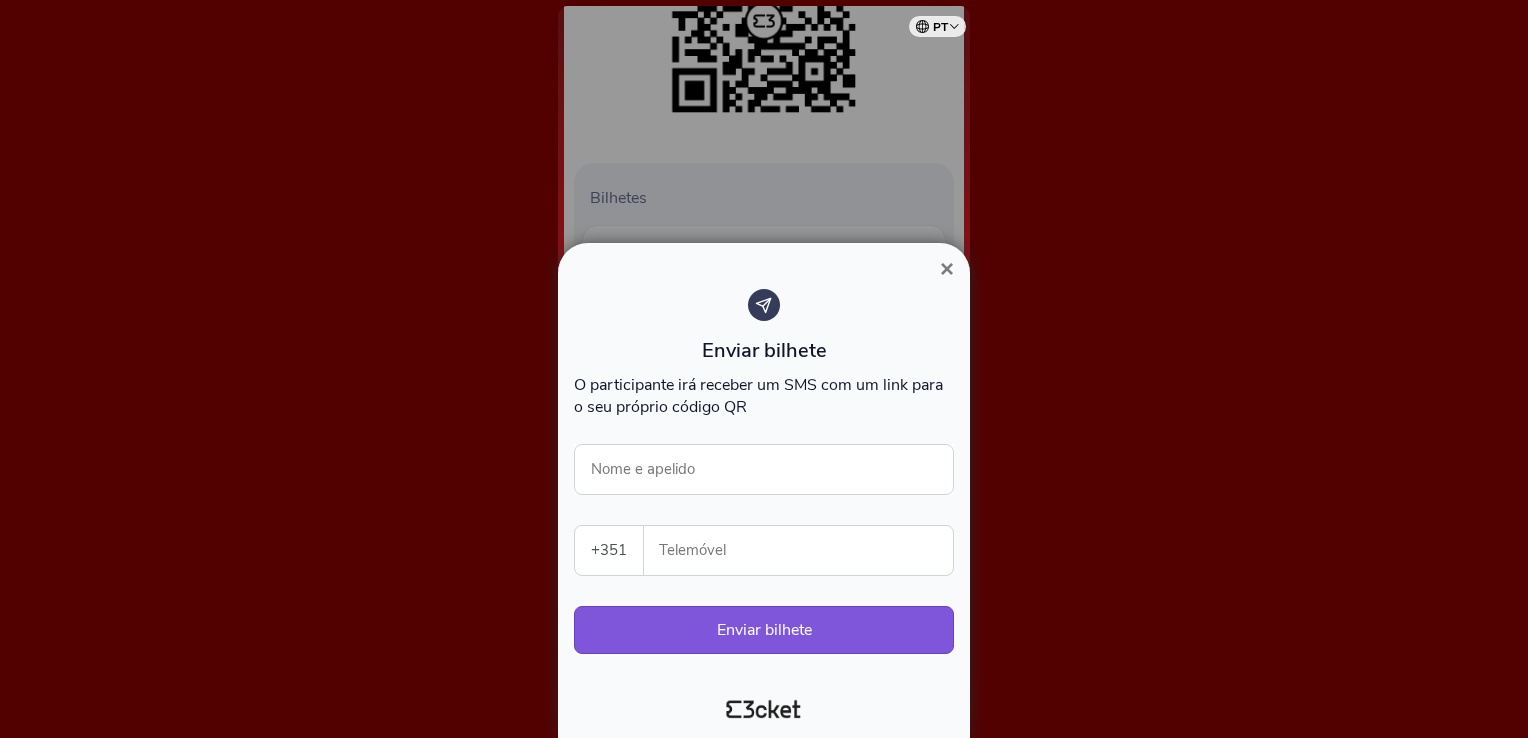 click at bounding box center [764, 369] 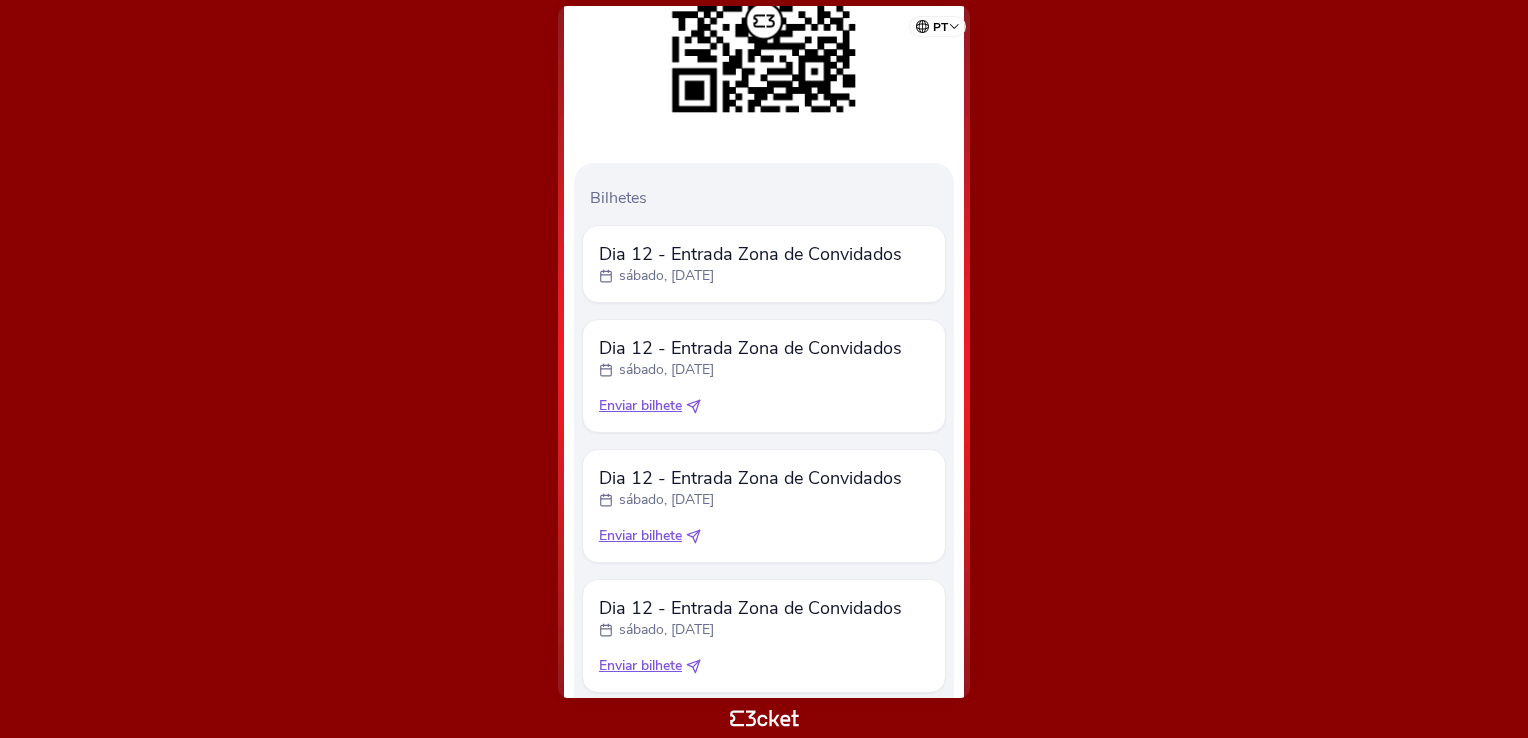 click on "Enviar bilhete" at bounding box center (640, 406) 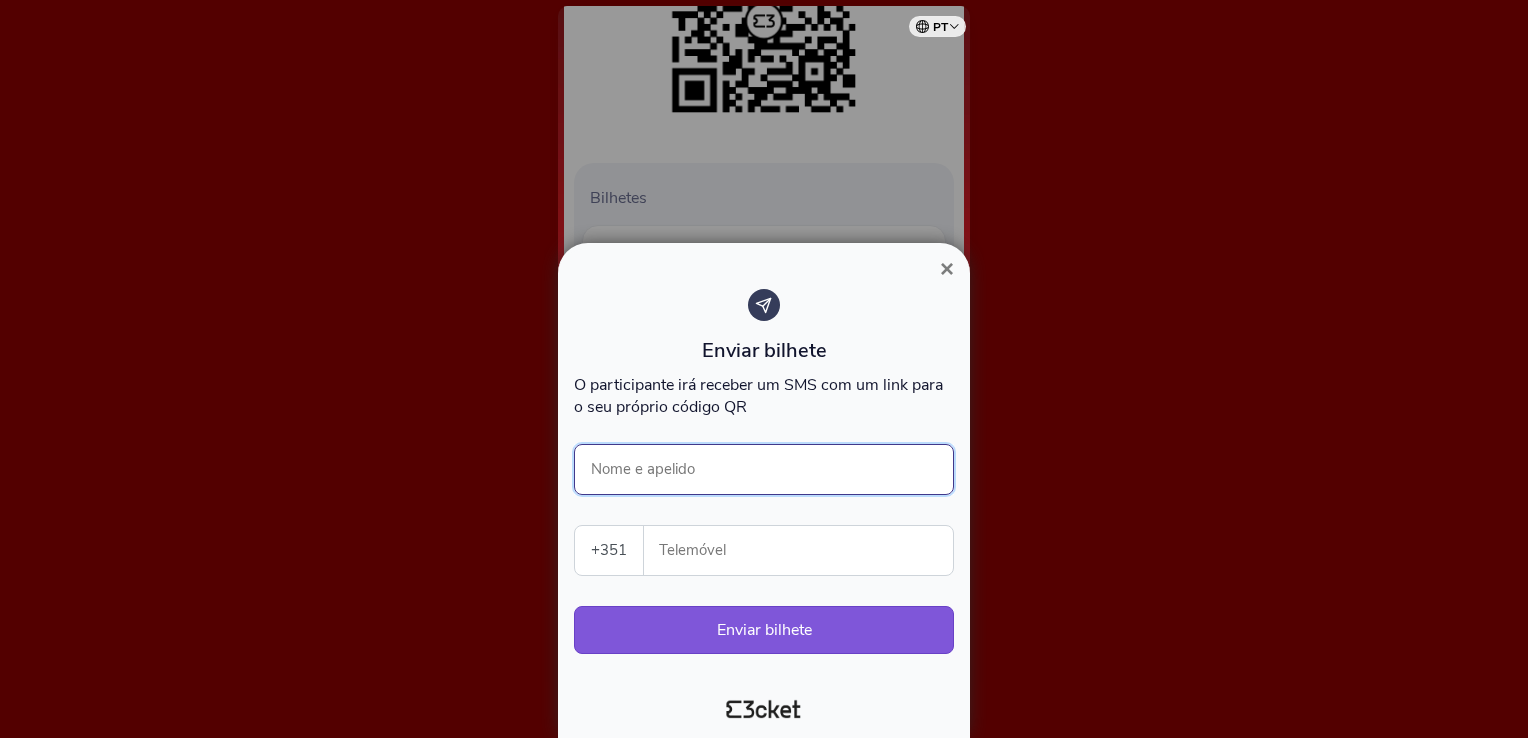 click on "Nome e apelido" at bounding box center [764, 469] 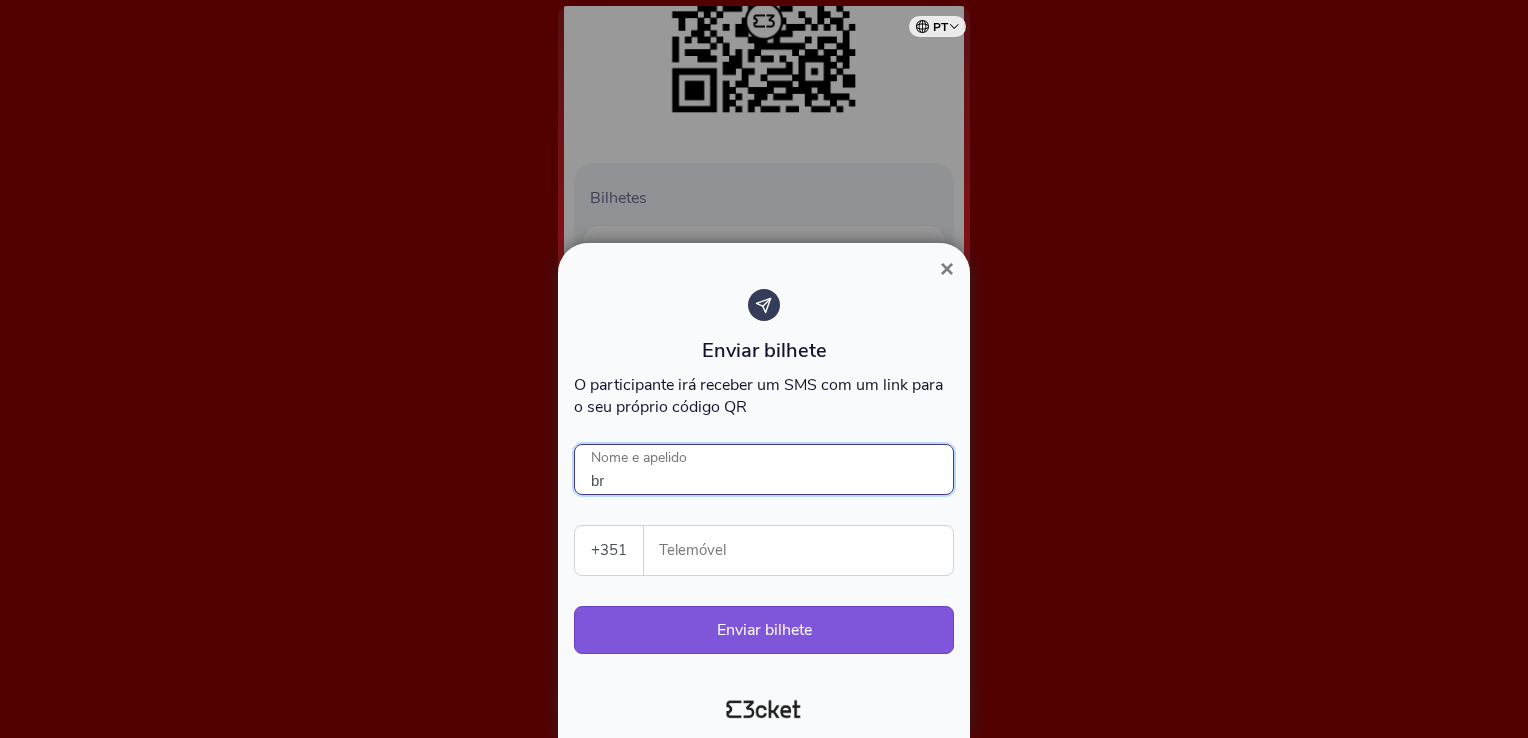 type on "b" 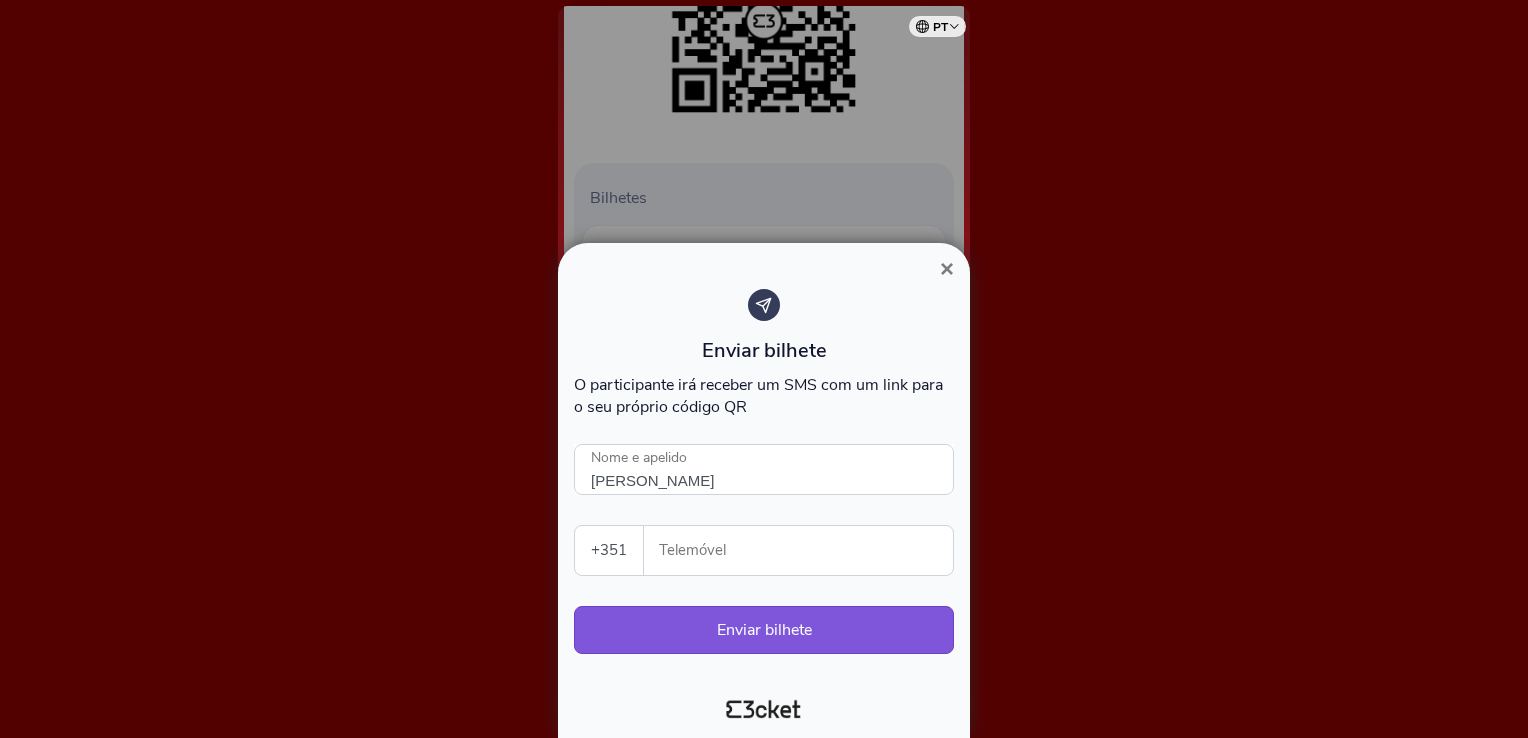 click on "Telemóvel" at bounding box center (806, 550) 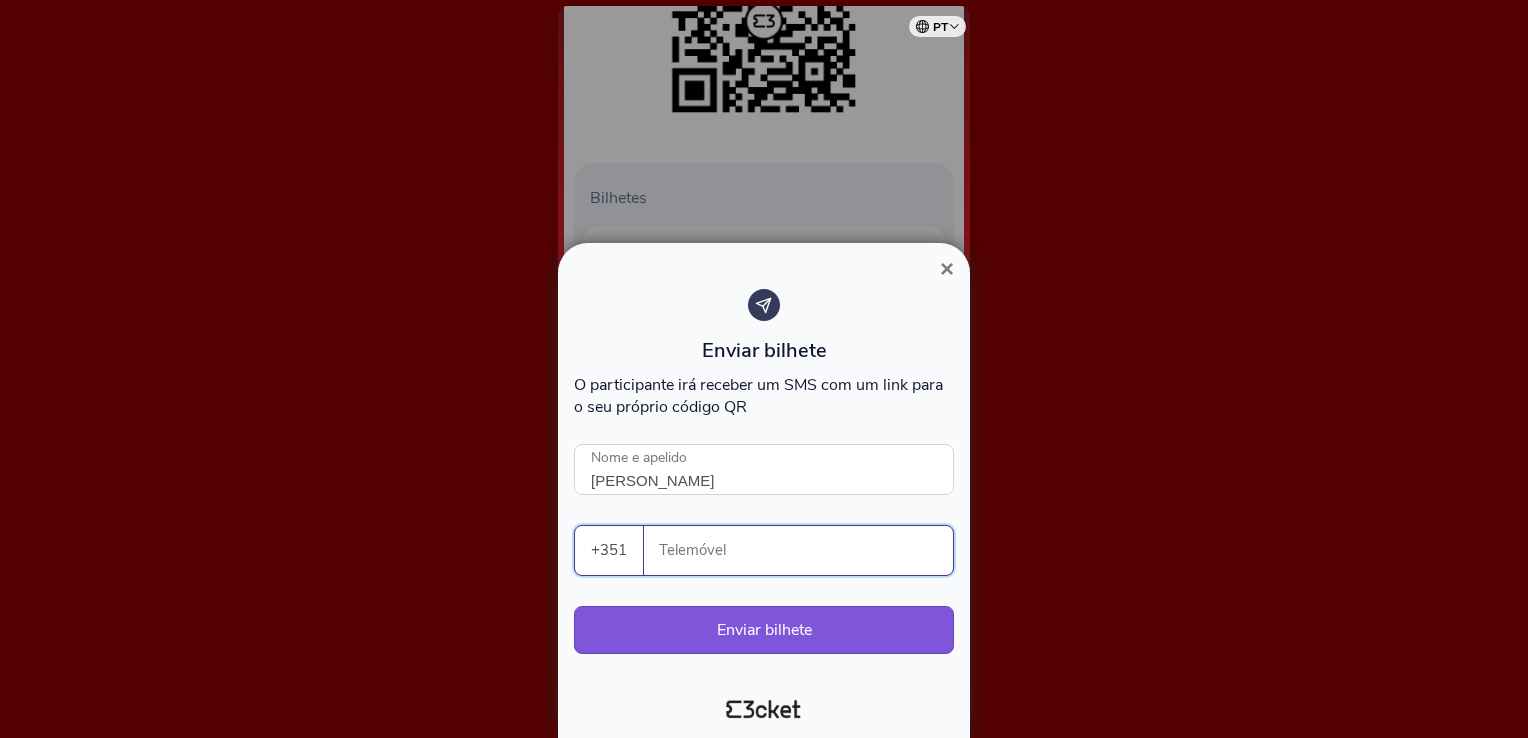 type on "[PERSON_NAME]" 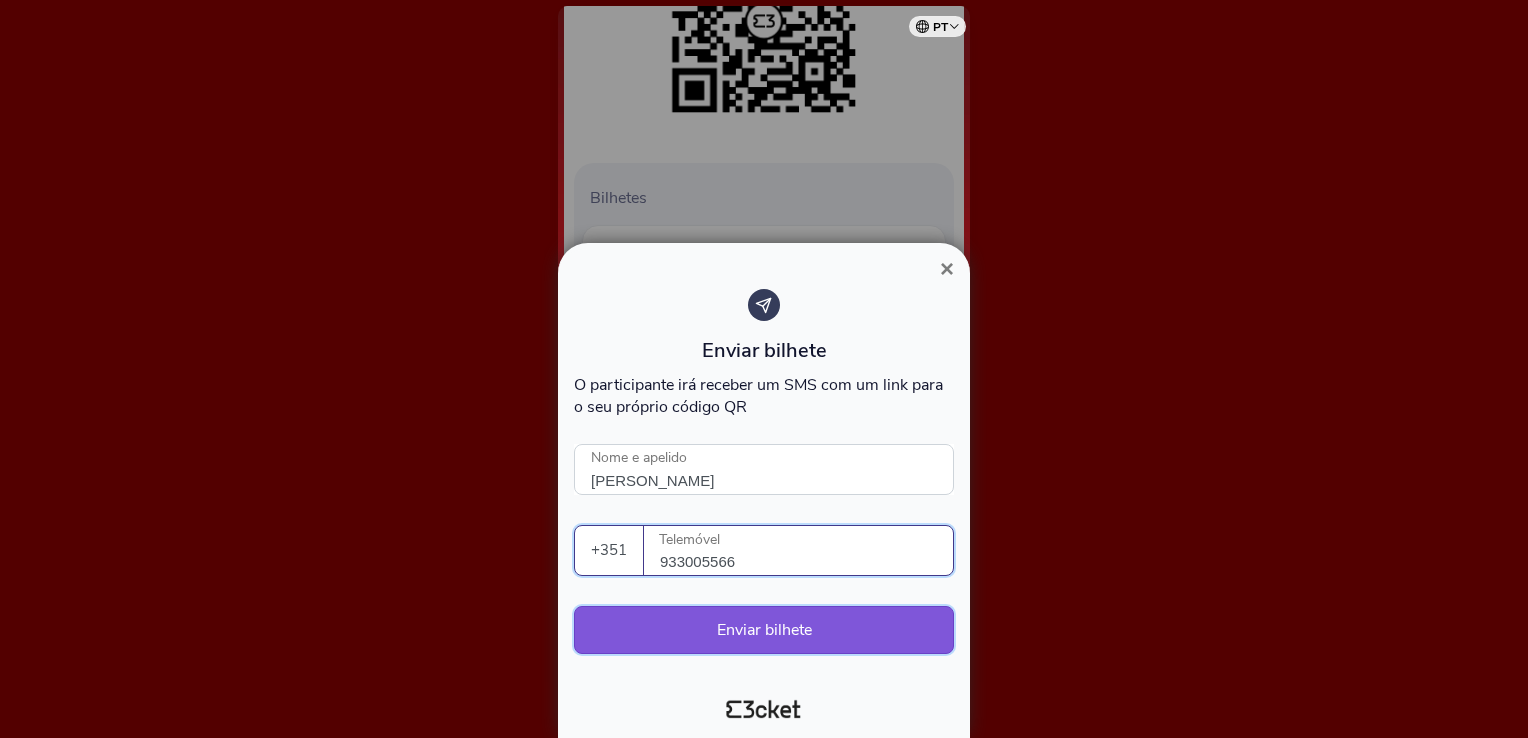 type on "933005566" 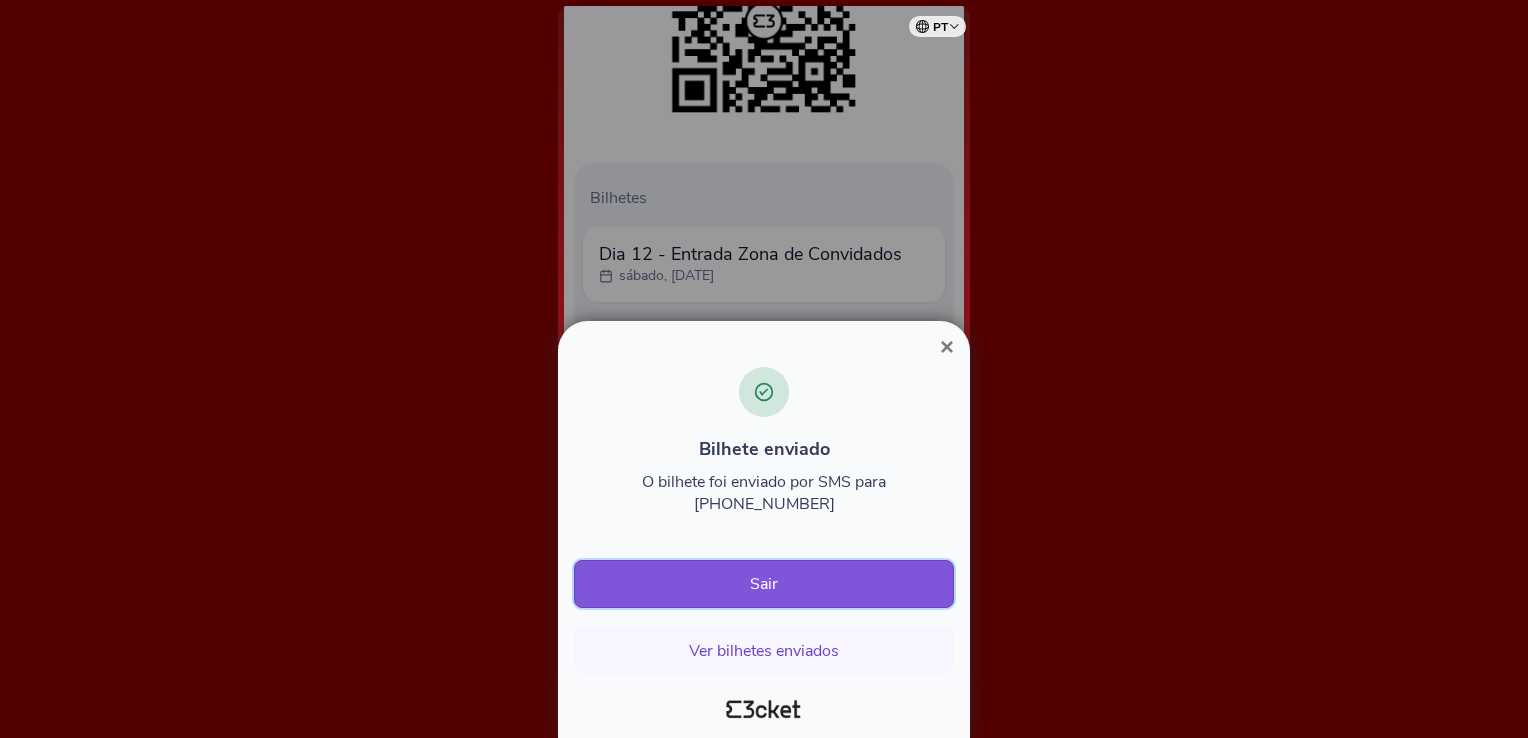 click on "Sair" at bounding box center [764, 584] 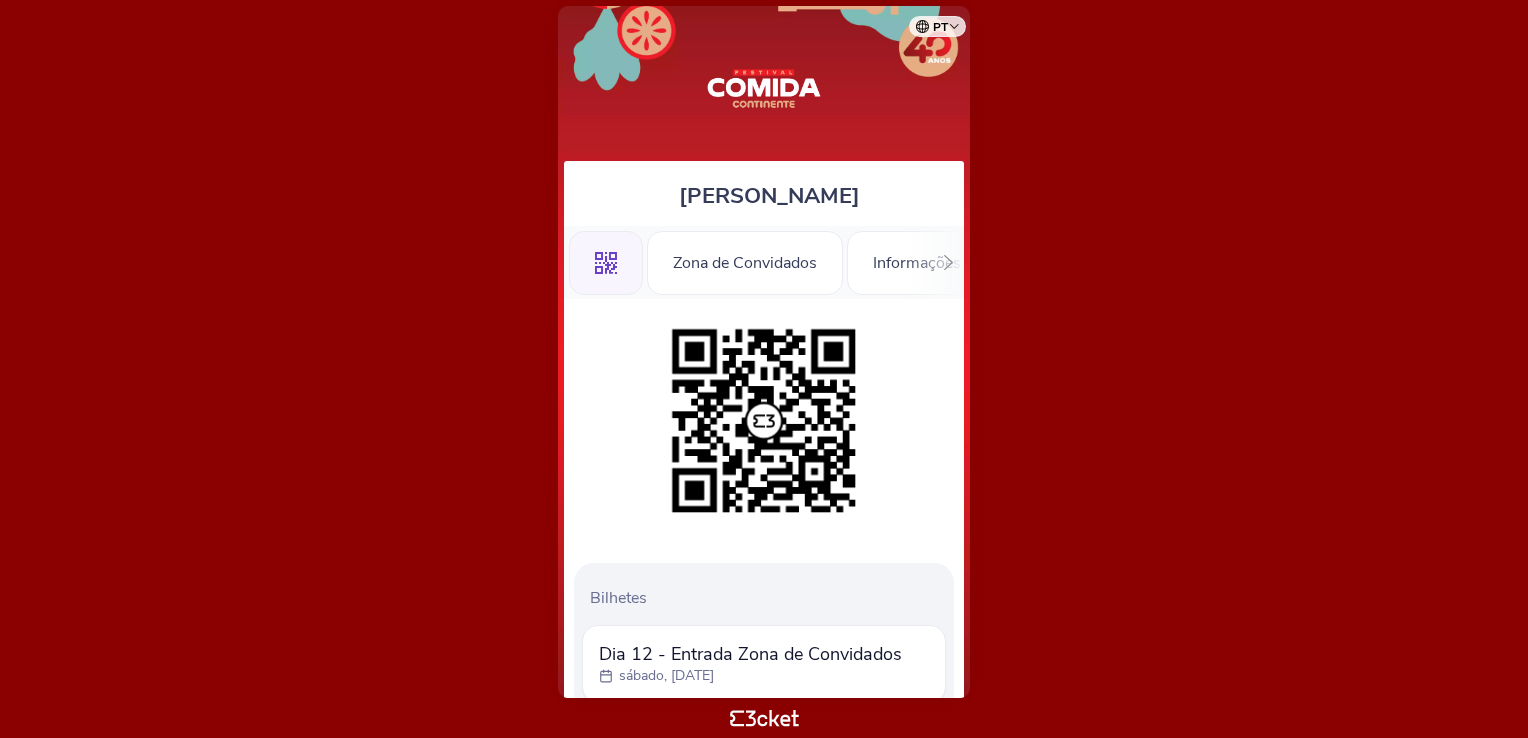 scroll, scrollTop: 0, scrollLeft: 0, axis: both 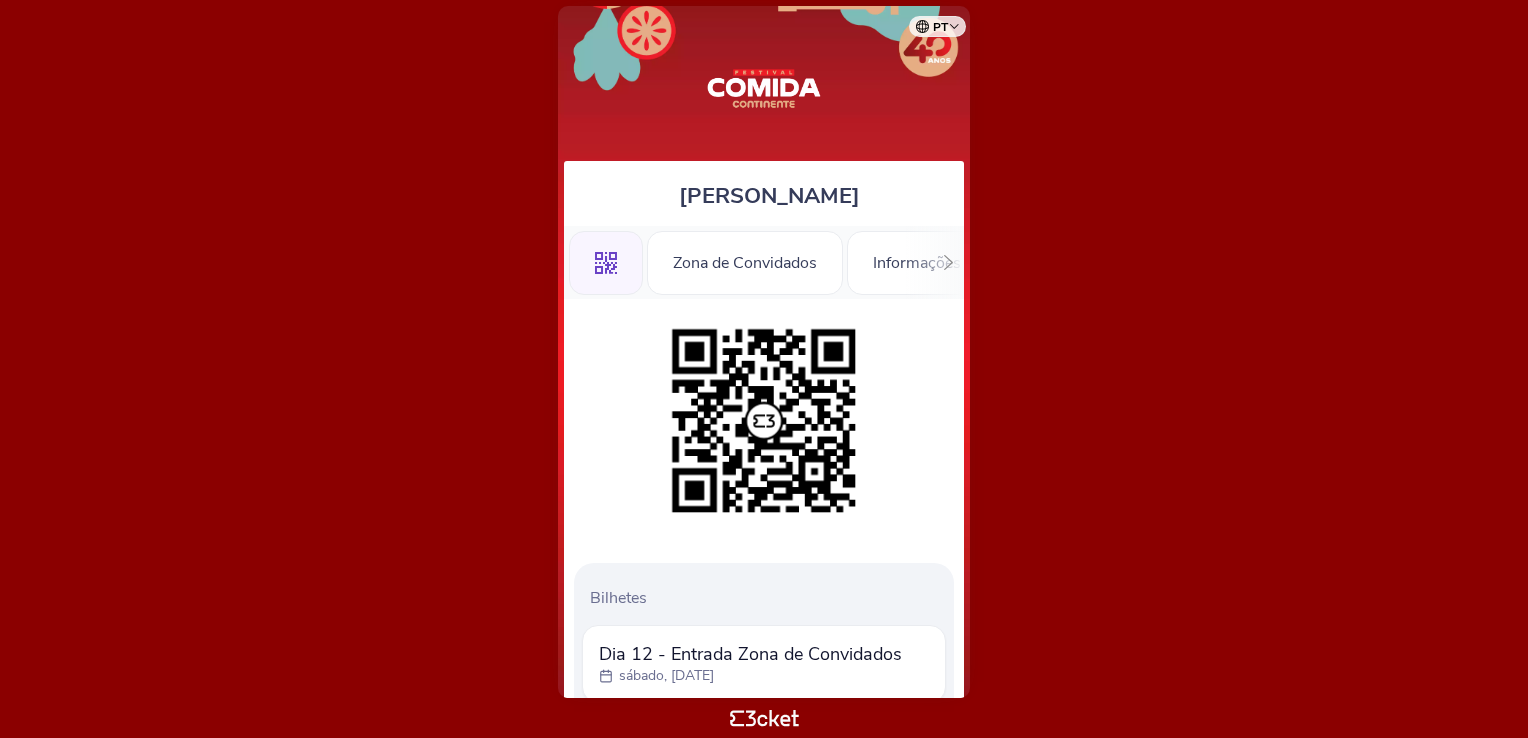 click on "Bilhetes
Dia 12 - Entrada Zona de Convidados
sábado, [DATE]" at bounding box center (764, 1696) 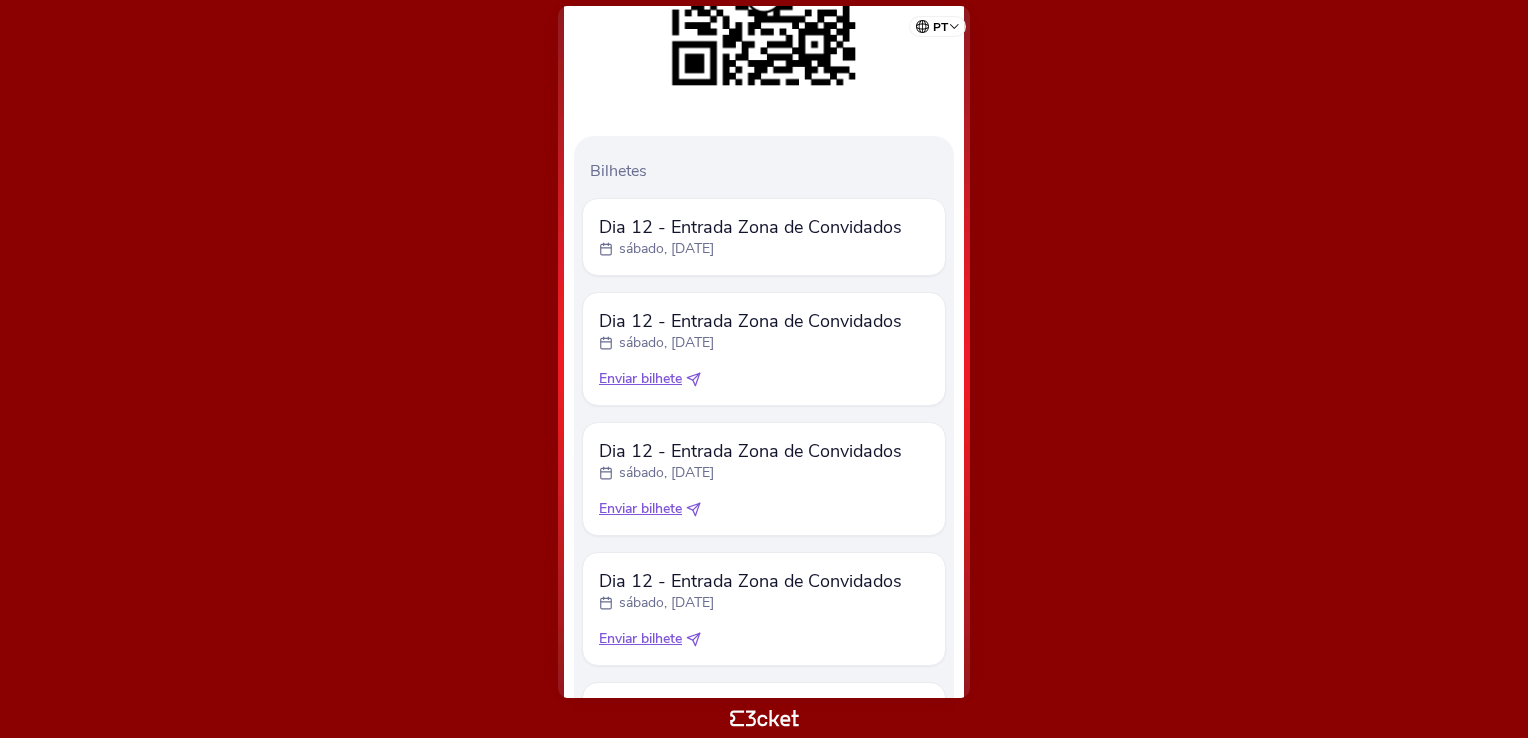 scroll, scrollTop: 440, scrollLeft: 0, axis: vertical 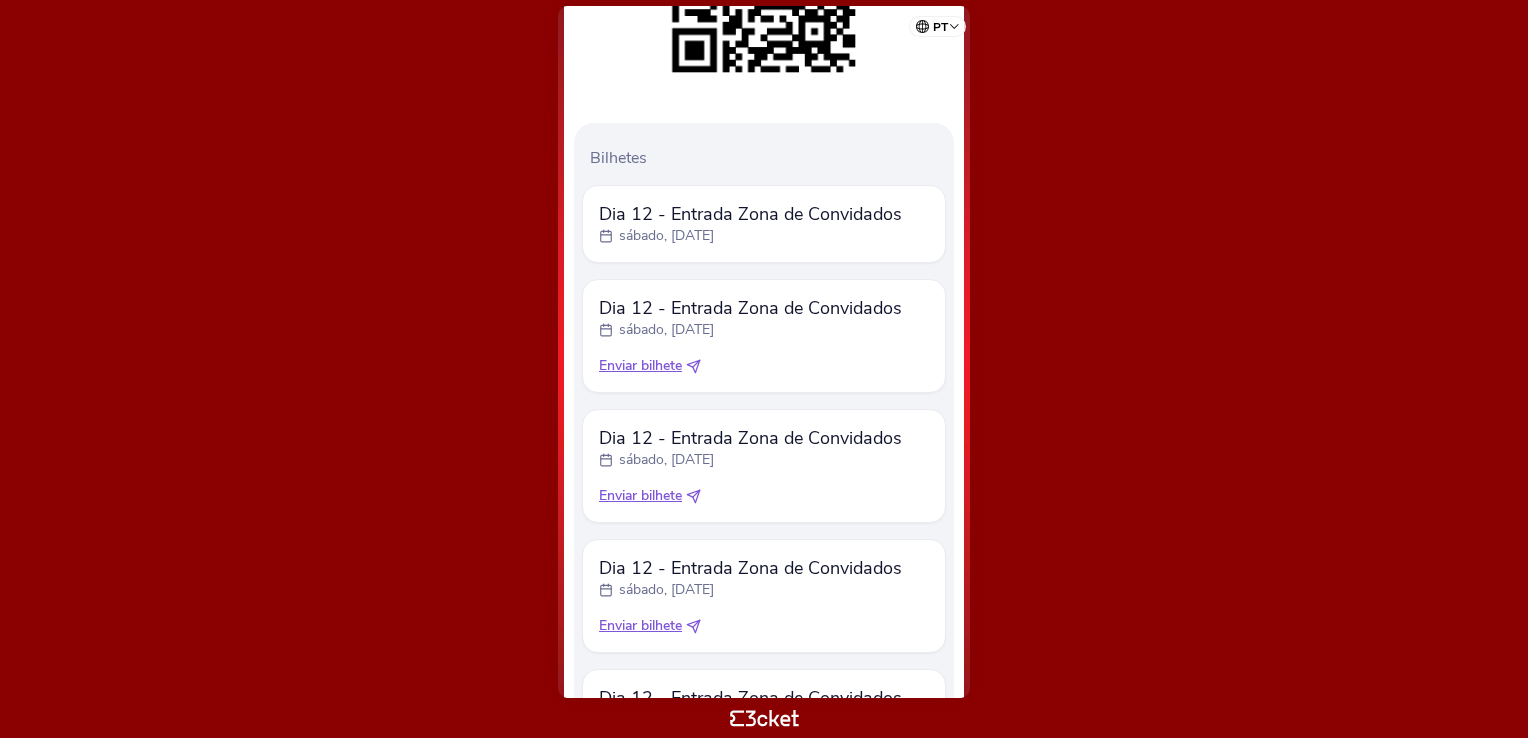 click 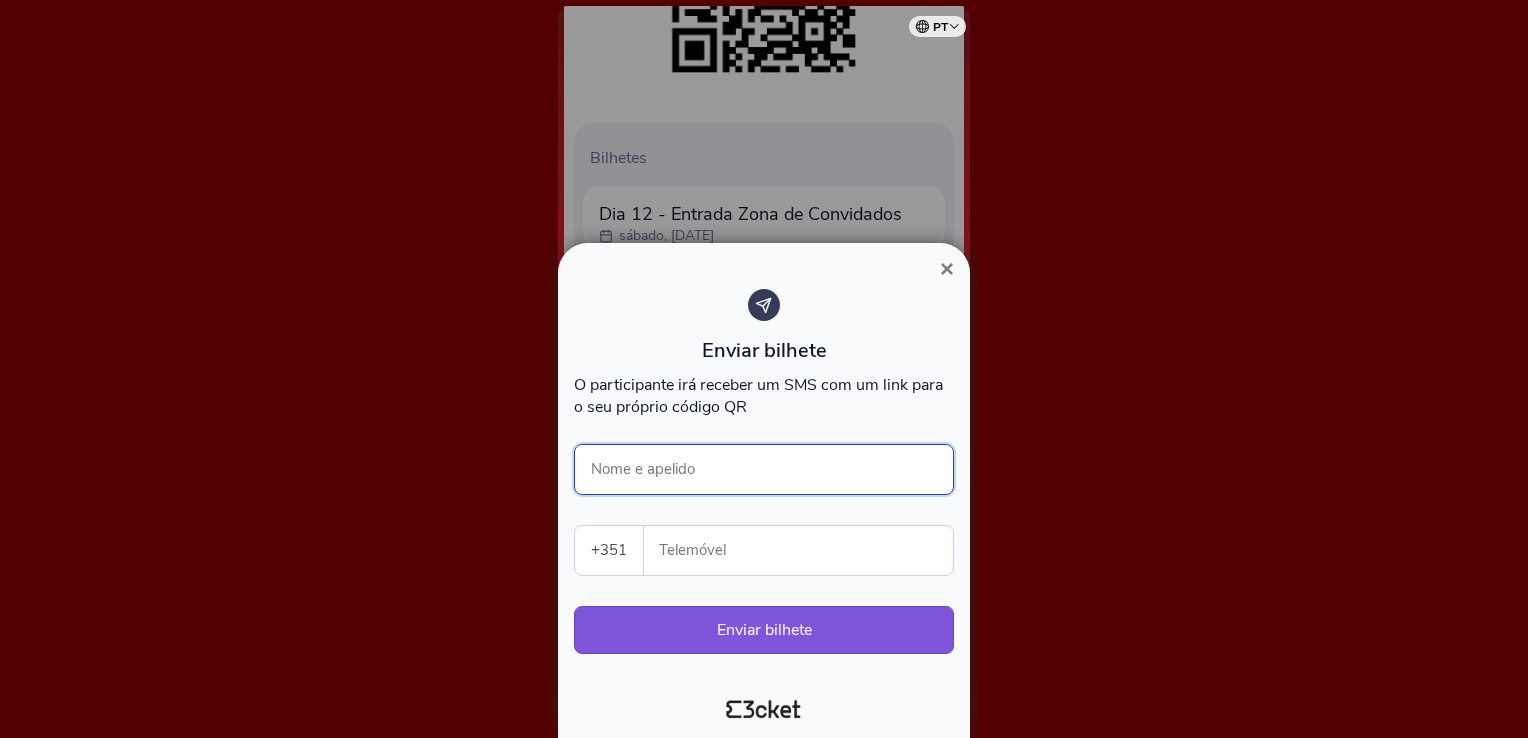 click on "Nome e apelido" at bounding box center [764, 469] 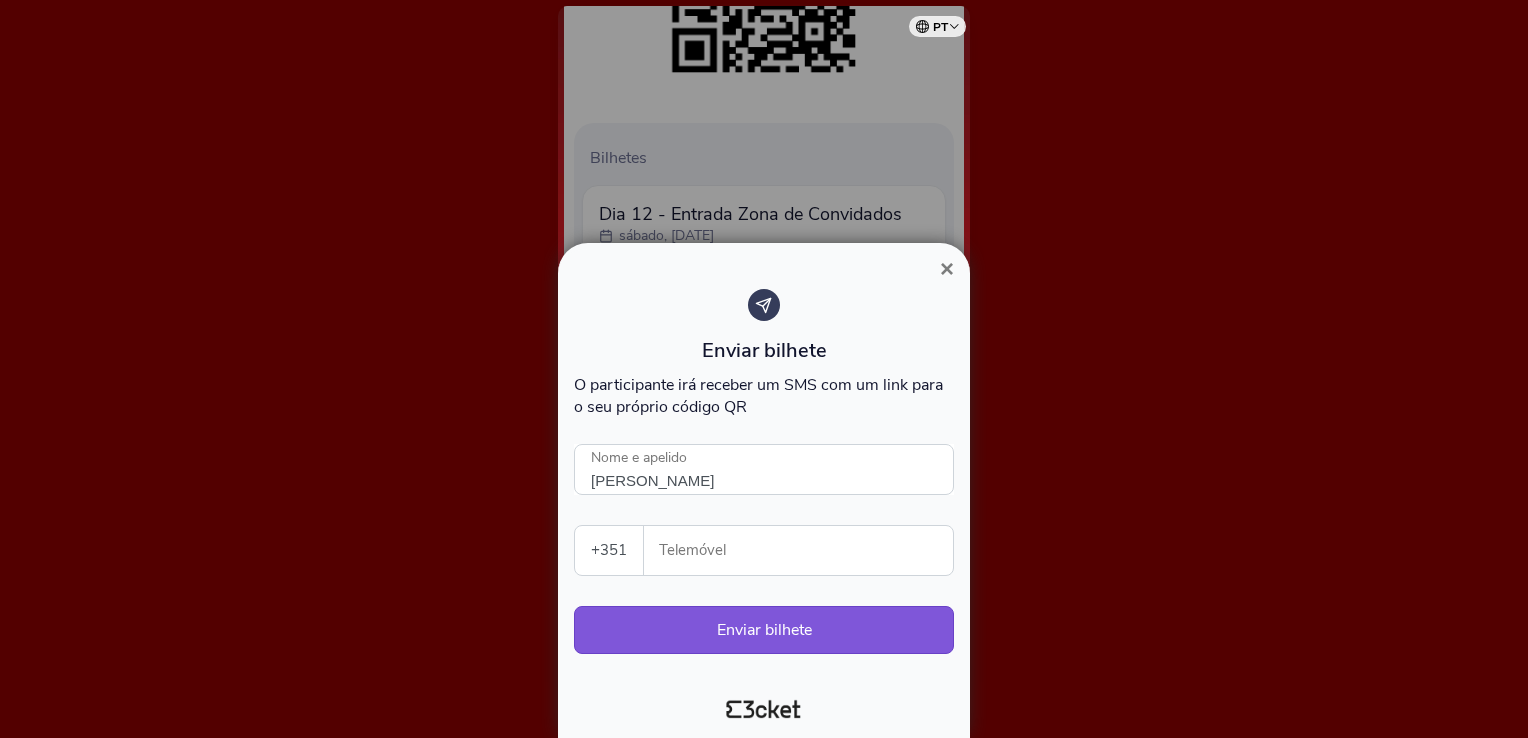 type on "933005566" 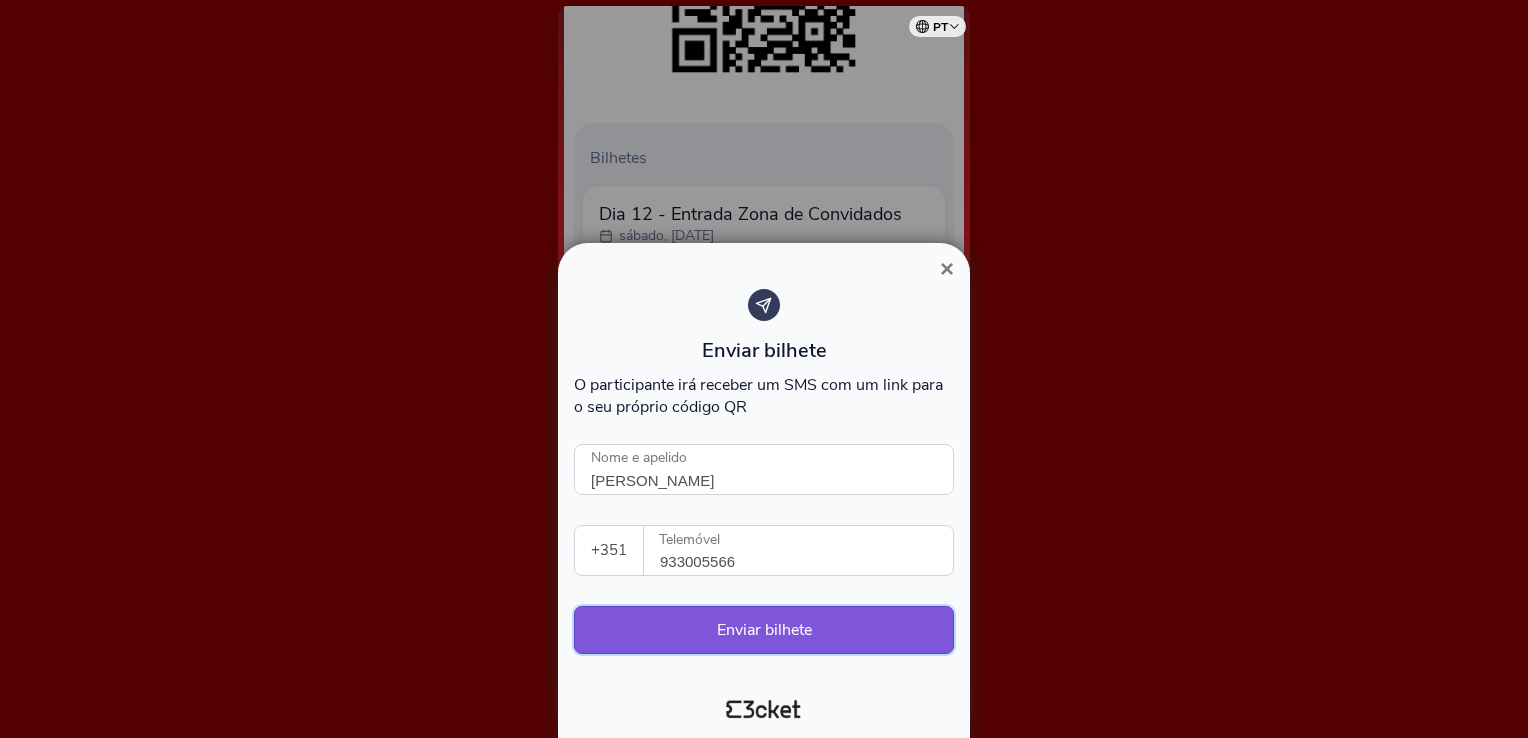 click on "Enviar bilhete" at bounding box center [764, 630] 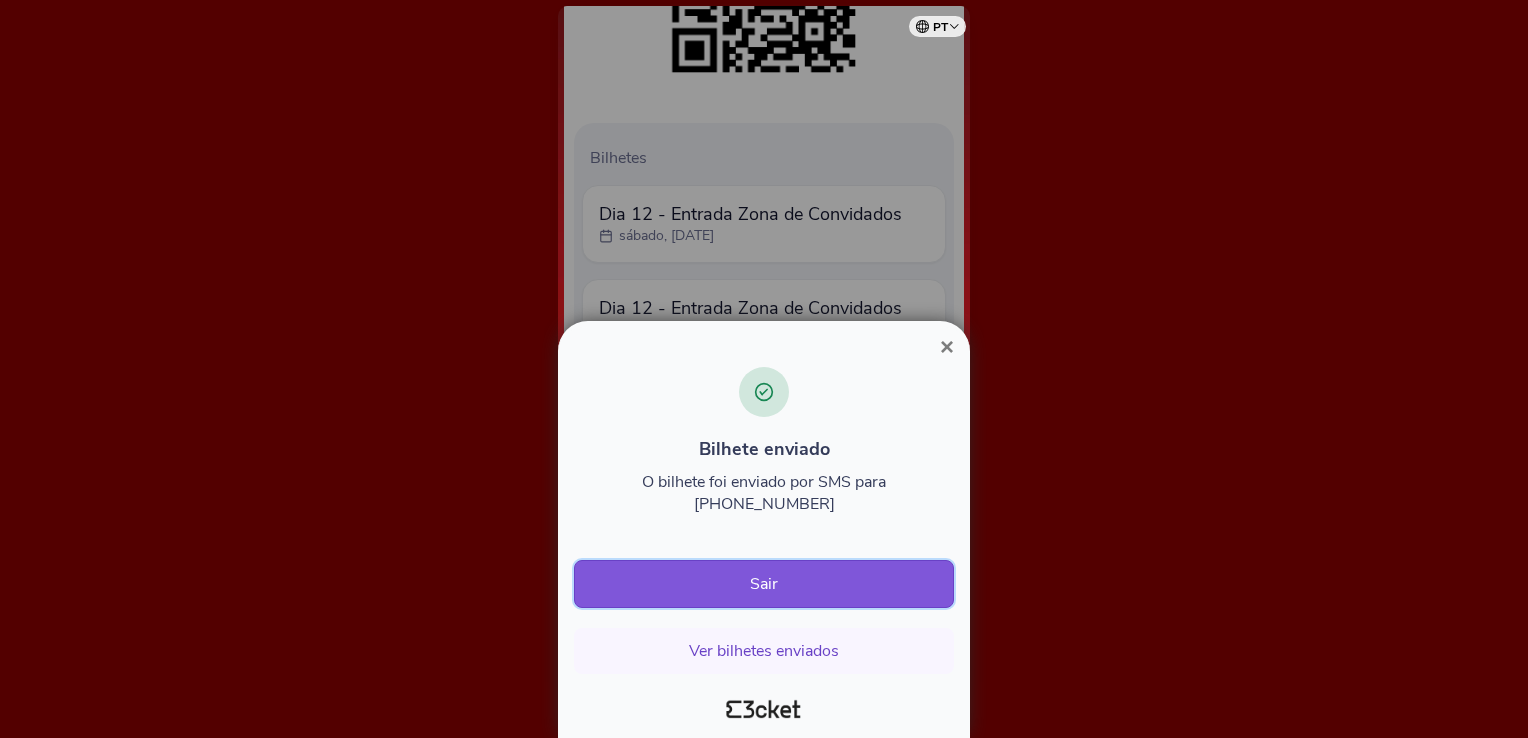 click on "Sair" at bounding box center (764, 584) 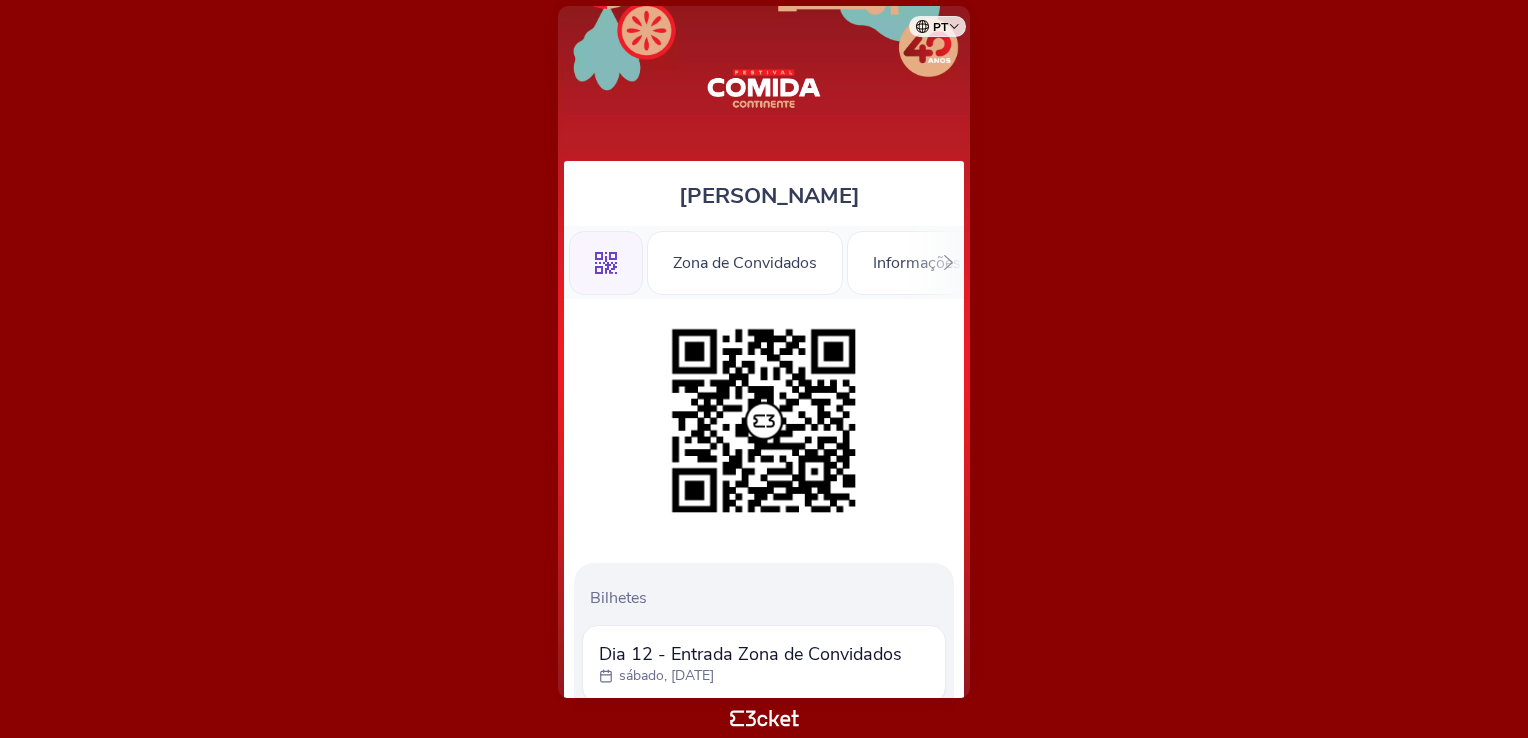 scroll, scrollTop: 0, scrollLeft: 0, axis: both 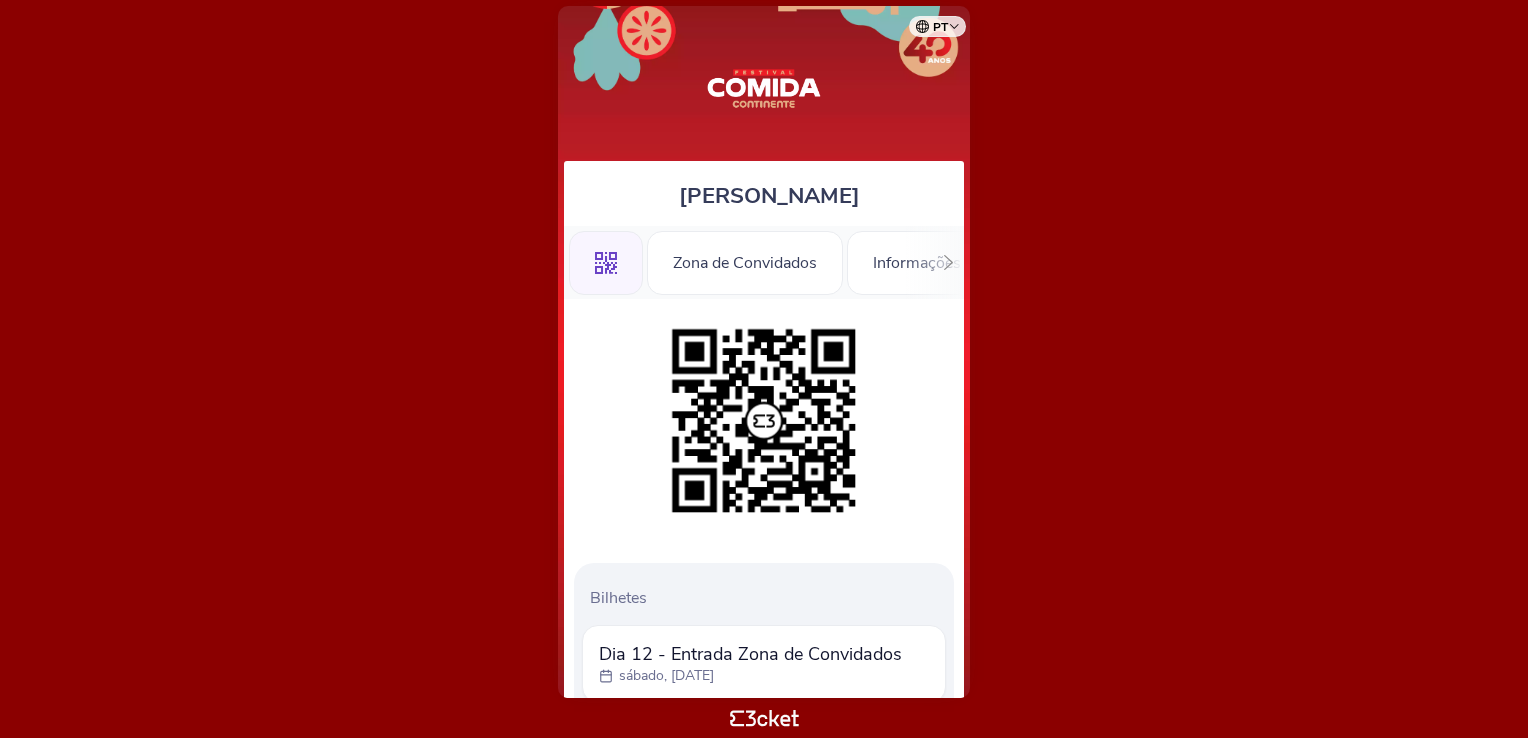 click on "Bilhetes
Dia 12 - Entrada Zona de Convidados
sábado, [DATE]" at bounding box center (764, 1514) 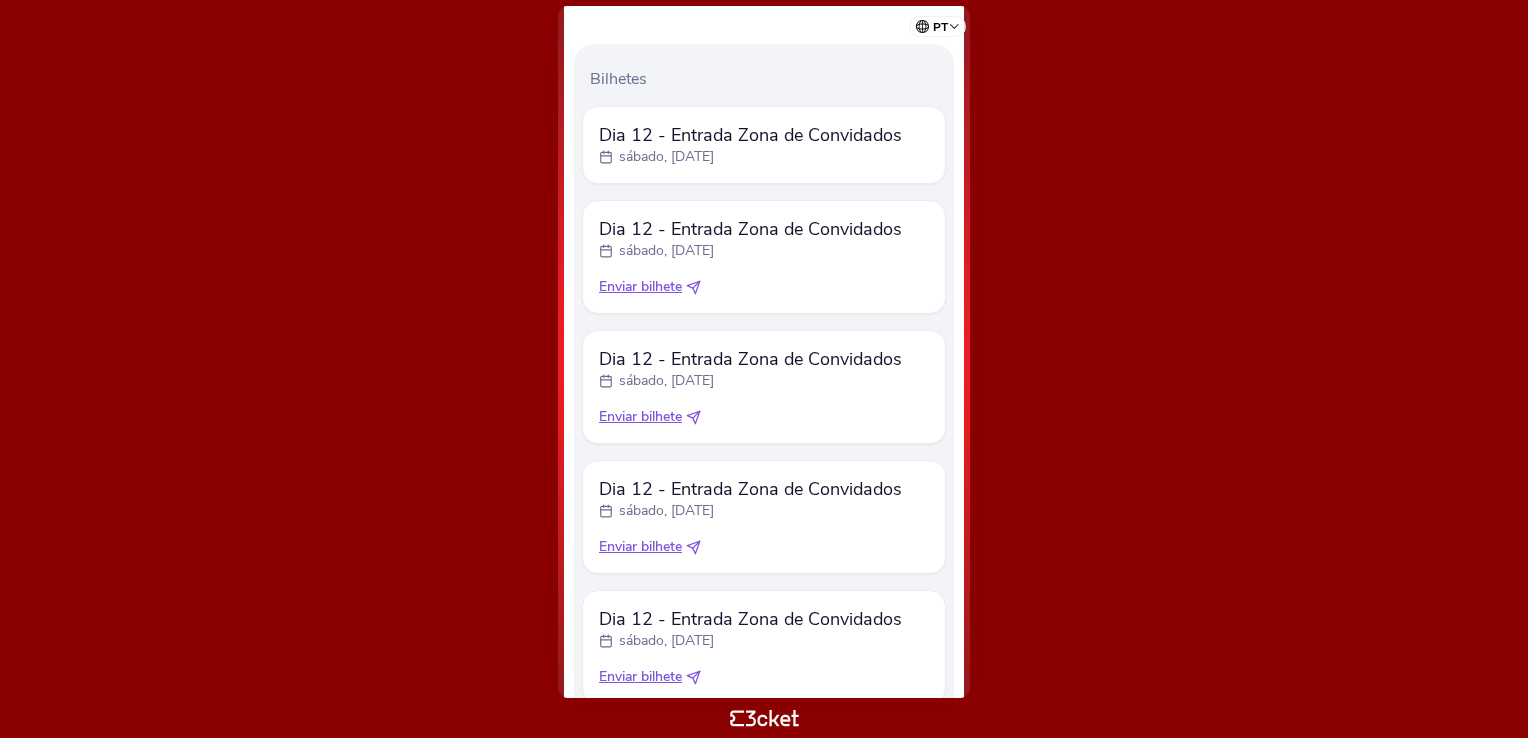 scroll, scrollTop: 520, scrollLeft: 0, axis: vertical 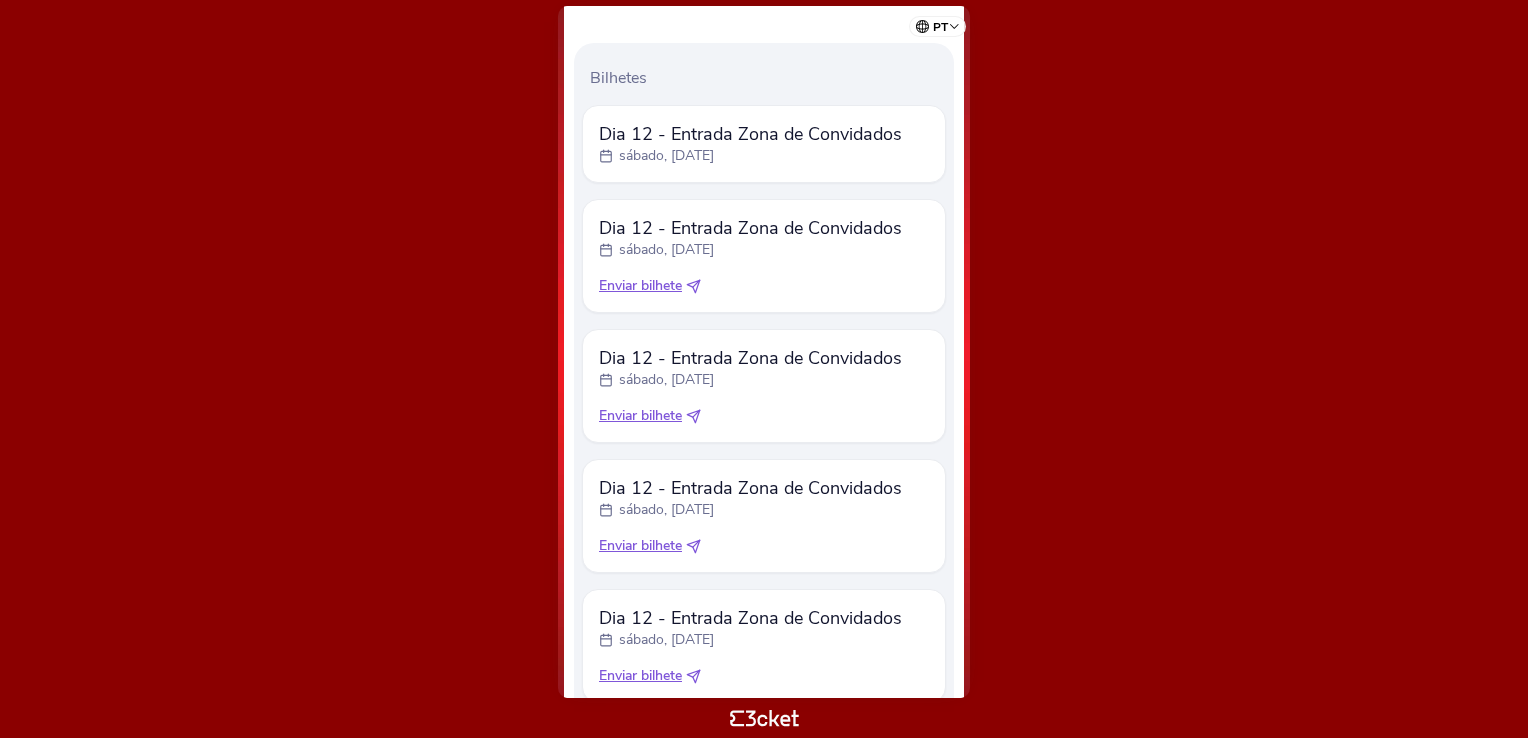 click 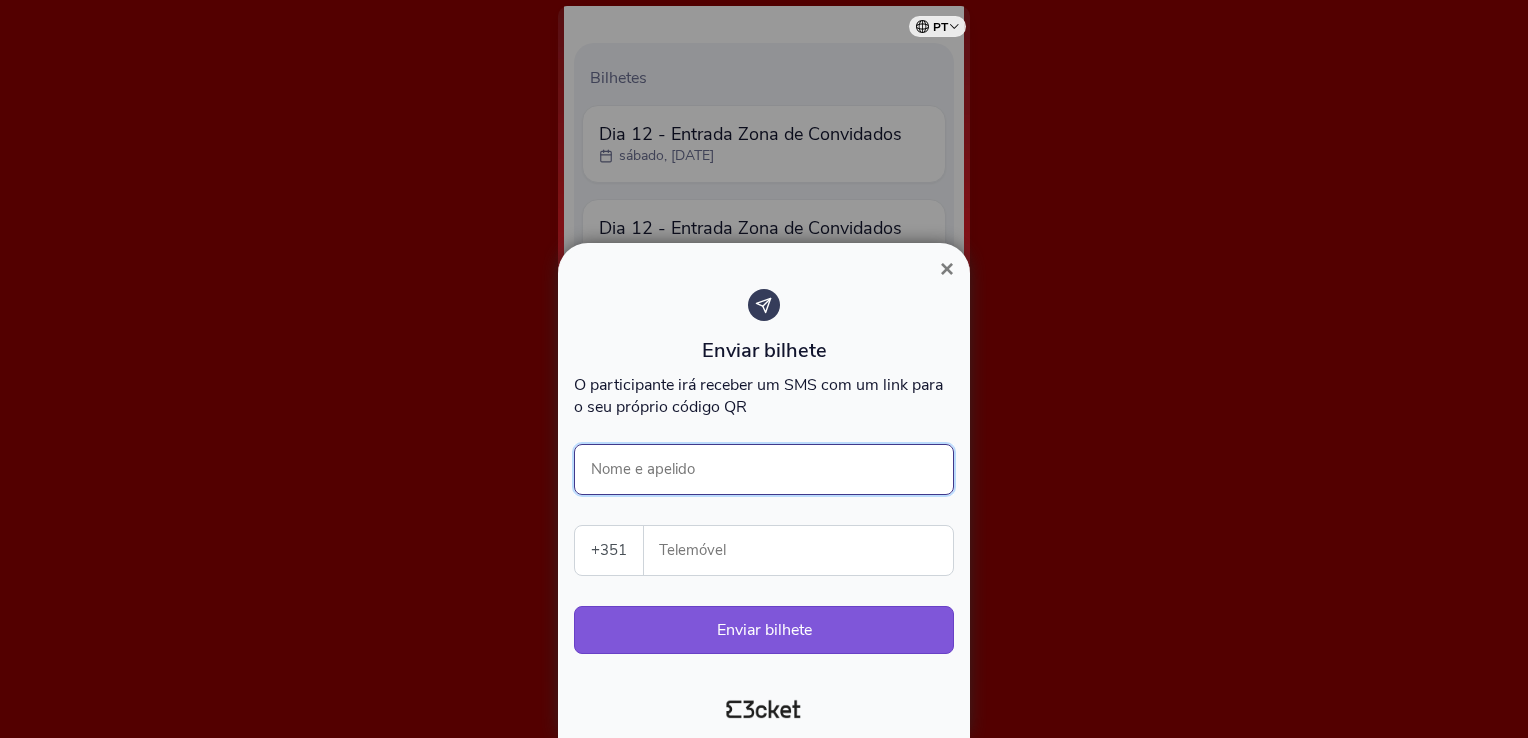 click on "Nome e apelido" at bounding box center [764, 469] 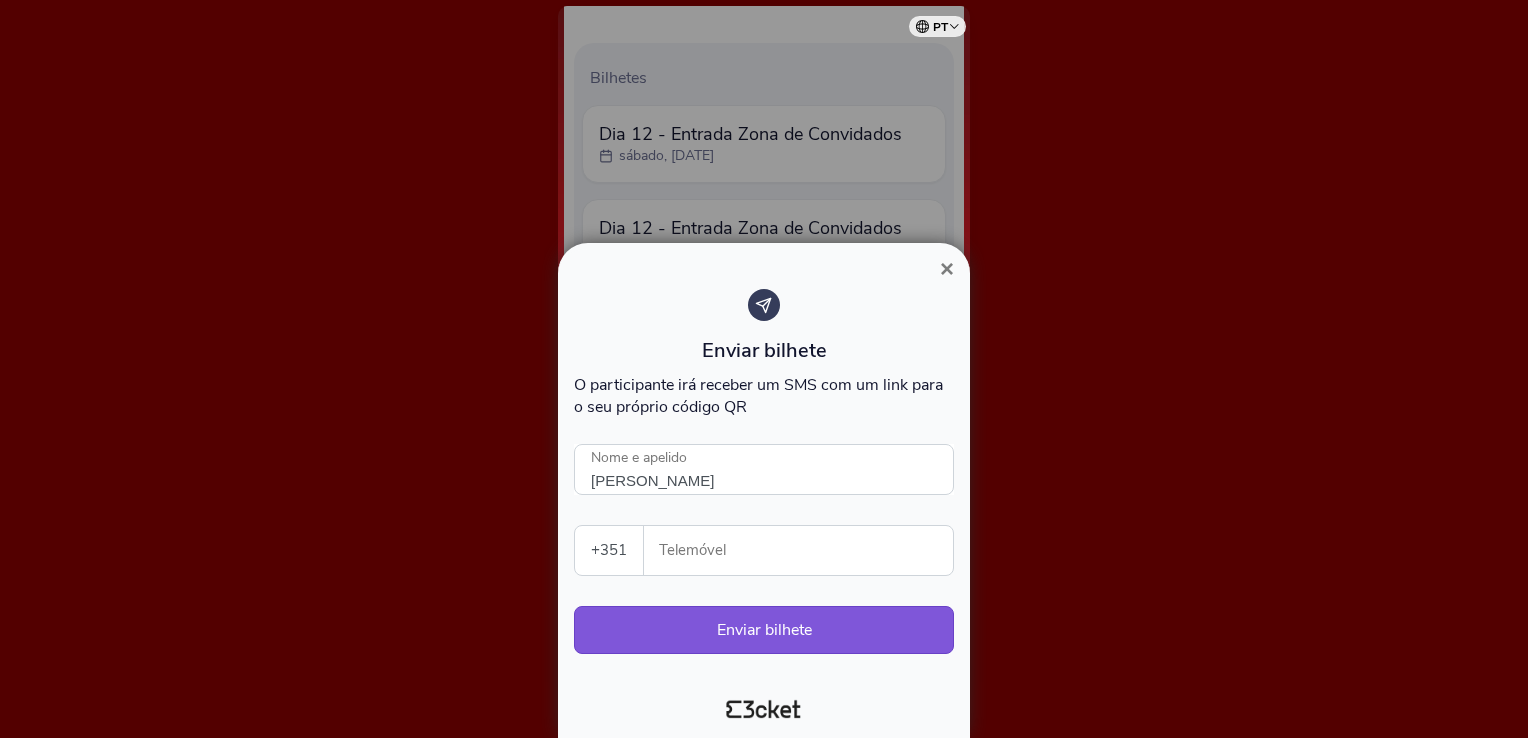 type on "933005566" 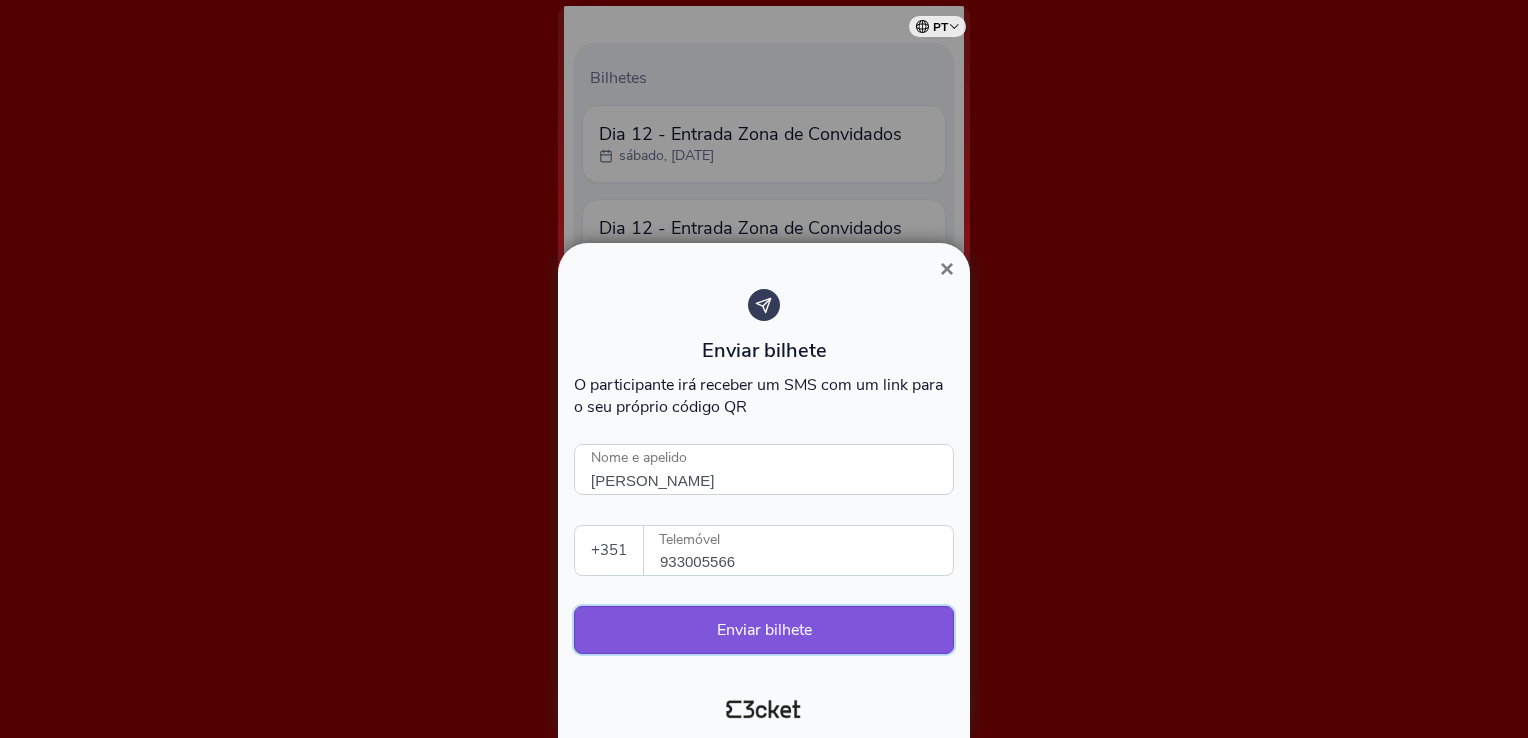 click on "Enviar bilhete" at bounding box center (764, 630) 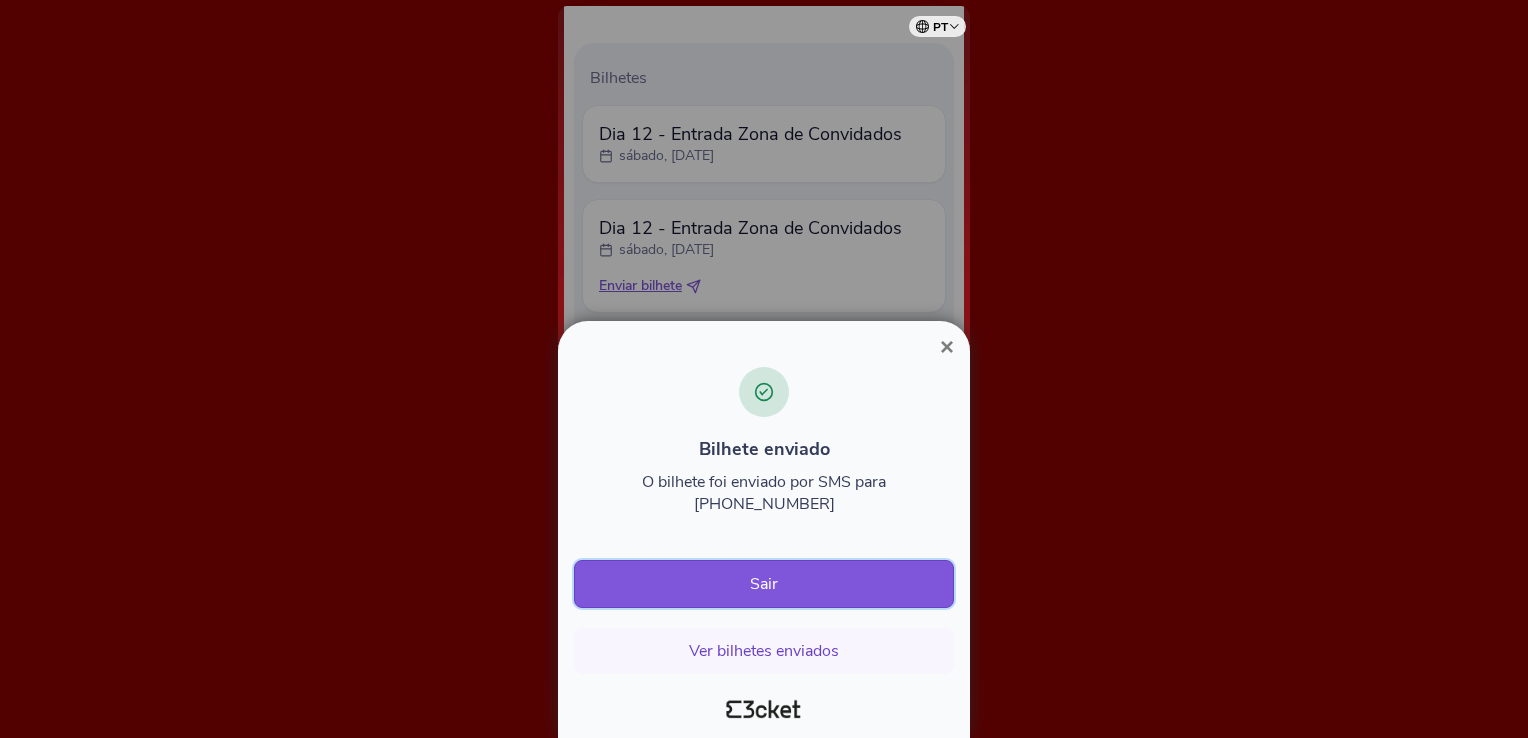 click on "Sair" at bounding box center [764, 584] 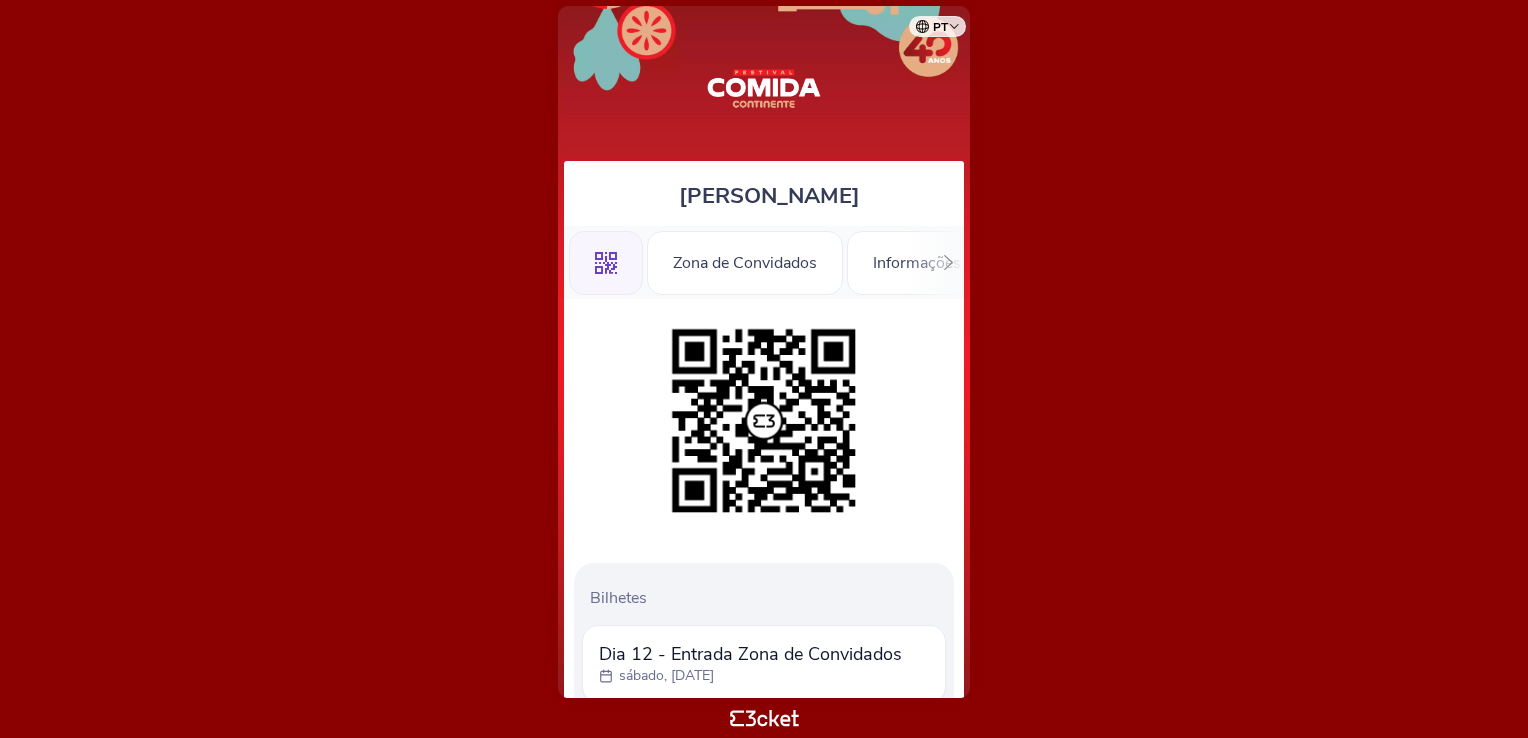 scroll, scrollTop: 0, scrollLeft: 0, axis: both 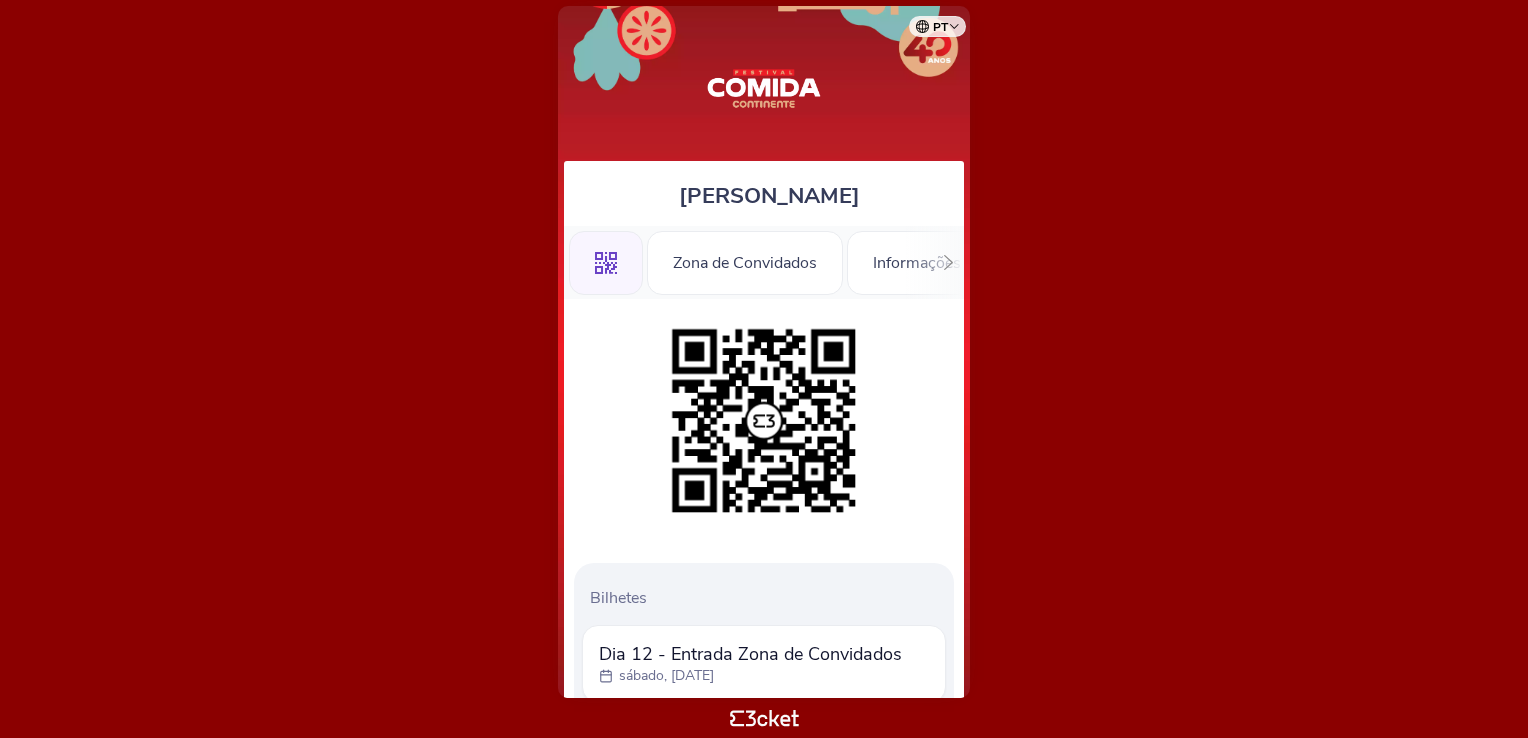 click on "Bilhetes
Dia 12 - Entrada Zona de Convidados
sábado, [DATE]" at bounding box center [764, 1449] 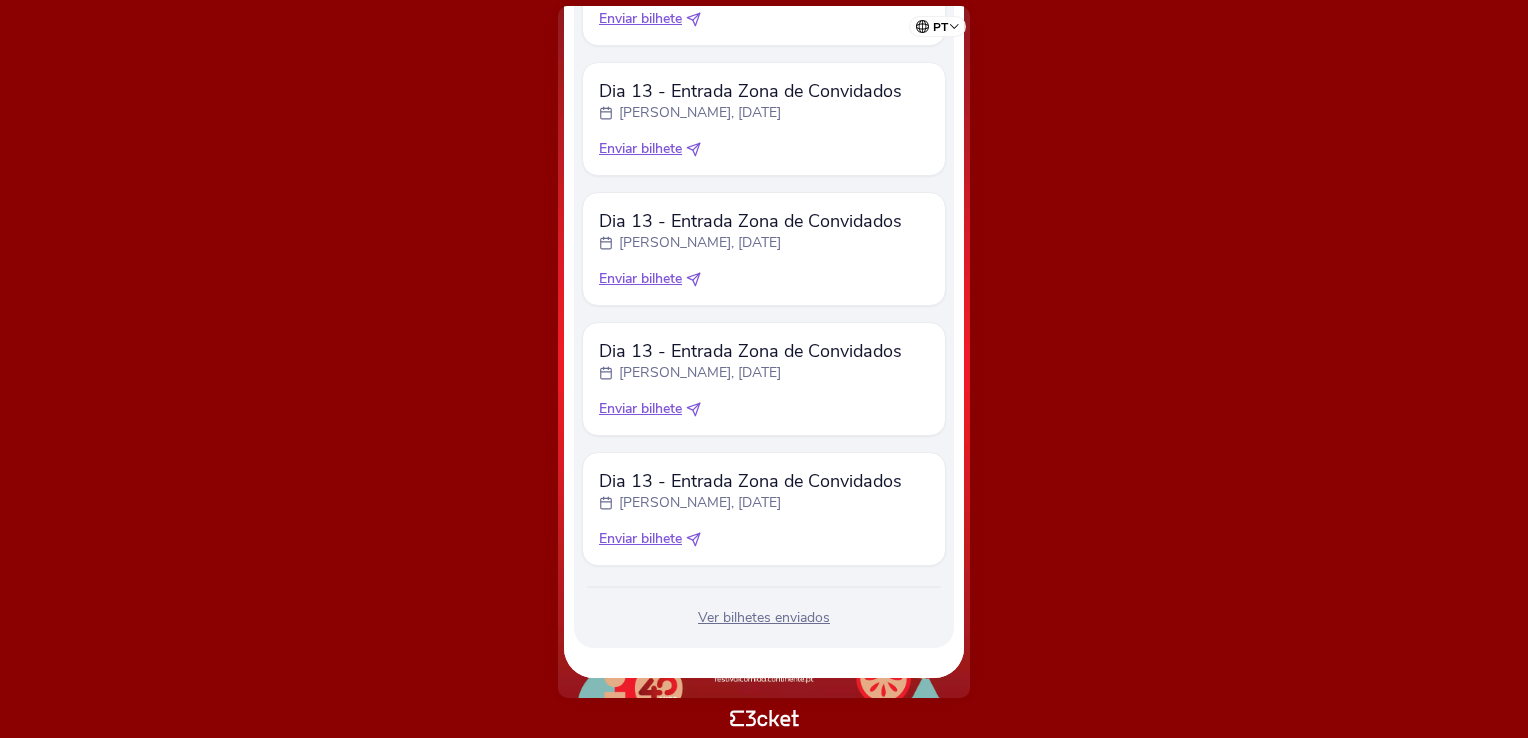scroll, scrollTop: 1925, scrollLeft: 0, axis: vertical 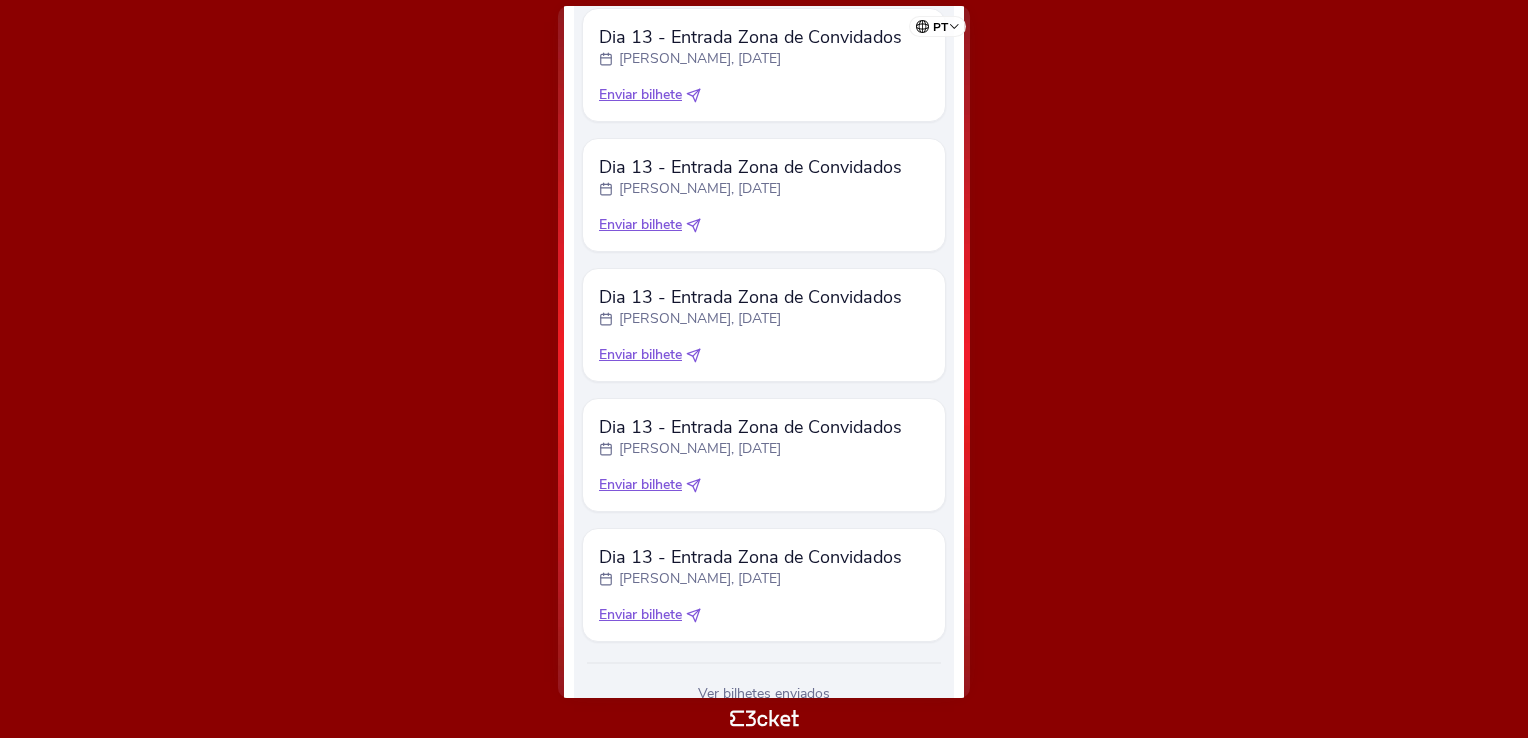 click on "Dia 13 - Entrada Zona de Convidados" at bounding box center [750, 37] 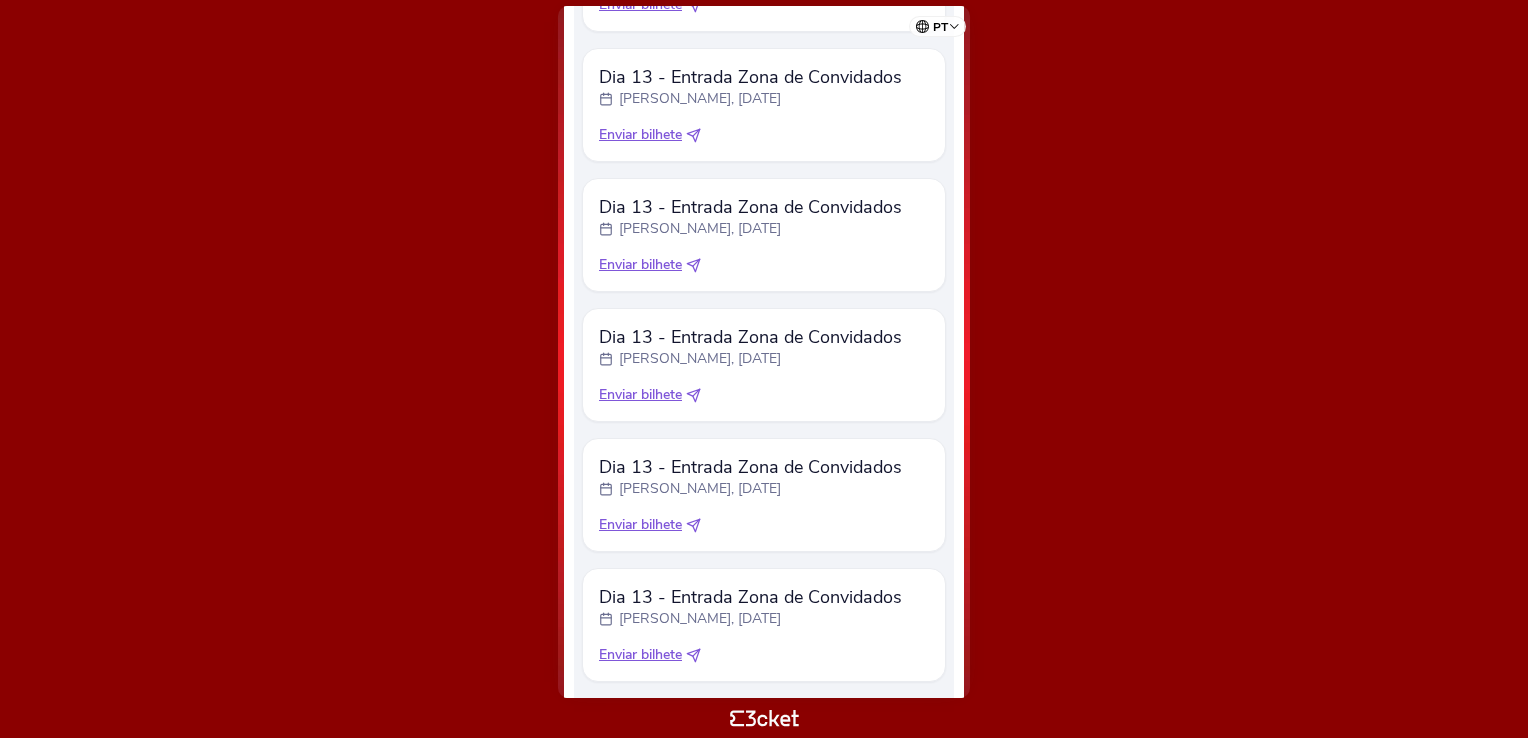 scroll, scrollTop: 1645, scrollLeft: 0, axis: vertical 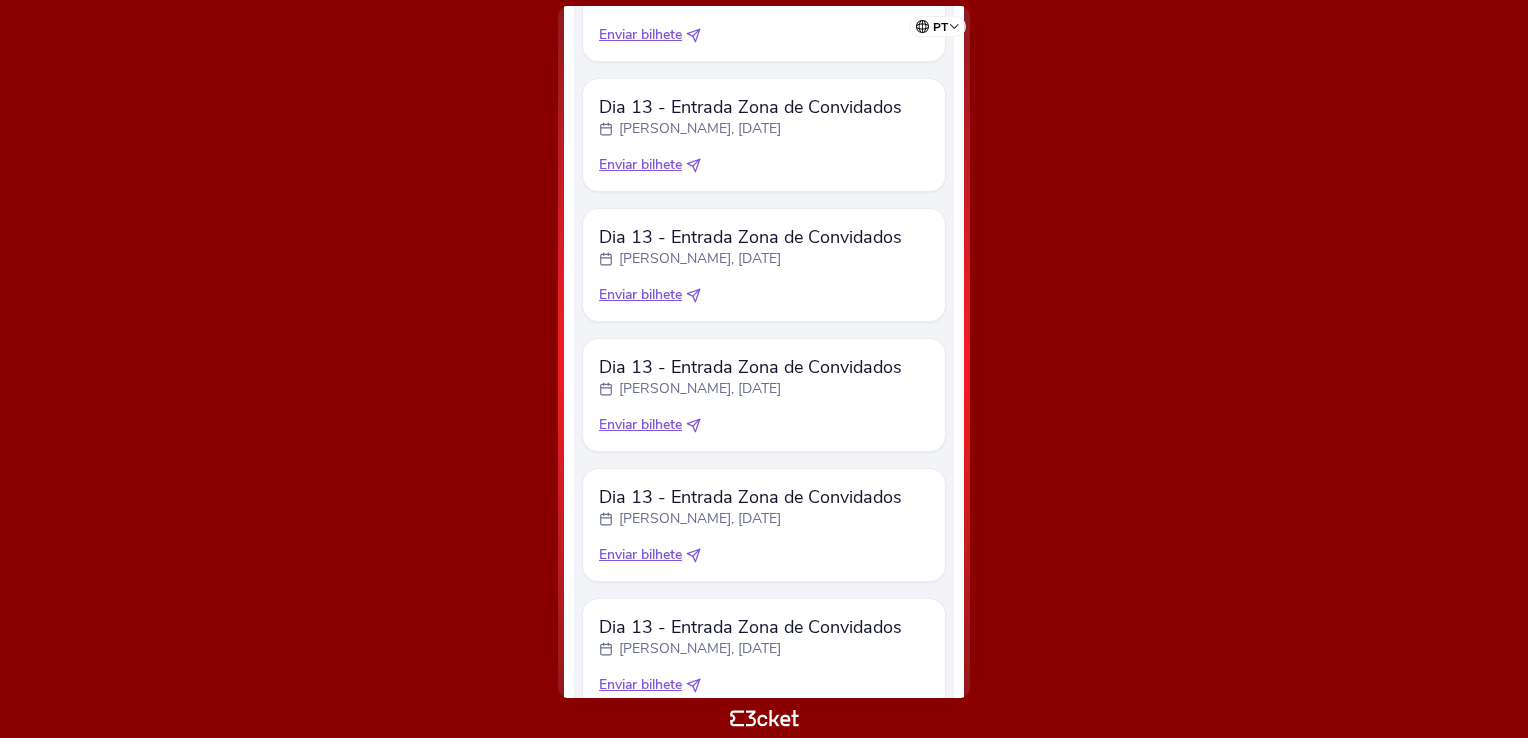 click on "Dia 13 - Entrada Zona de Convidados" at bounding box center (750, 107) 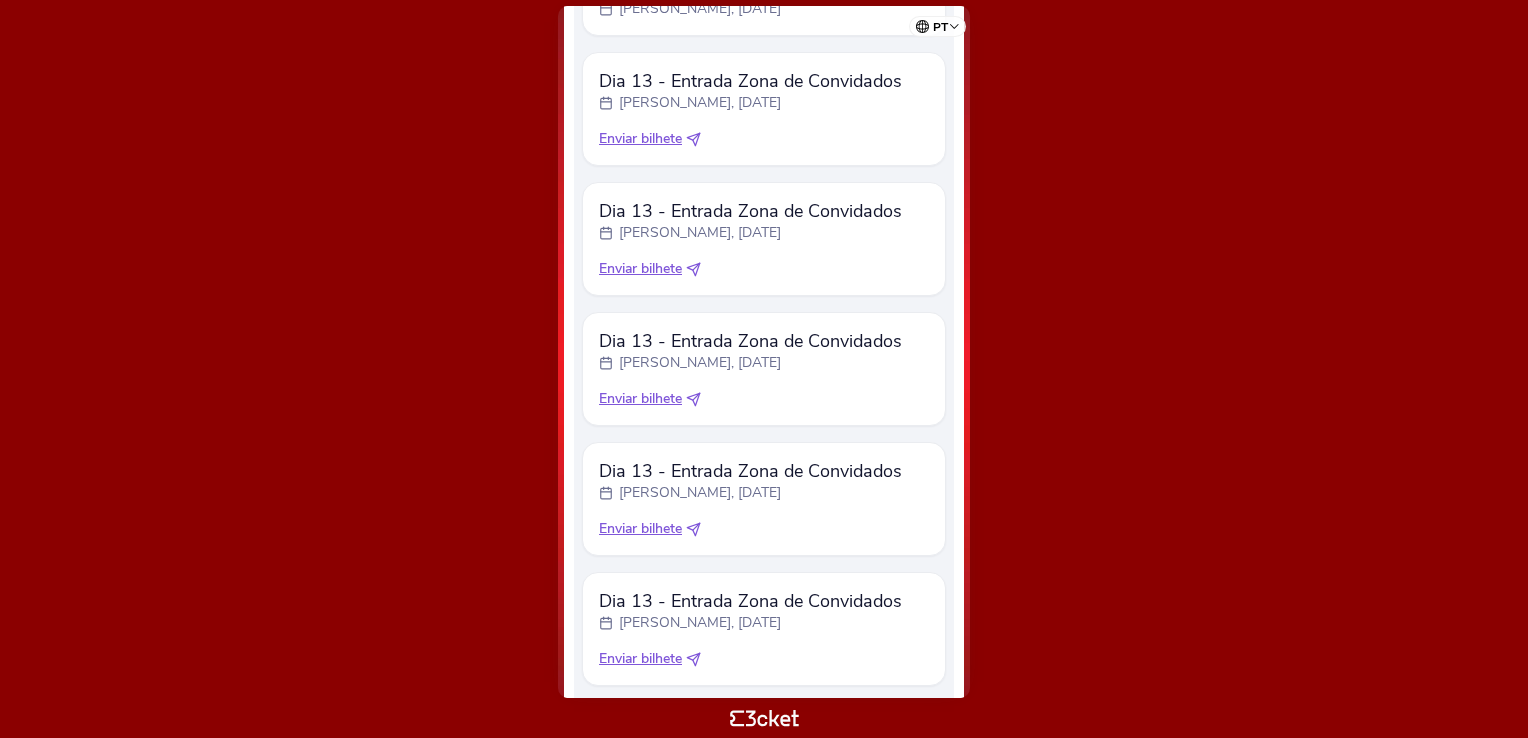 scroll, scrollTop: 1365, scrollLeft: 0, axis: vertical 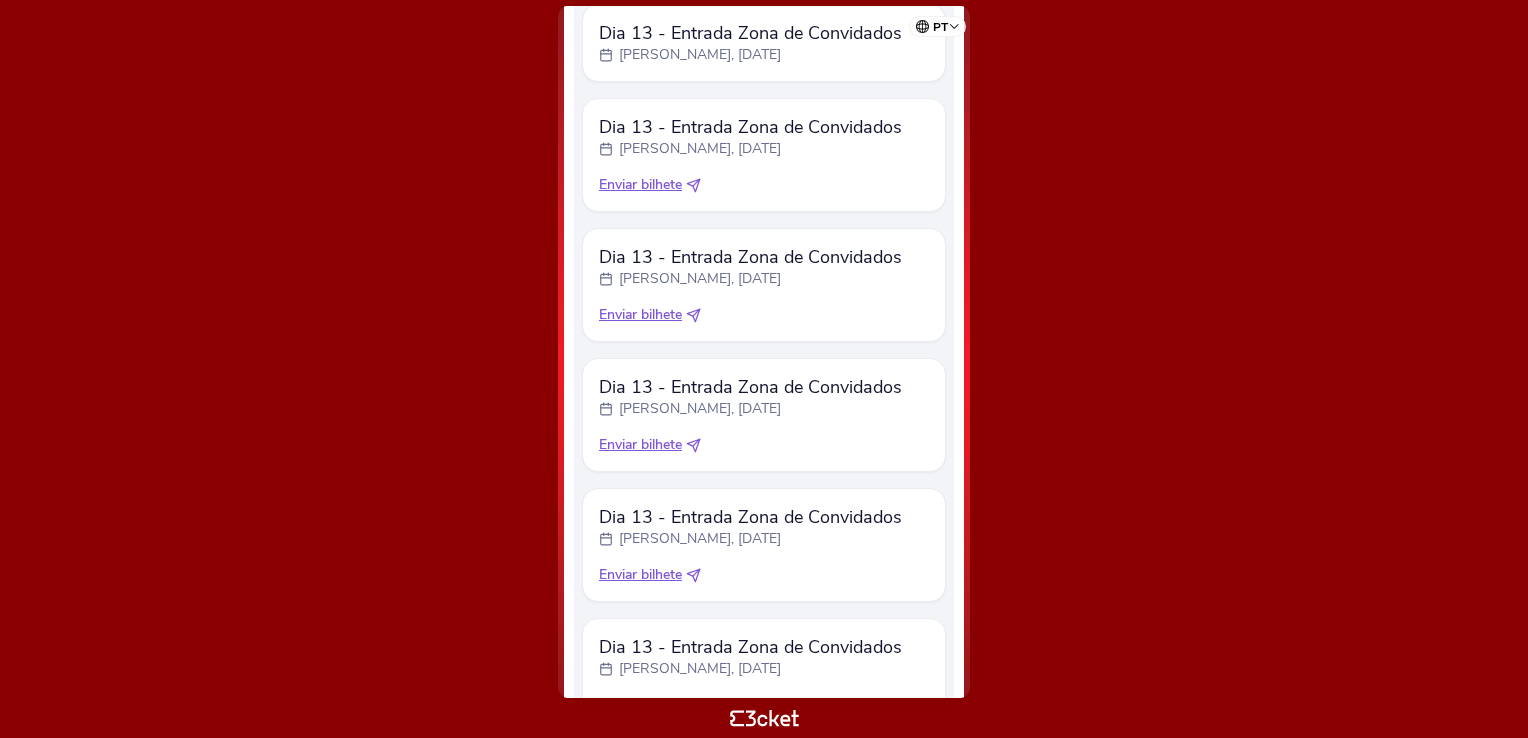 click on "Dia 13 - Entrada Zona de Convidados" at bounding box center (750, 257) 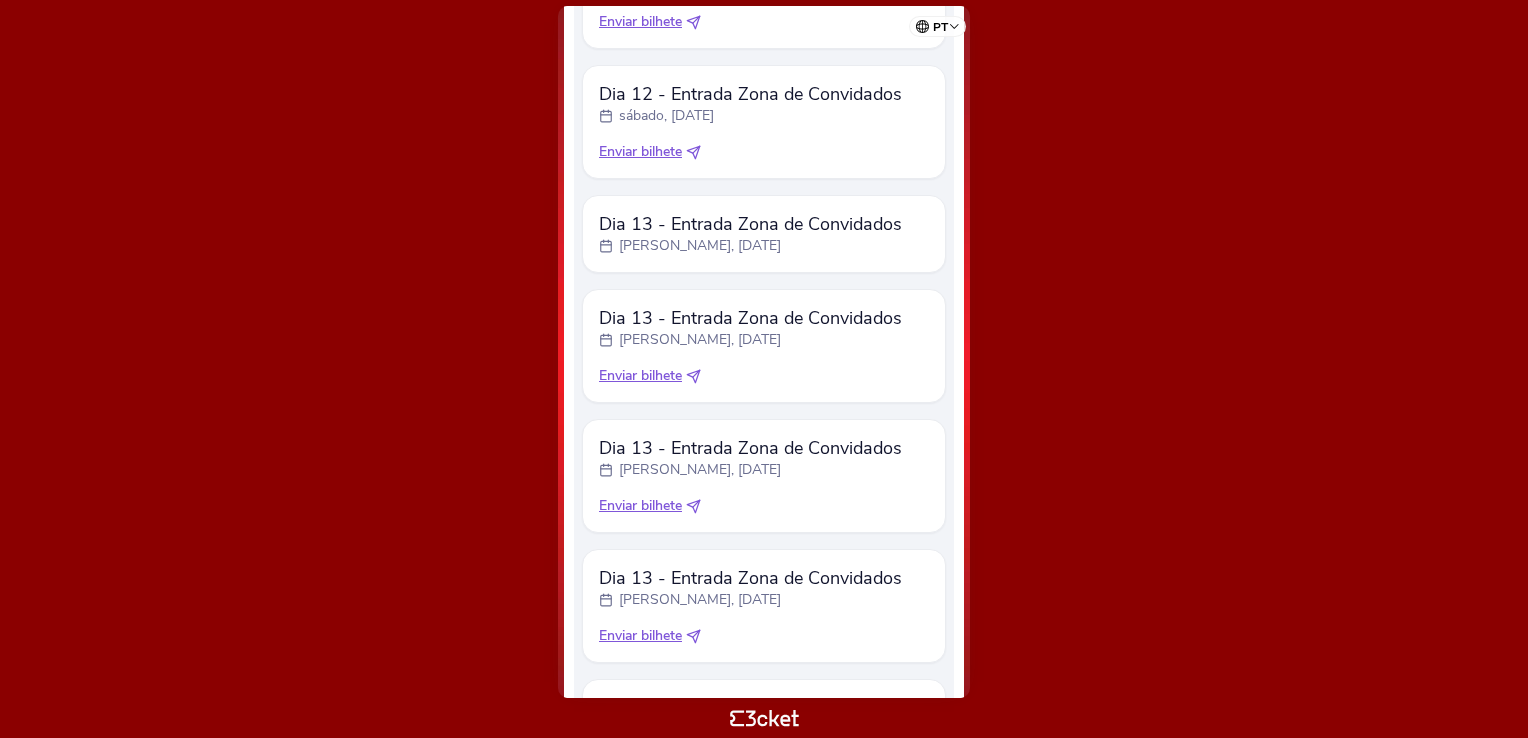 scroll, scrollTop: 1165, scrollLeft: 0, axis: vertical 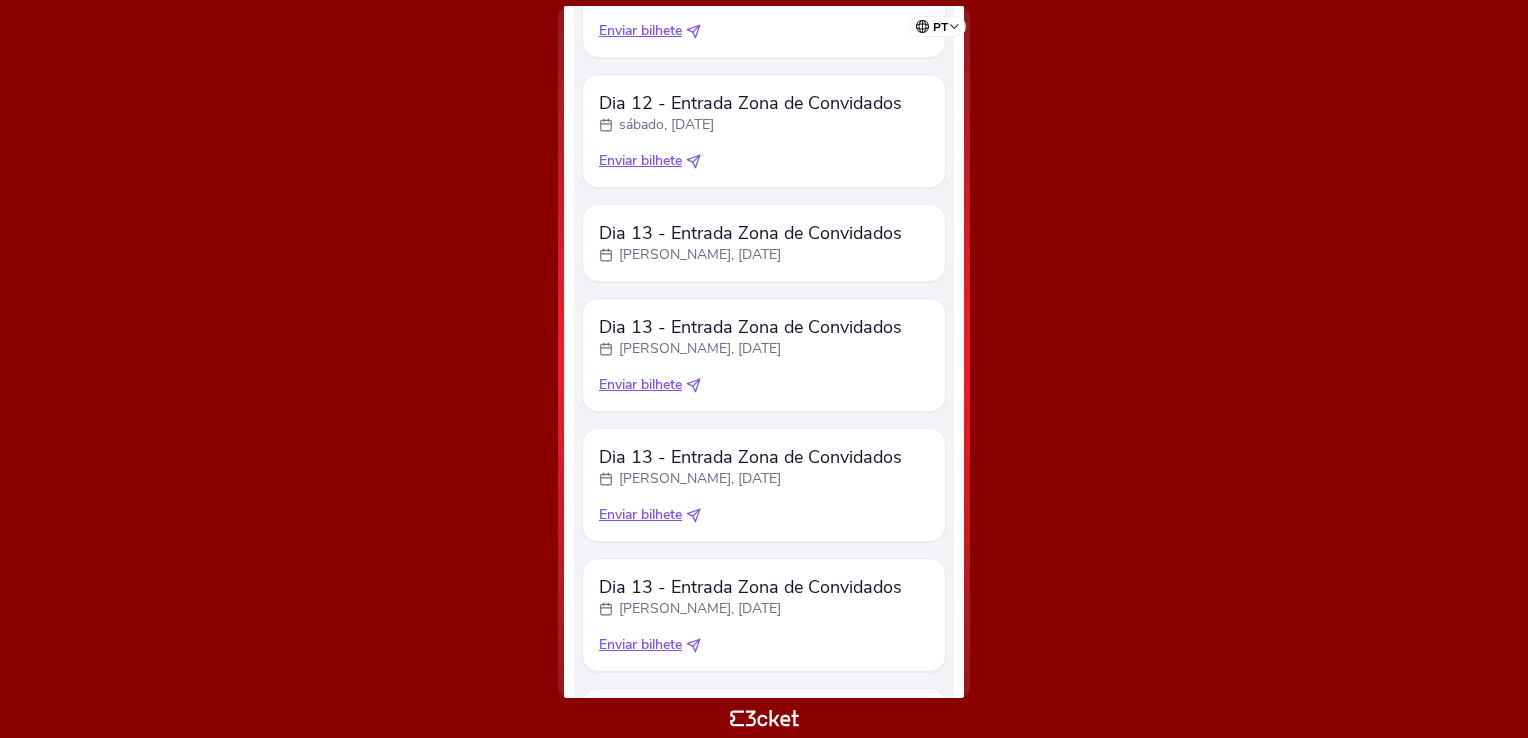 click on "Dia 13 - Entrada Zona de Convidados" at bounding box center [750, 233] 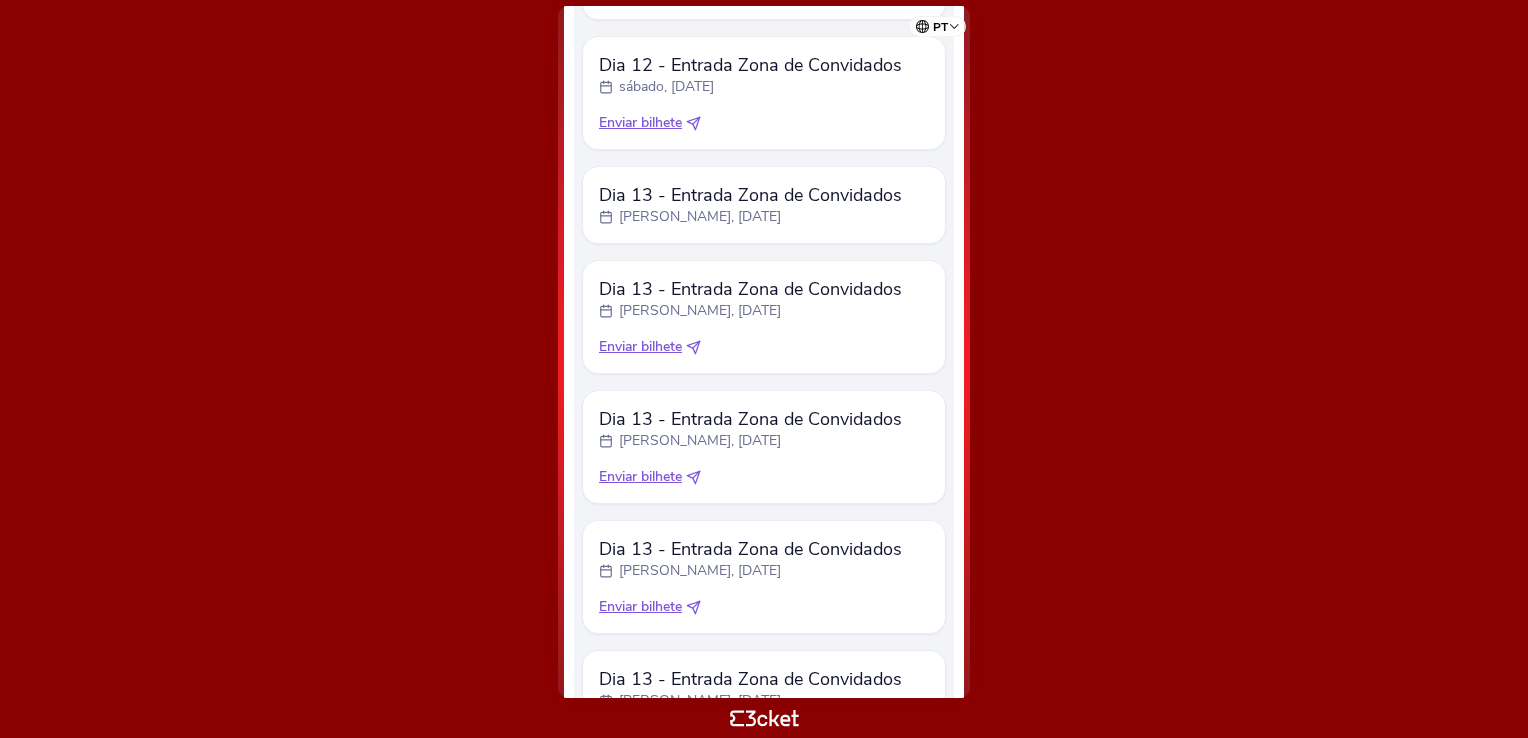 scroll, scrollTop: 1205, scrollLeft: 0, axis: vertical 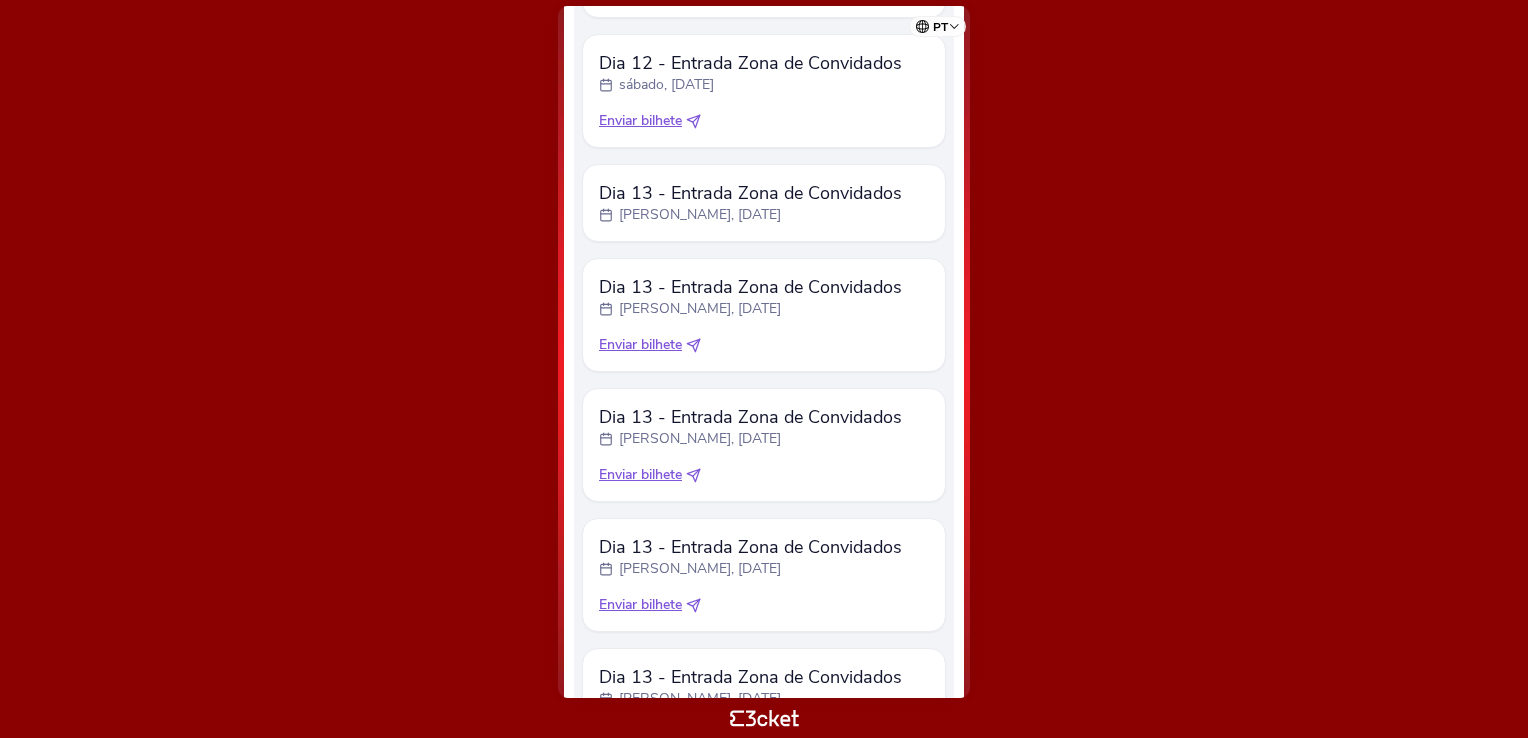 click on "Dia 13 - Entrada Zona de Convidados" at bounding box center [750, 287] 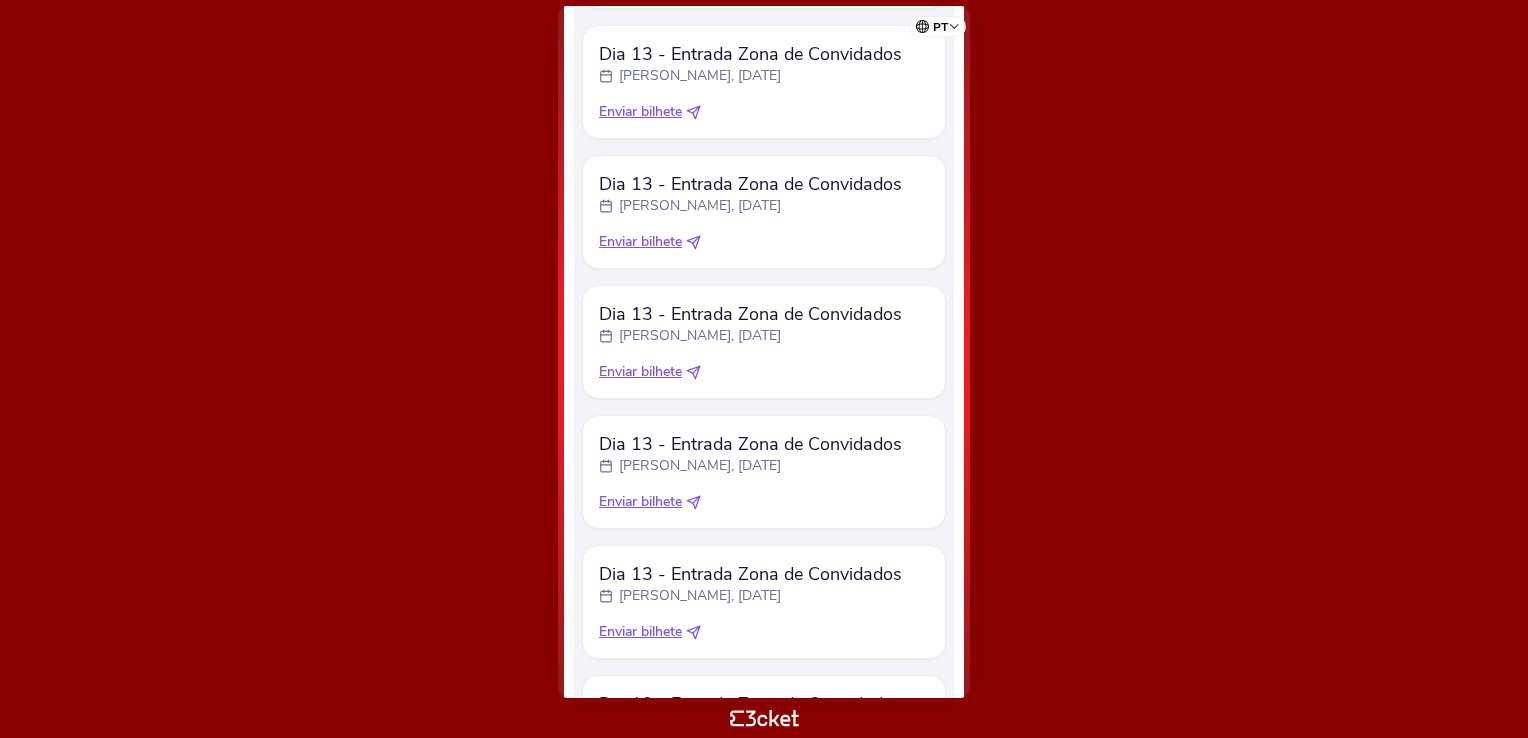 scroll, scrollTop: 1445, scrollLeft: 0, axis: vertical 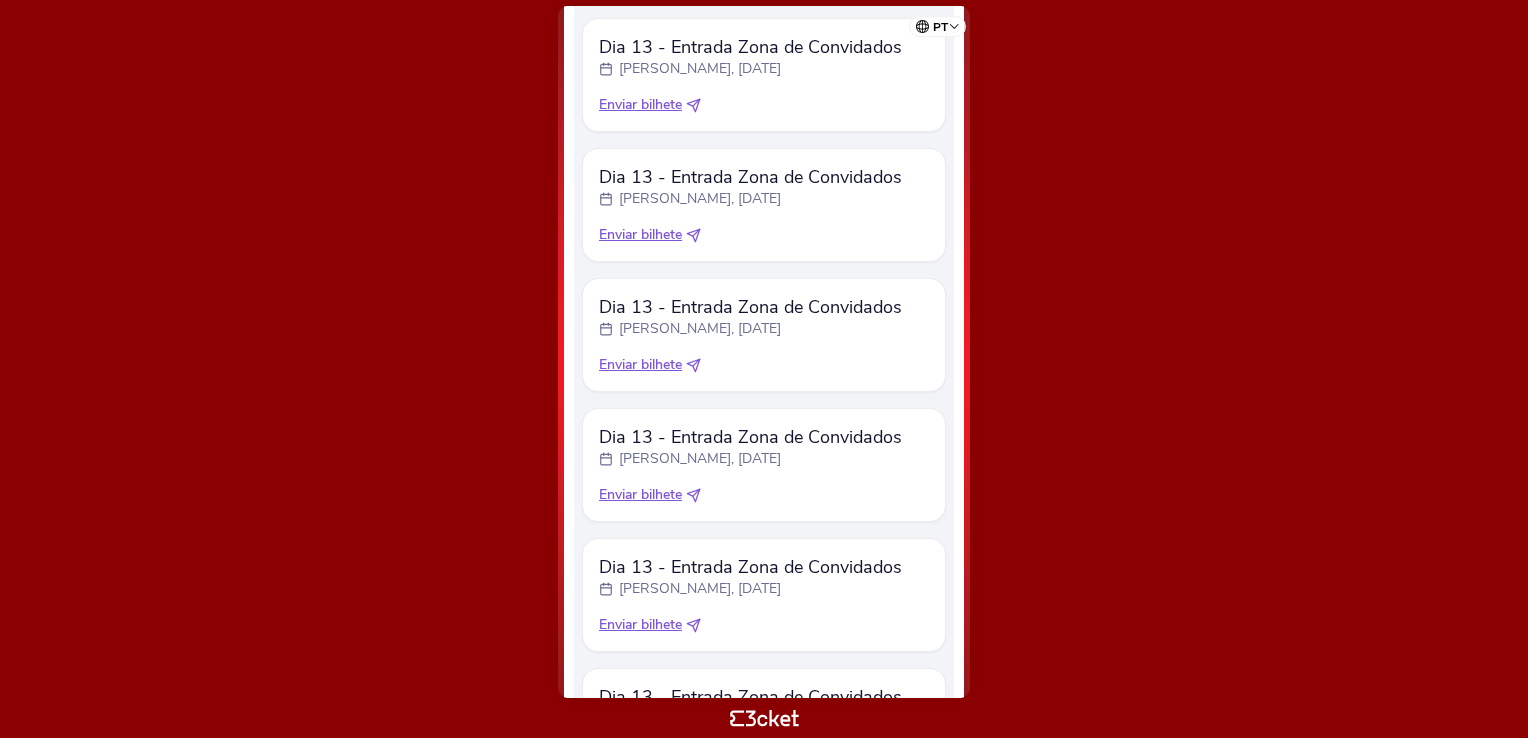 click on "Dia 13 - Entrada Zona de Convidados" at bounding box center [750, 437] 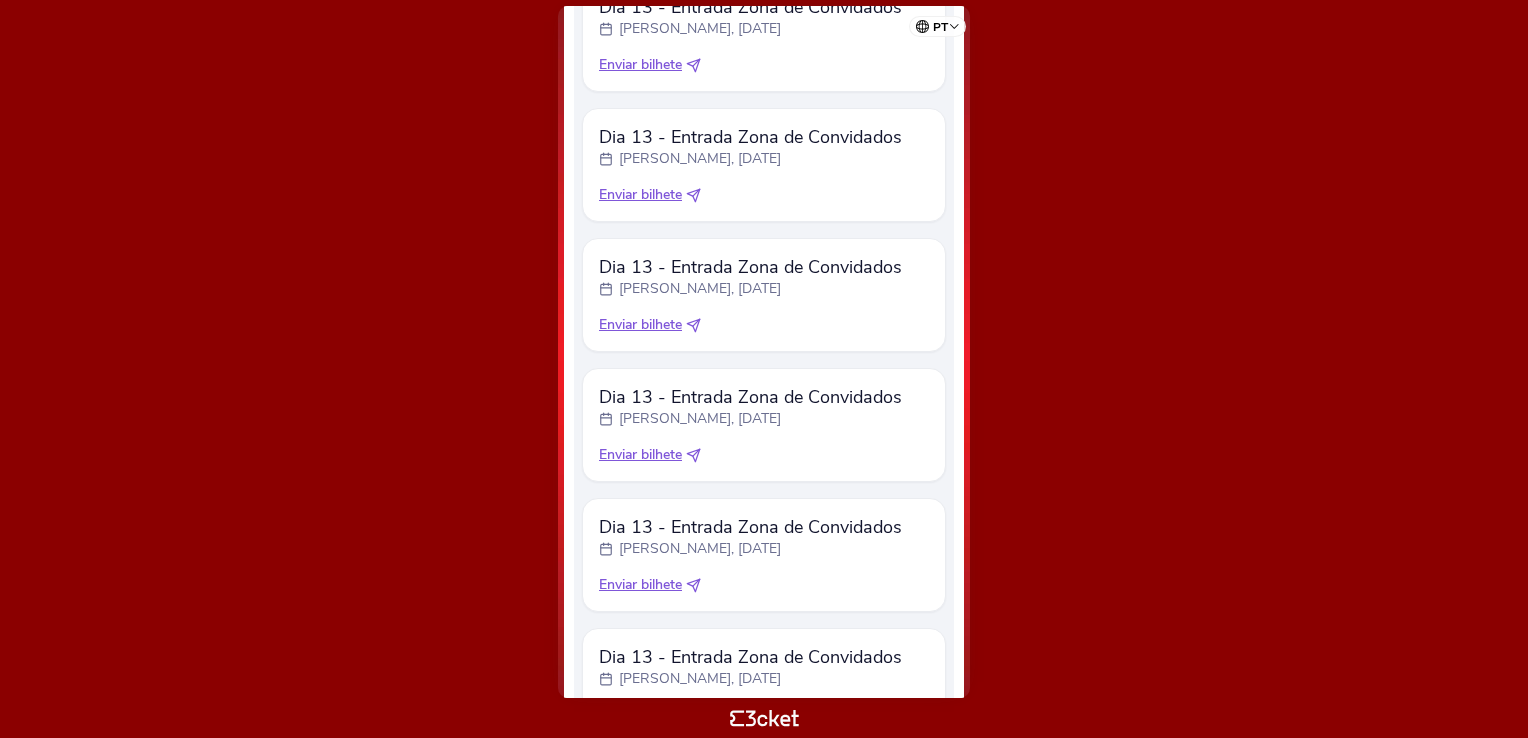 click on "Dia 13 - Entrada Zona de Convidados
domingo, 13 jul
Enviar bilhete" at bounding box center (764, 555) 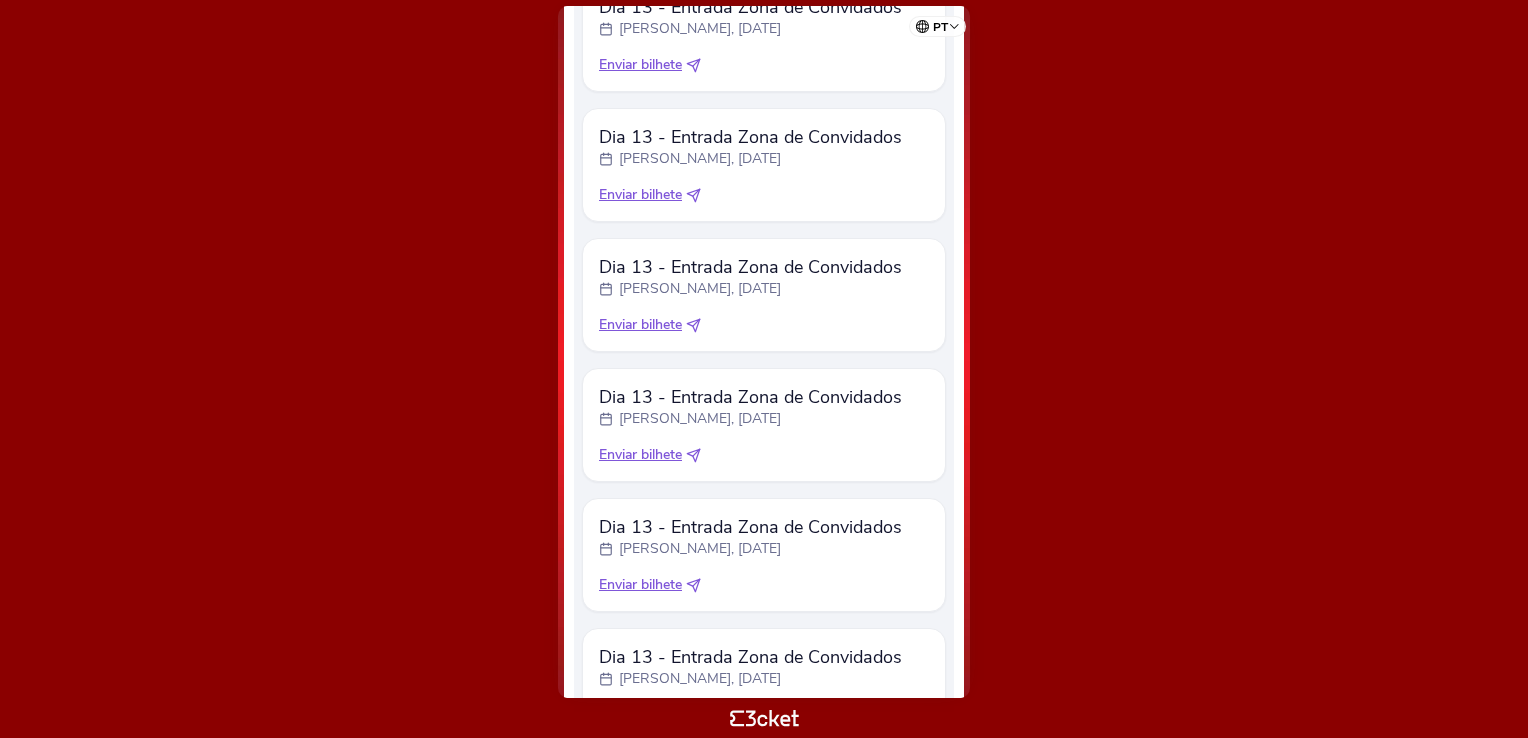 click on "Dia 13 - Entrada Zona de Convidados" at bounding box center (750, 657) 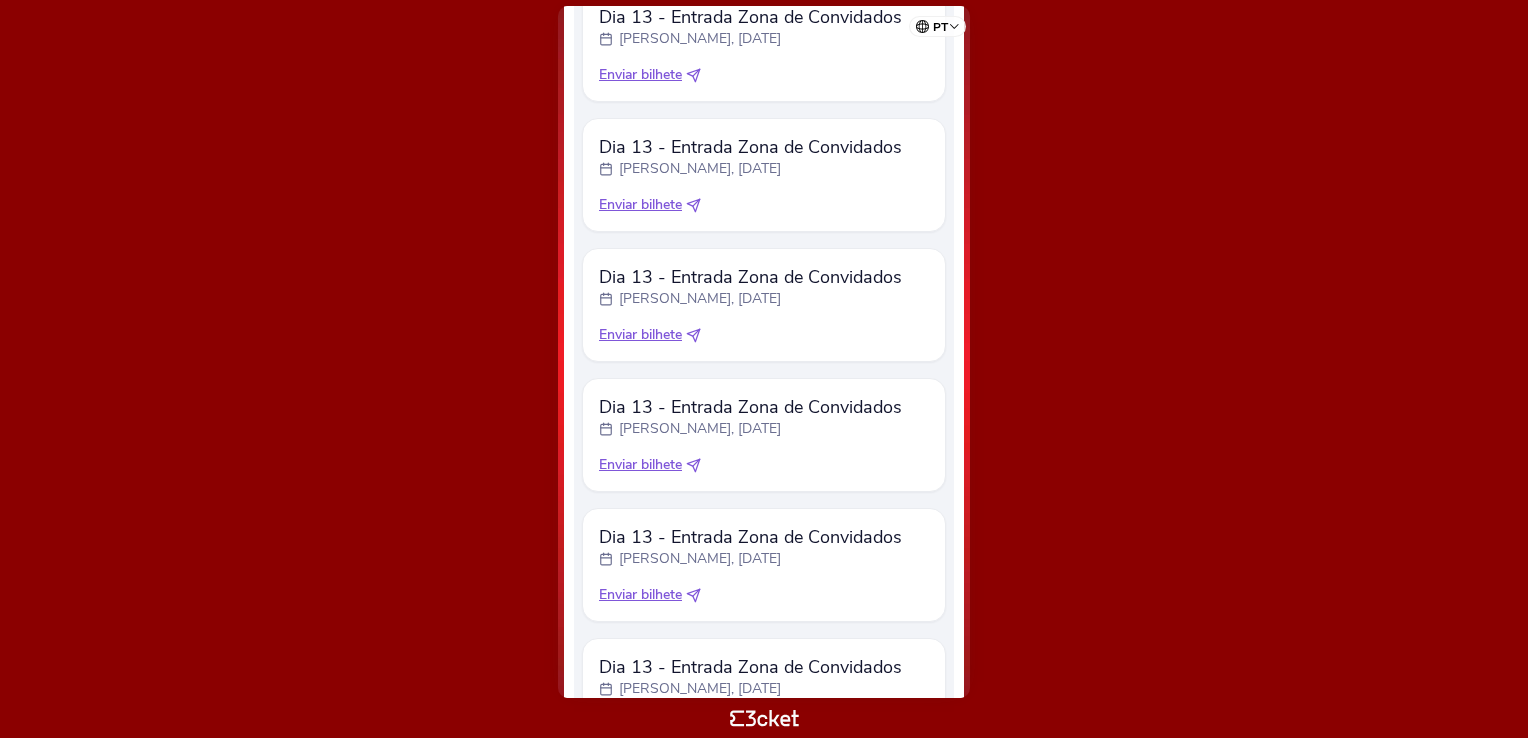 scroll, scrollTop: 1765, scrollLeft: 0, axis: vertical 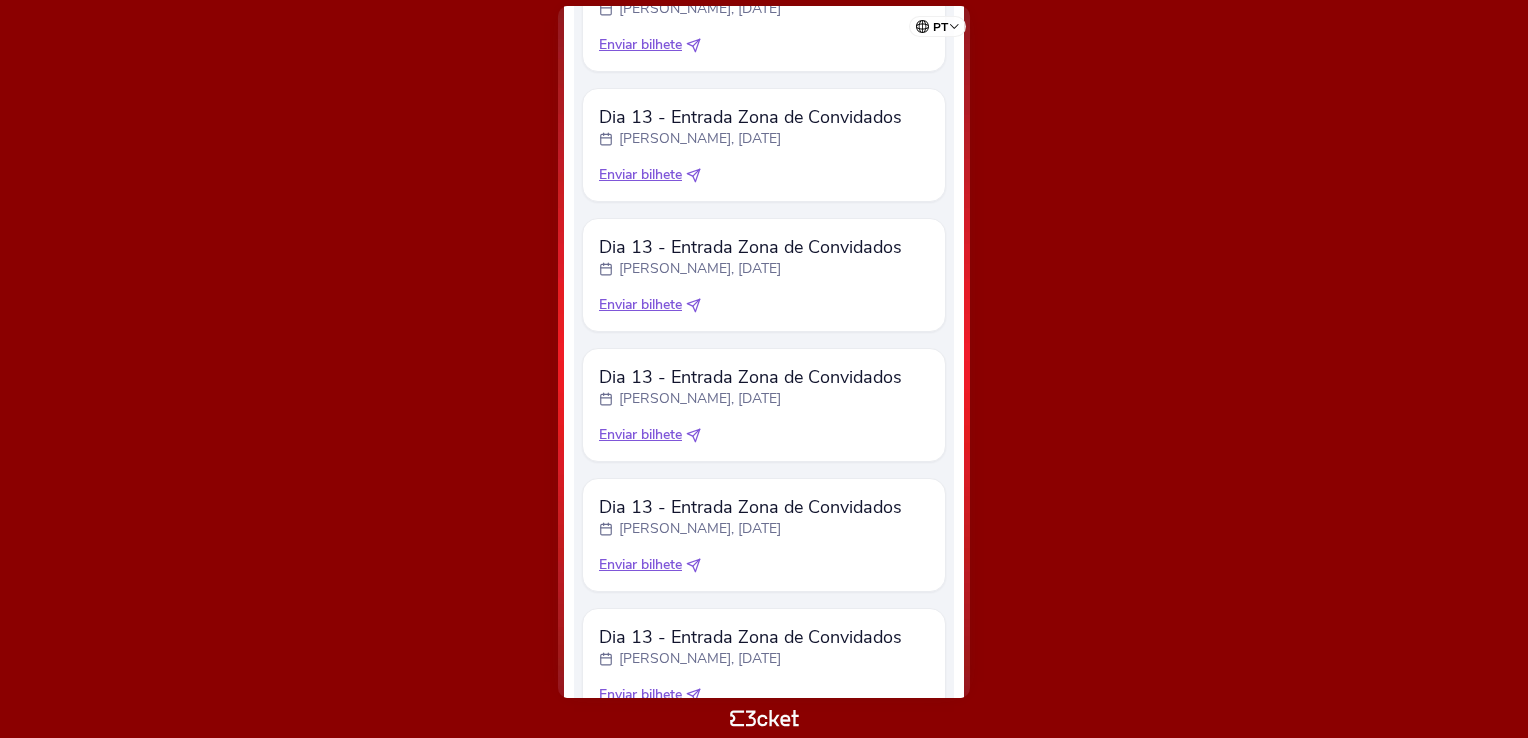 click on "Dia 13 - Entrada Zona de Convidados" at bounding box center [750, 507] 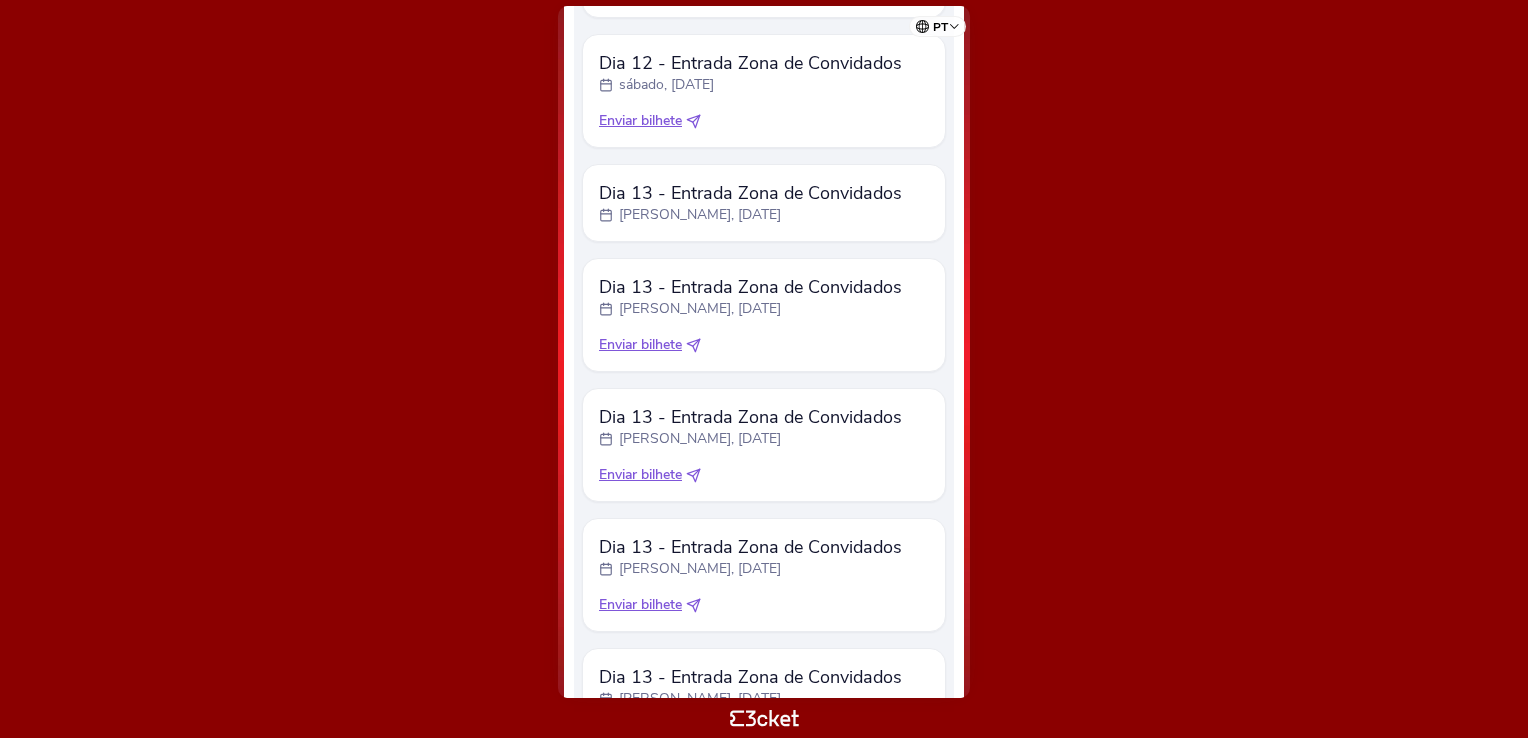 scroll, scrollTop: 1245, scrollLeft: 0, axis: vertical 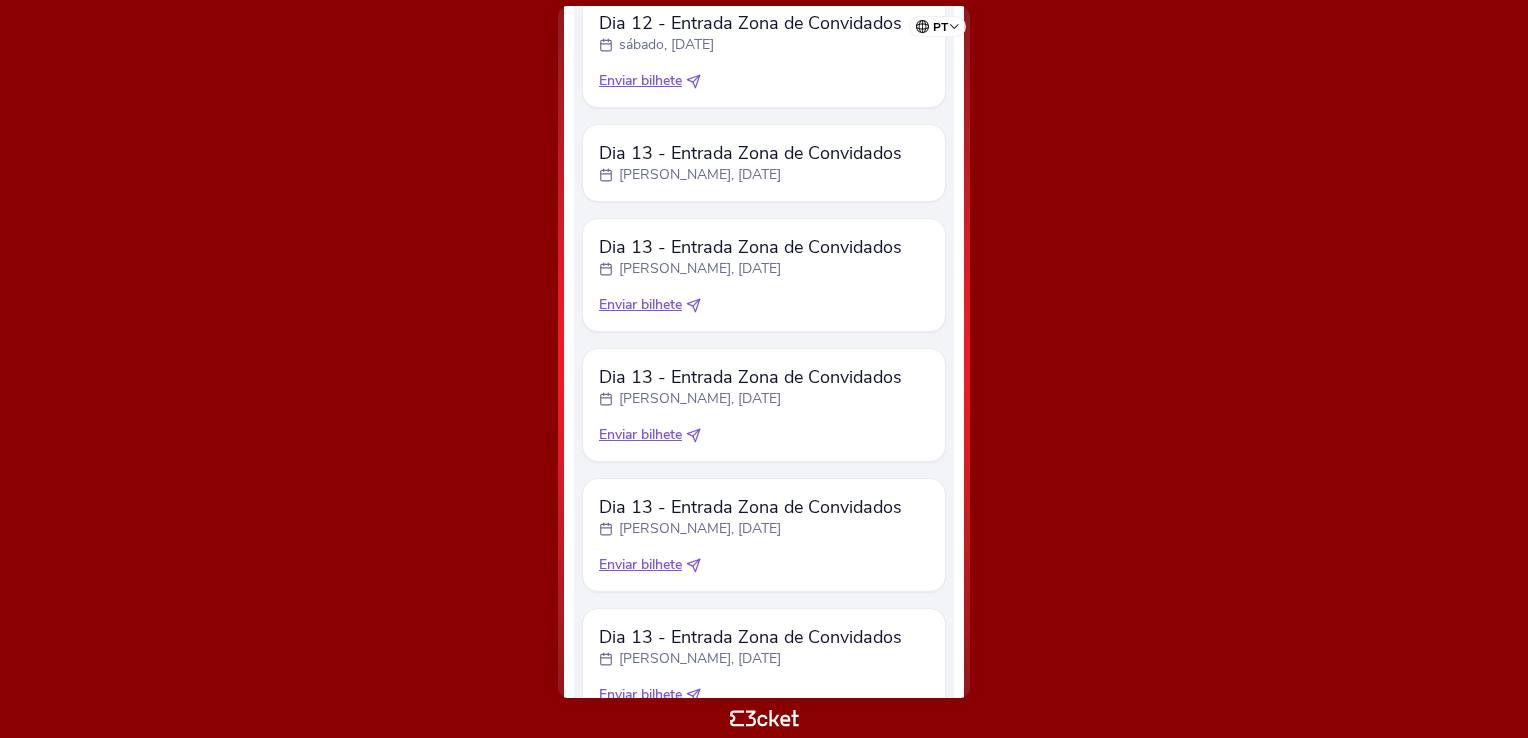 click 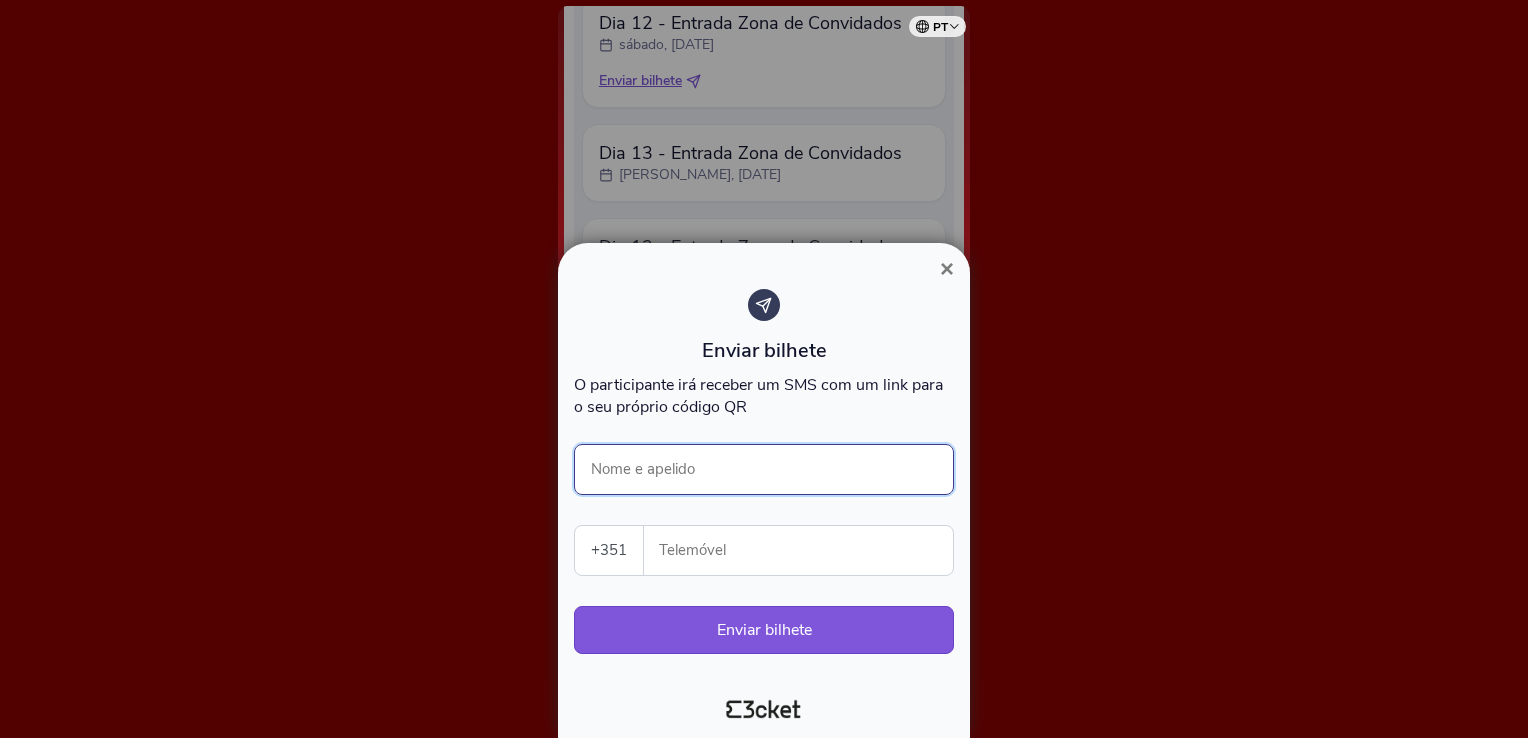 click on "Nome e apelido" at bounding box center (764, 469) 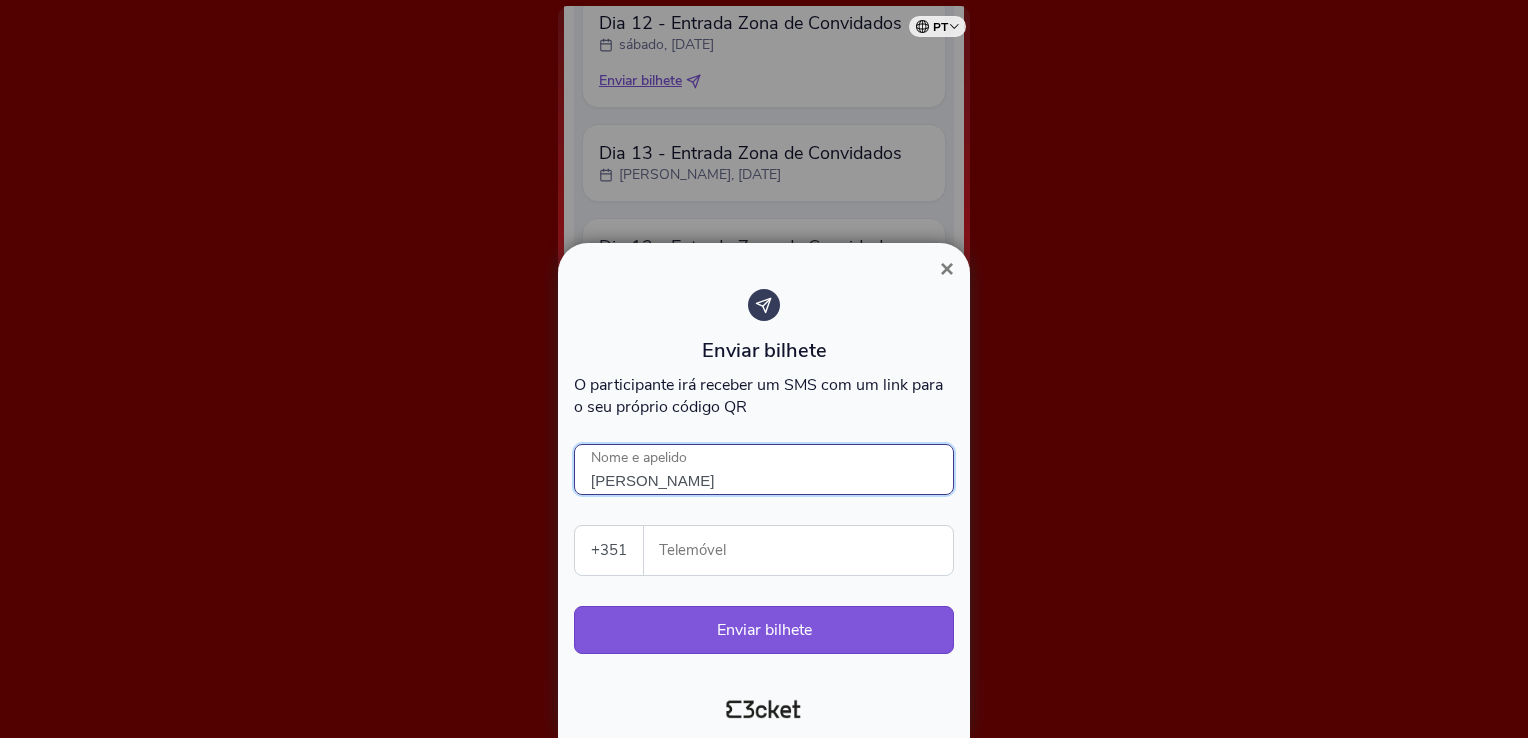type on "[PERSON_NAME]" 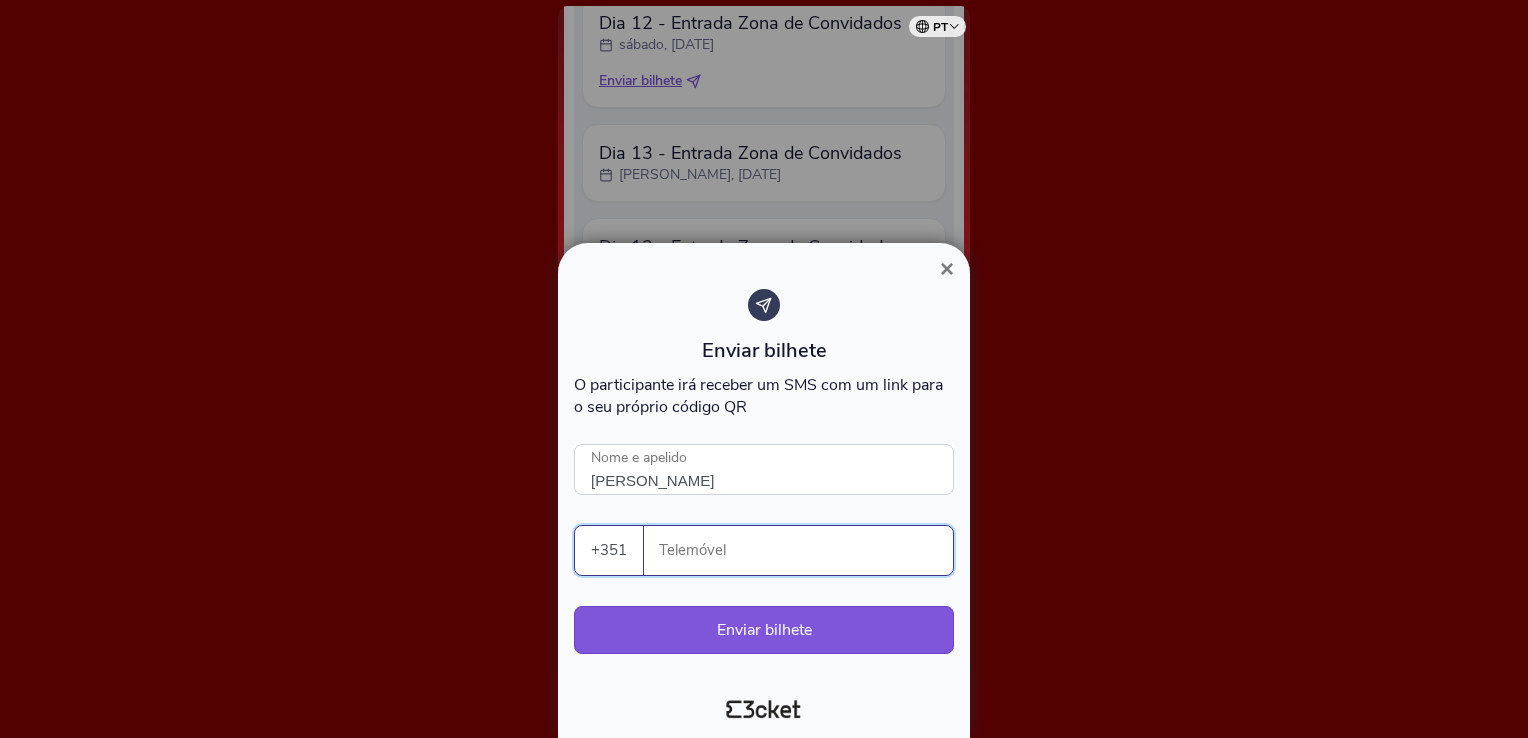 click on "Telemóvel" at bounding box center [806, 550] 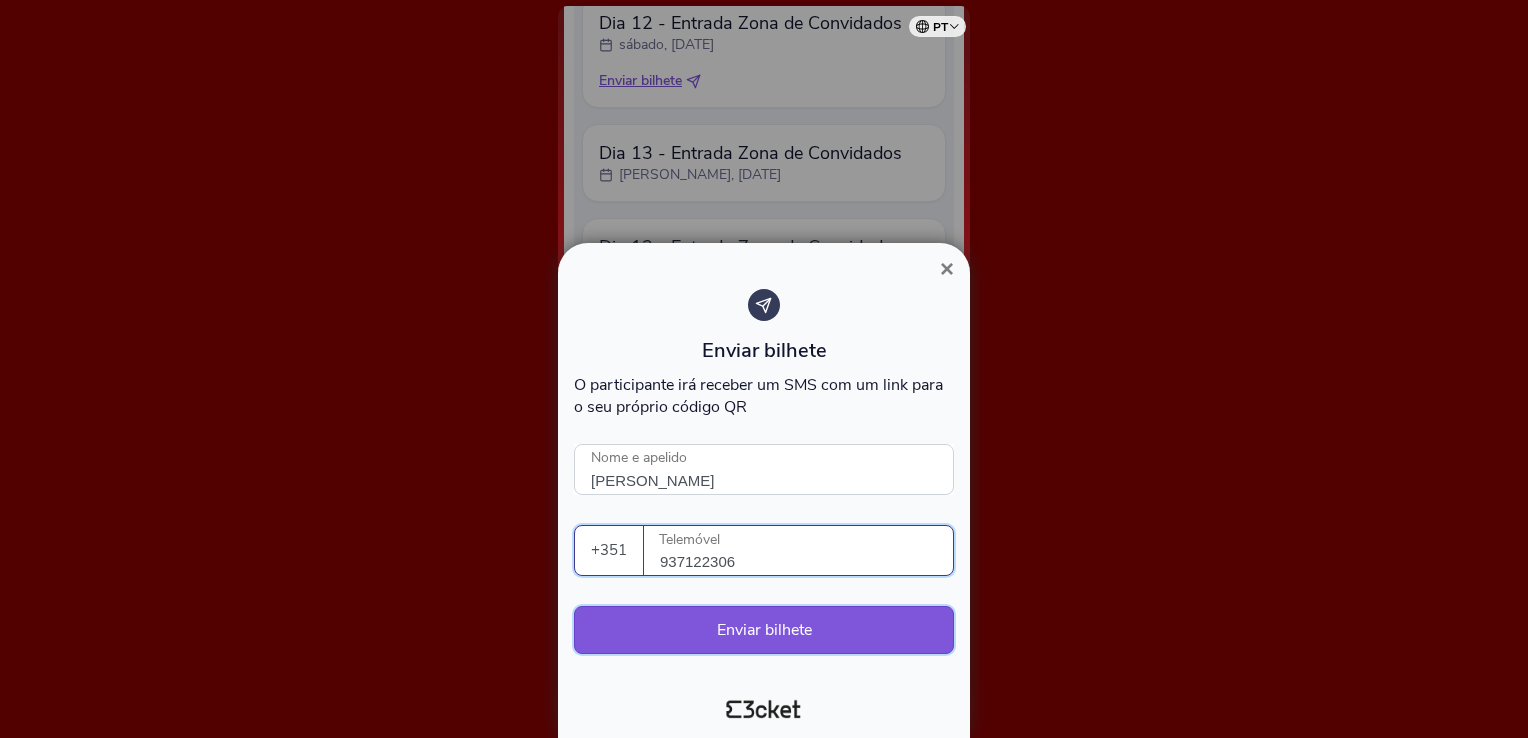 type on "937122306" 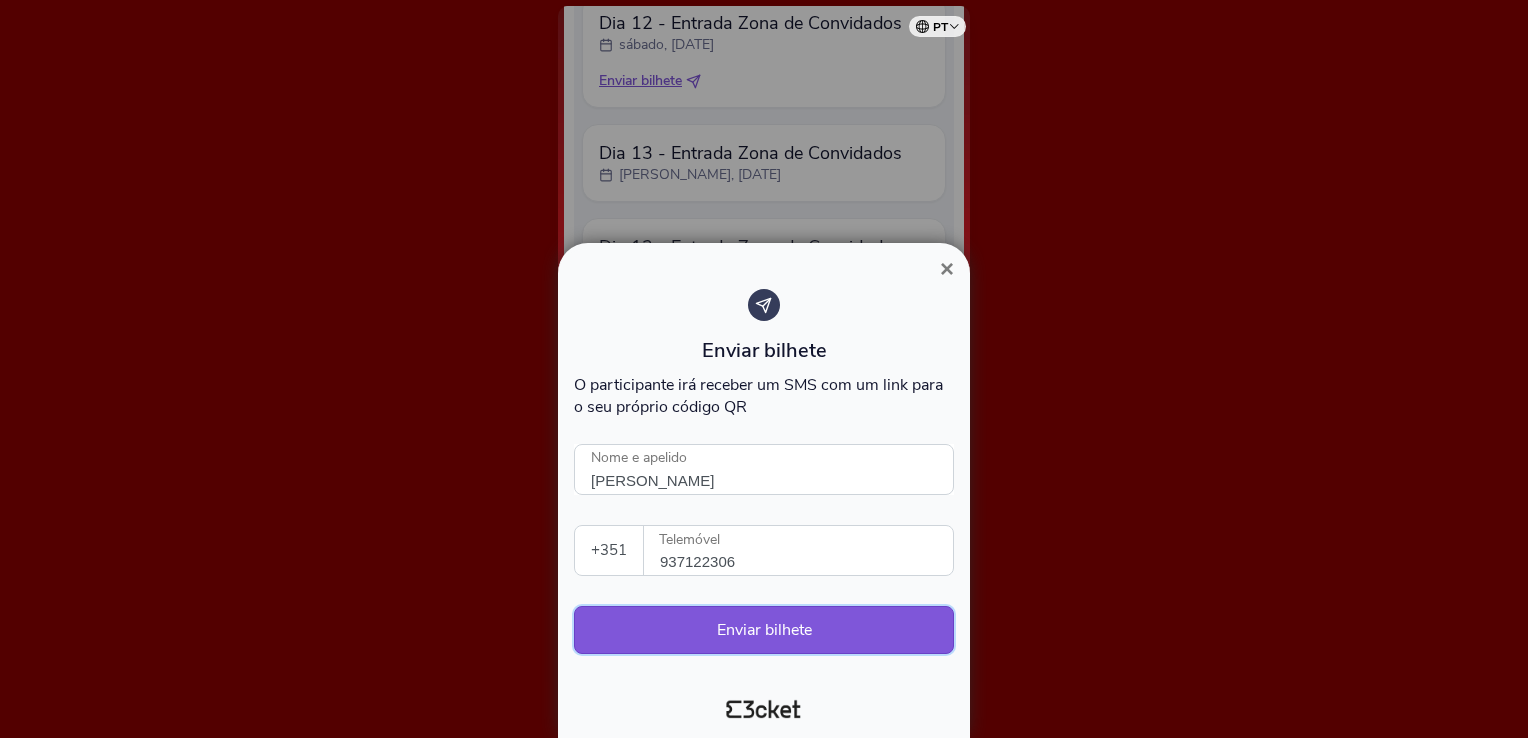 click on "Enviar bilhete" at bounding box center [764, 630] 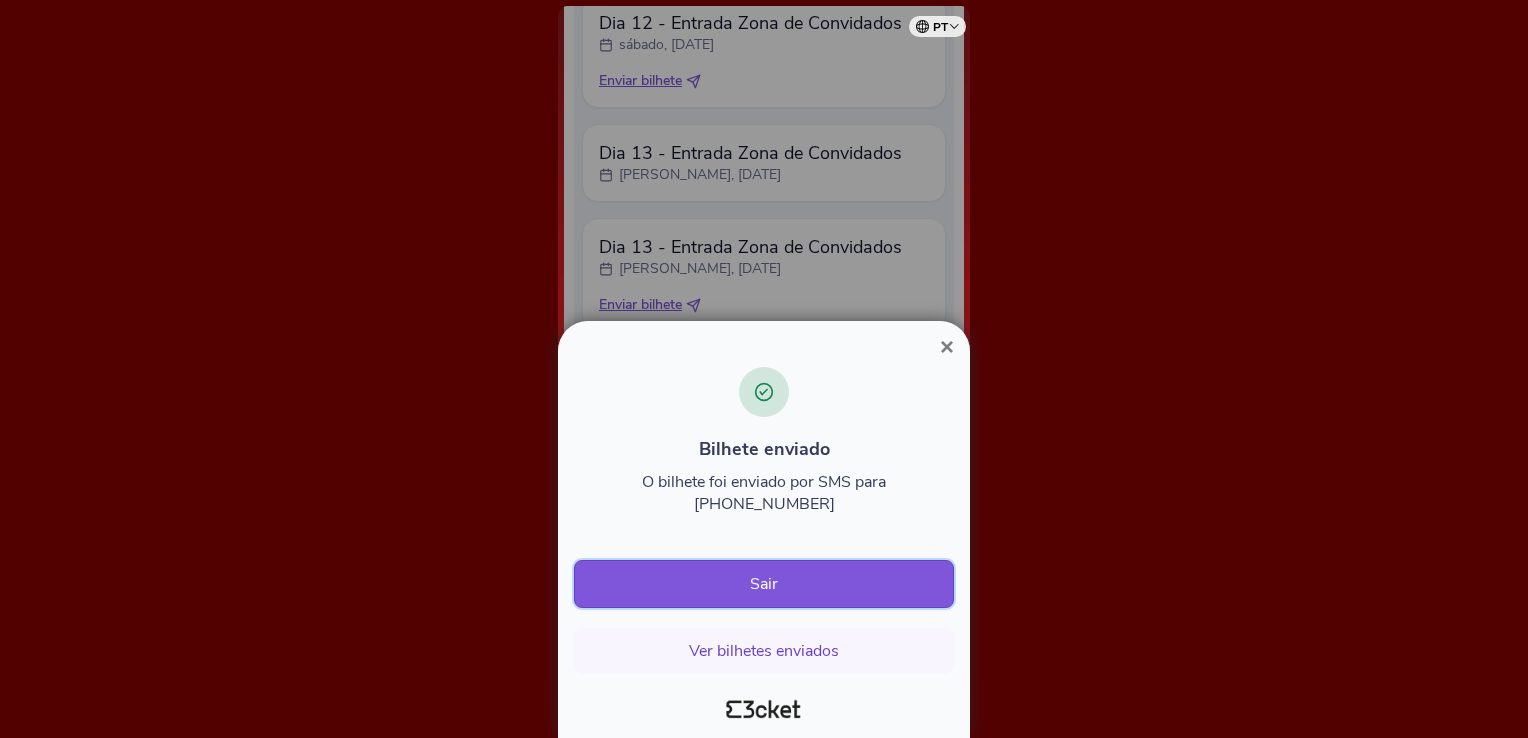 click on "Sair" at bounding box center (764, 584) 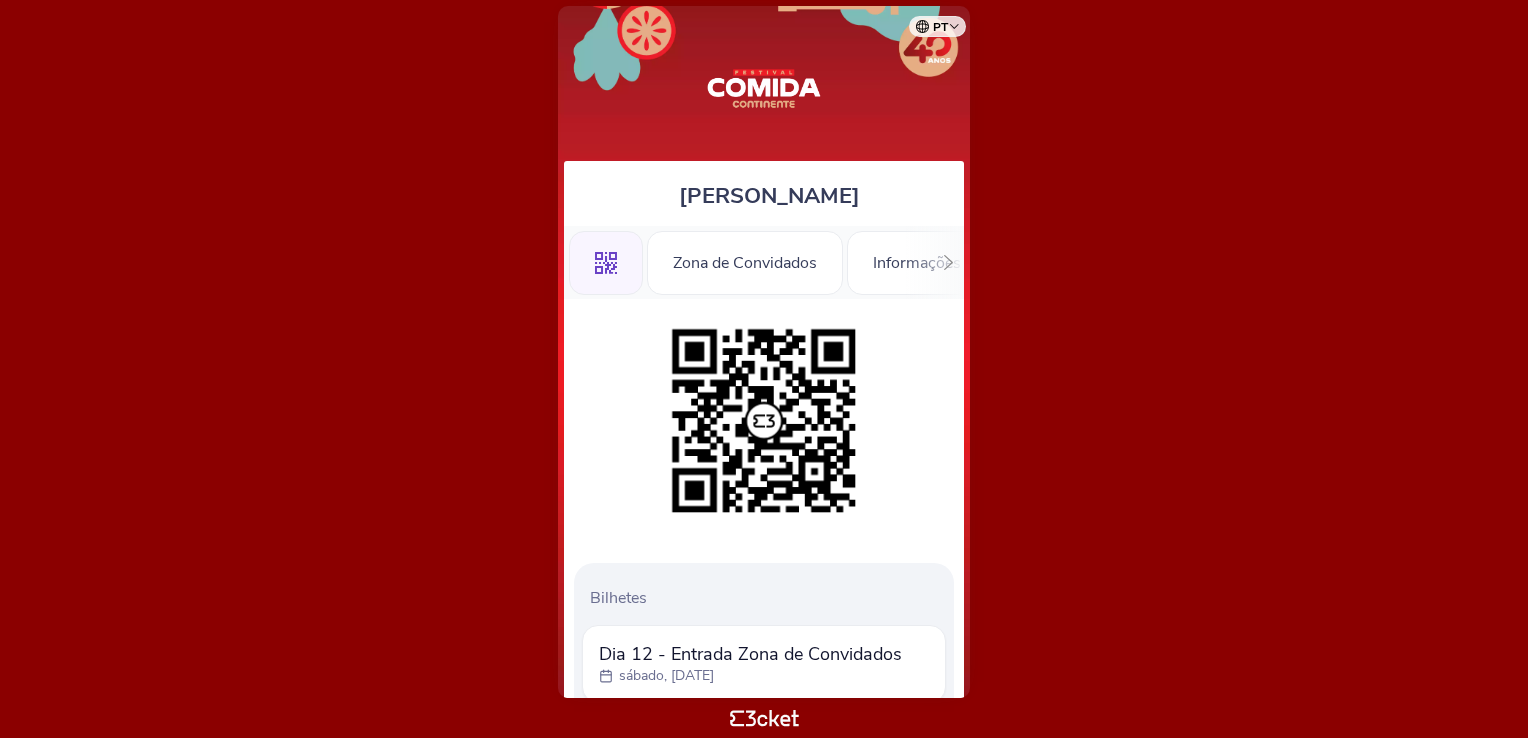 scroll, scrollTop: 0, scrollLeft: 0, axis: both 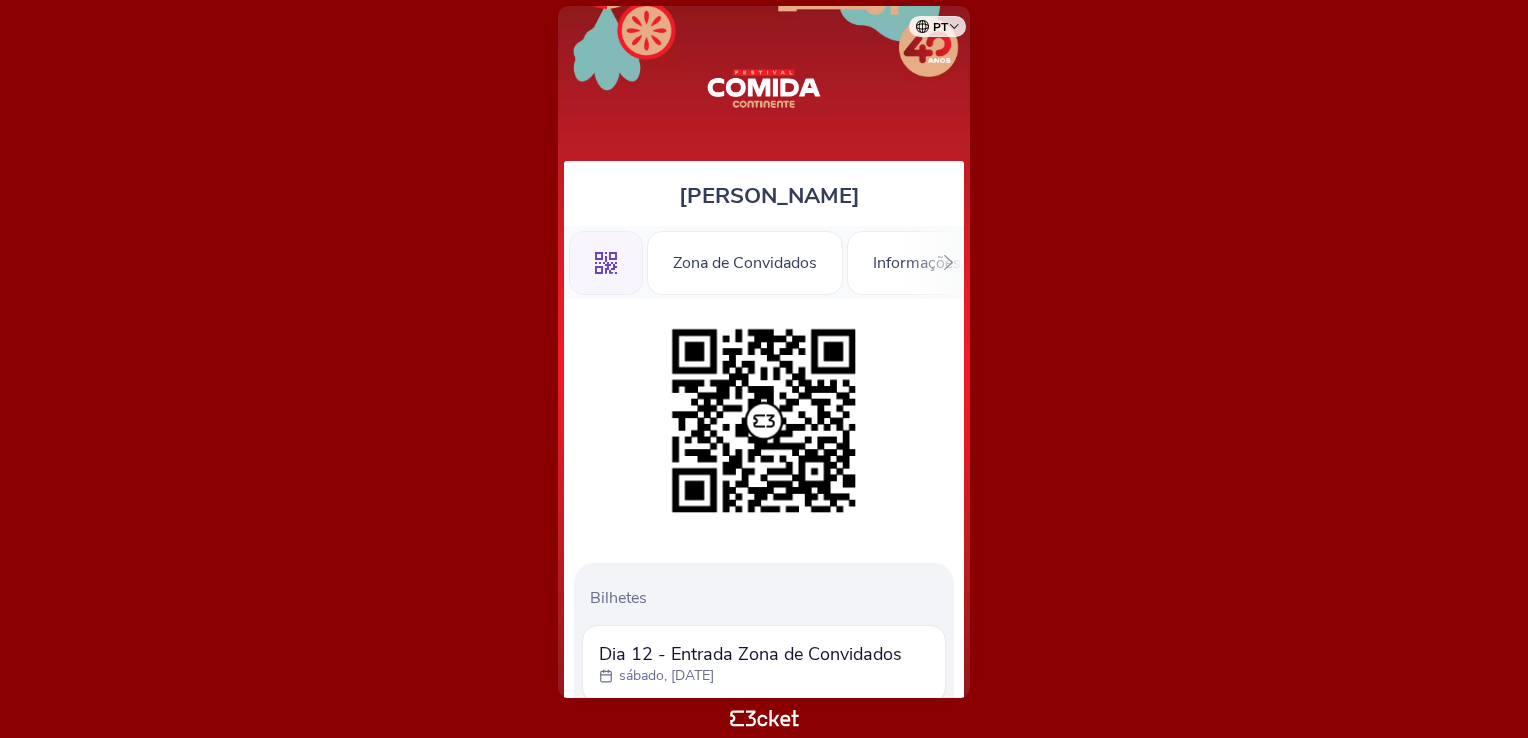 click on "Bilhetes
Dia 12 - Entrada Zona de Convidados
sábado, [DATE]" at bounding box center [764, 1384] 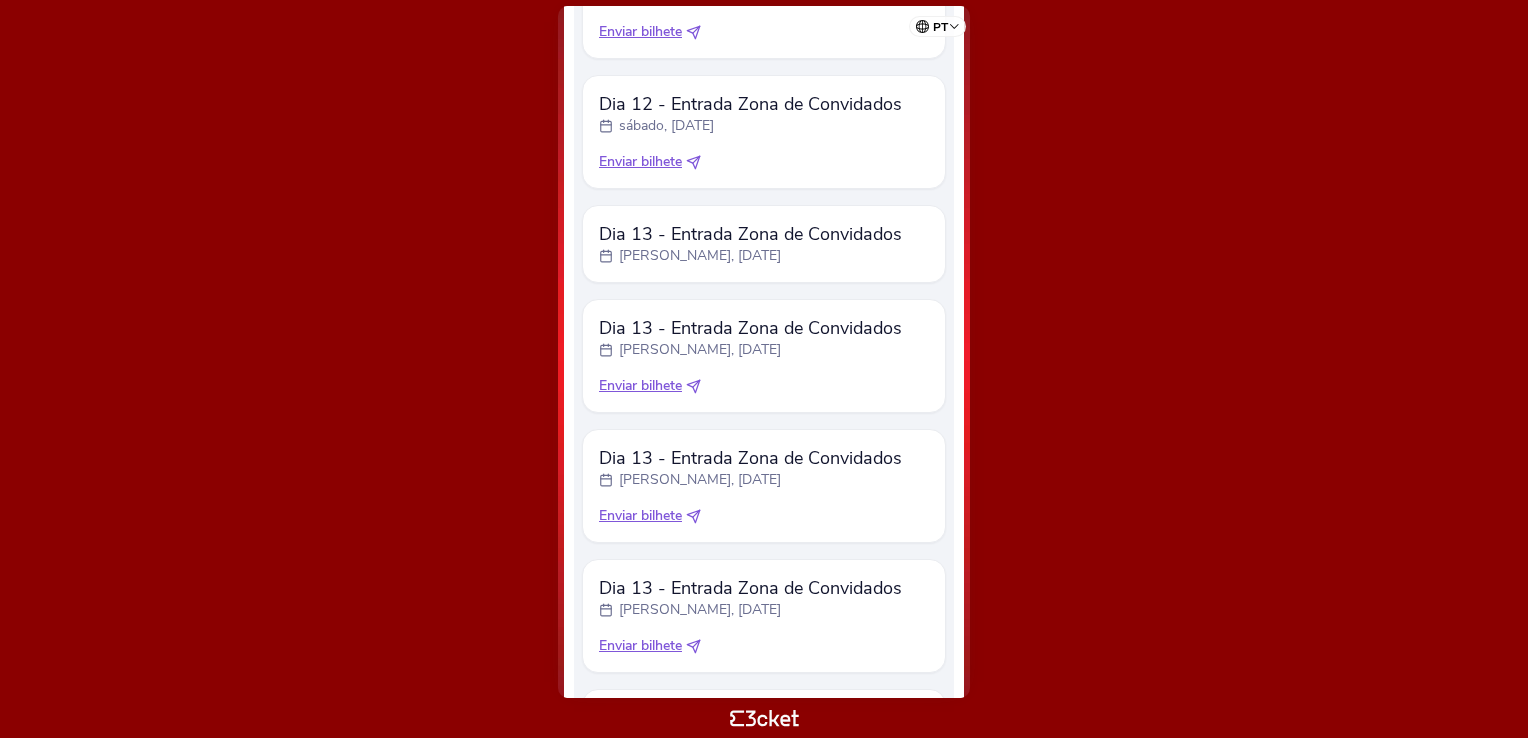 scroll, scrollTop: 1200, scrollLeft: 0, axis: vertical 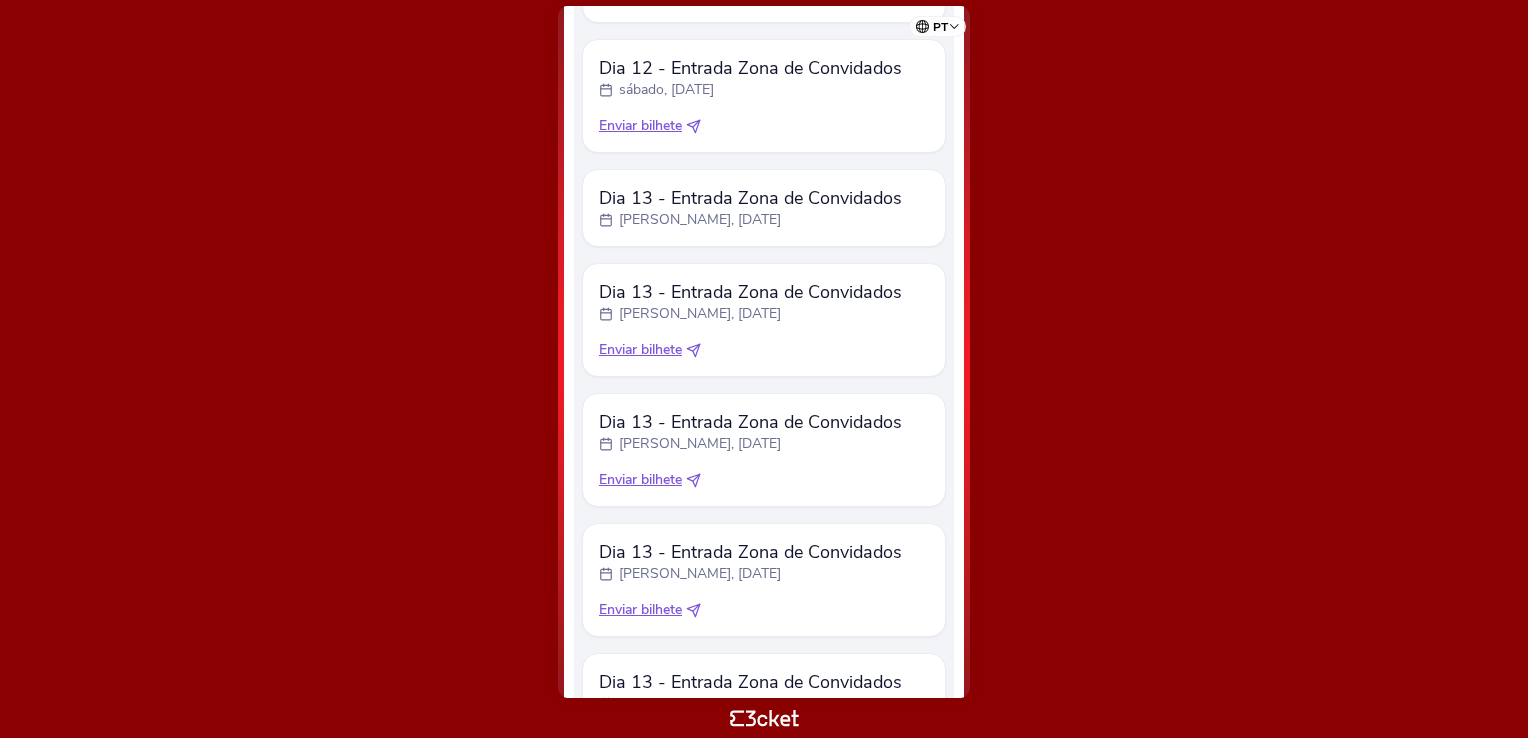 click 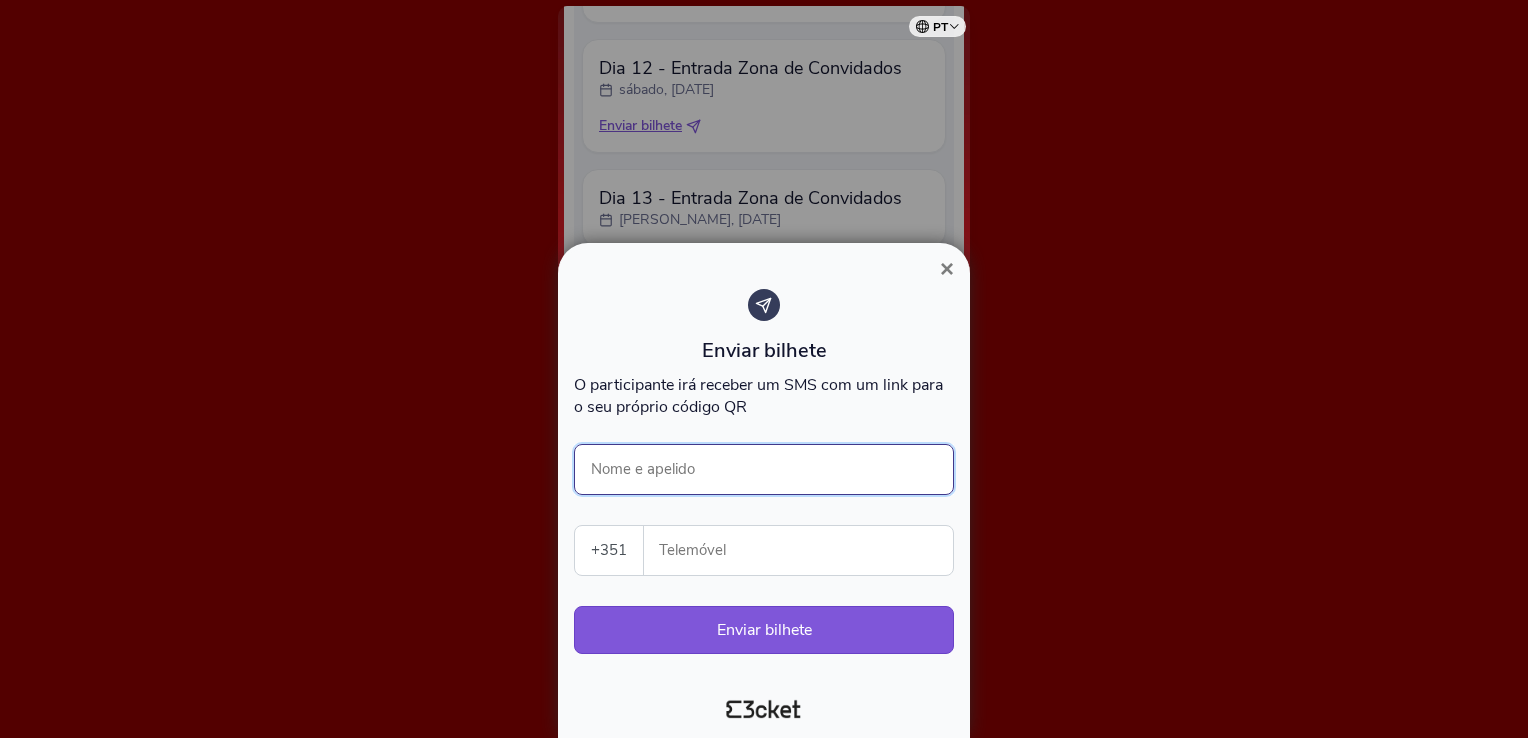 click on "Nome e apelido" at bounding box center [764, 469] 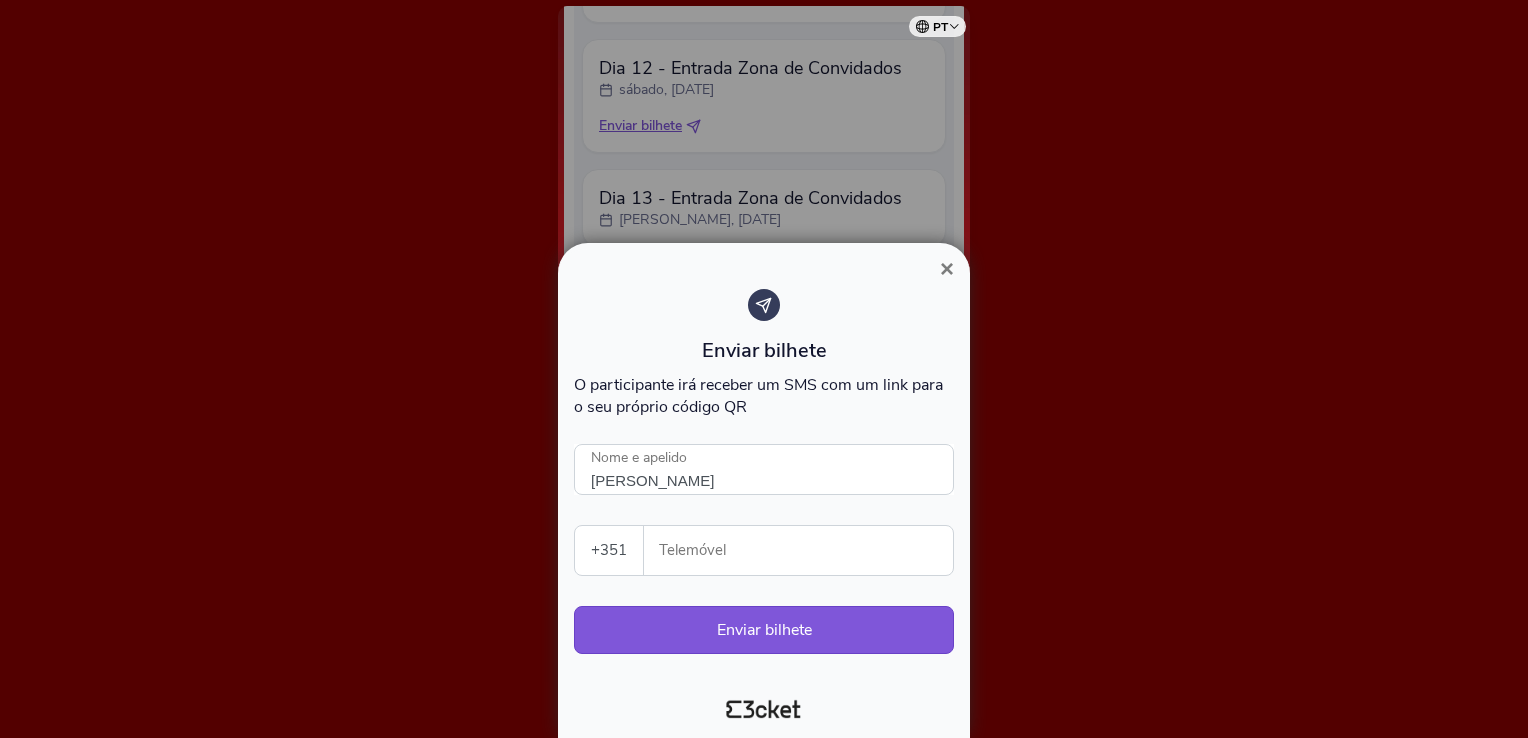 type on "937122306" 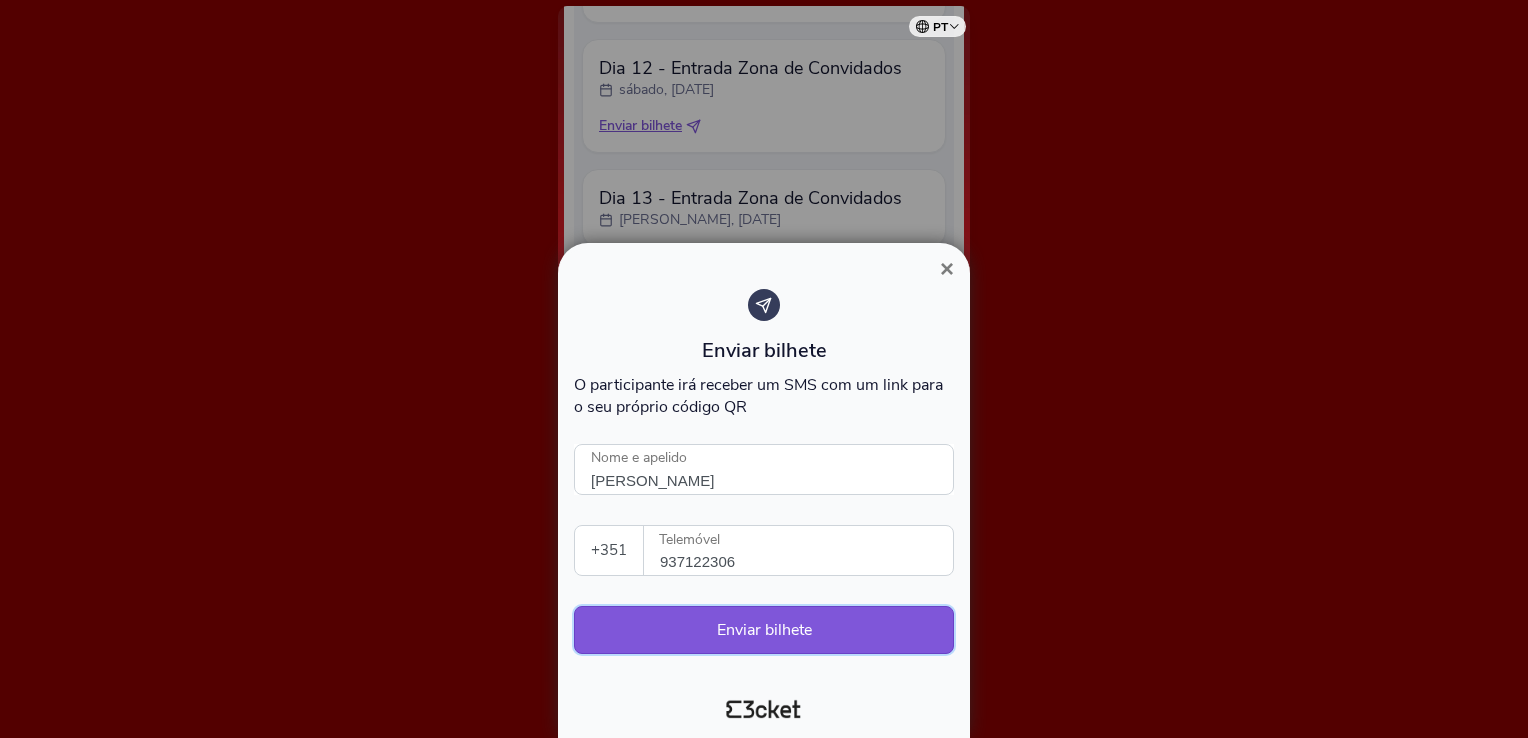 click on "Enviar bilhete" at bounding box center (764, 630) 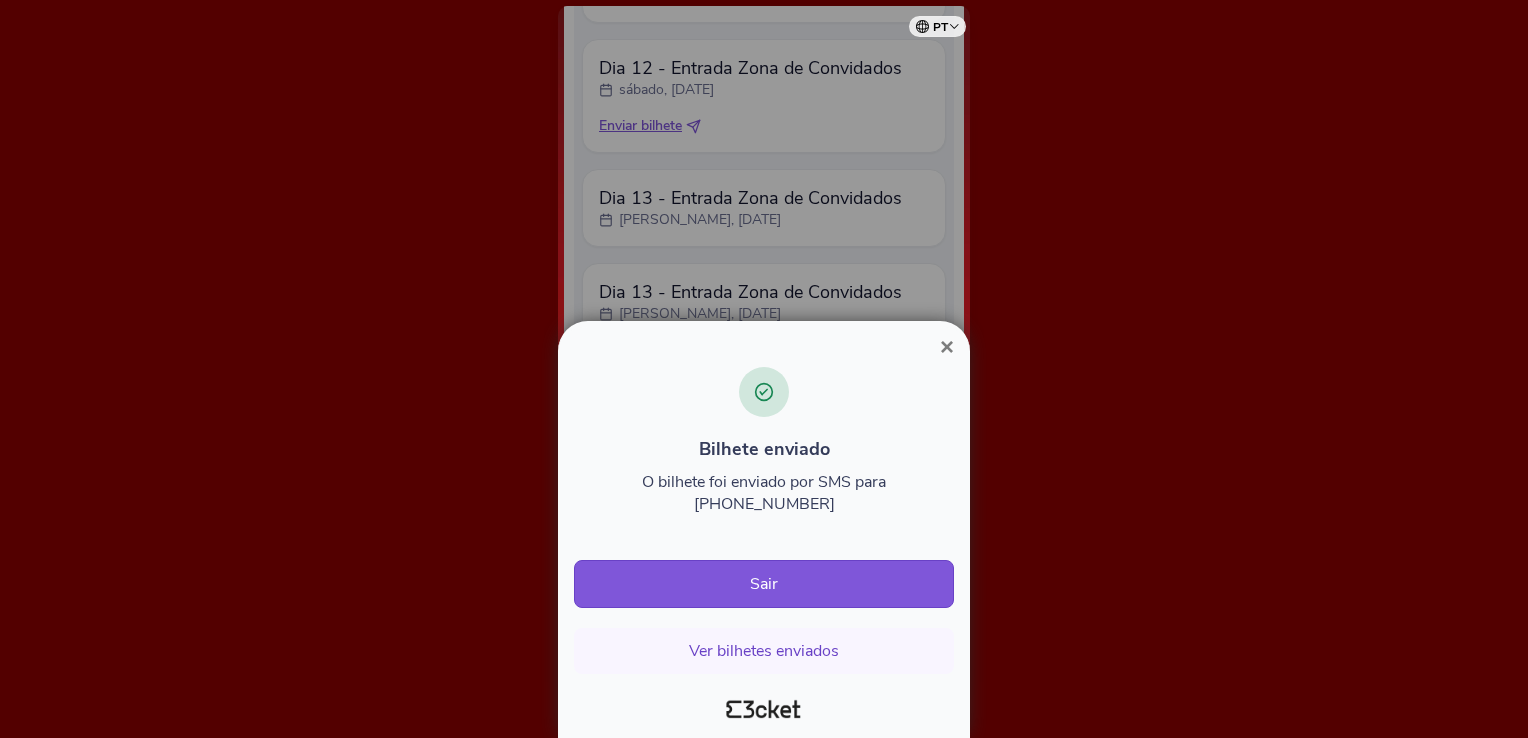 click at bounding box center (764, 369) 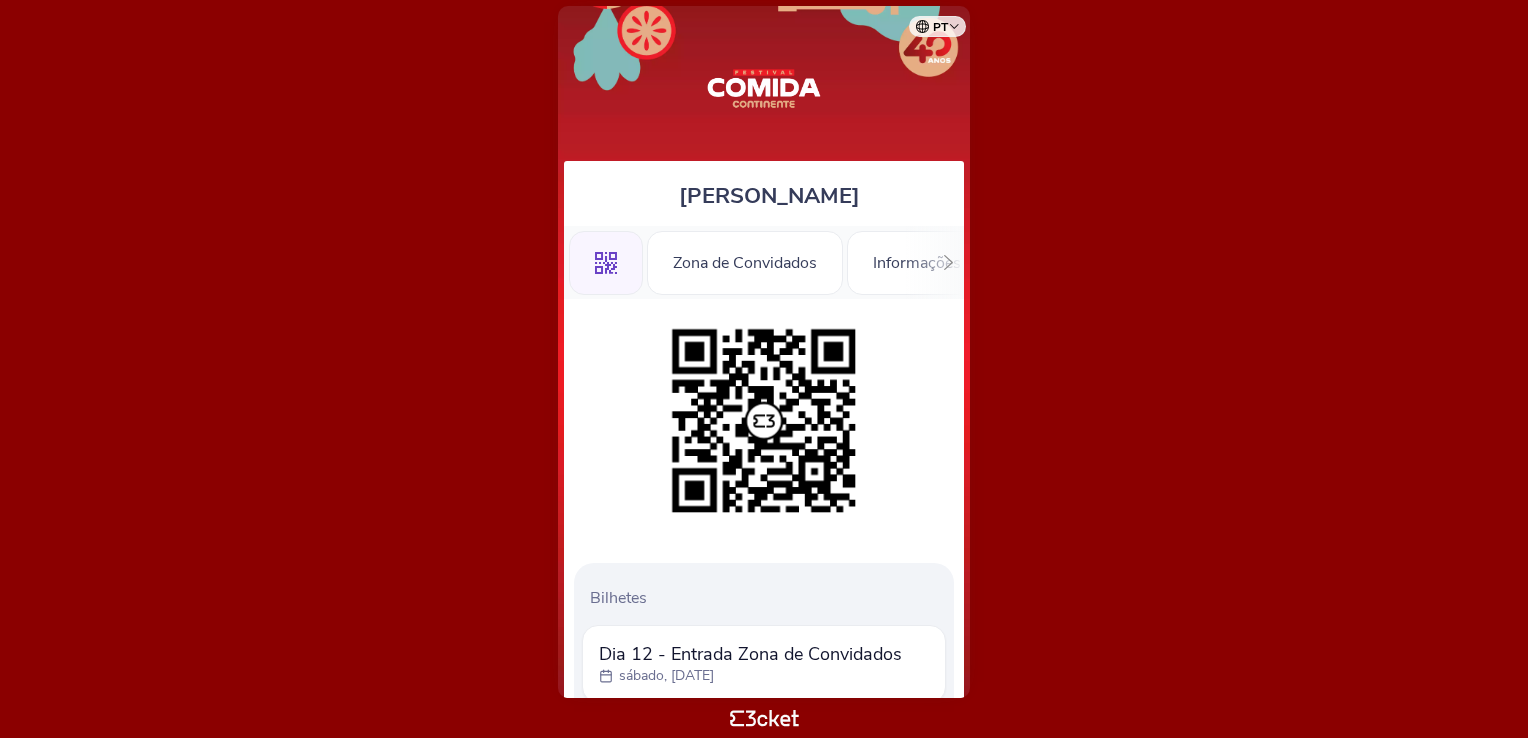 scroll, scrollTop: 0, scrollLeft: 0, axis: both 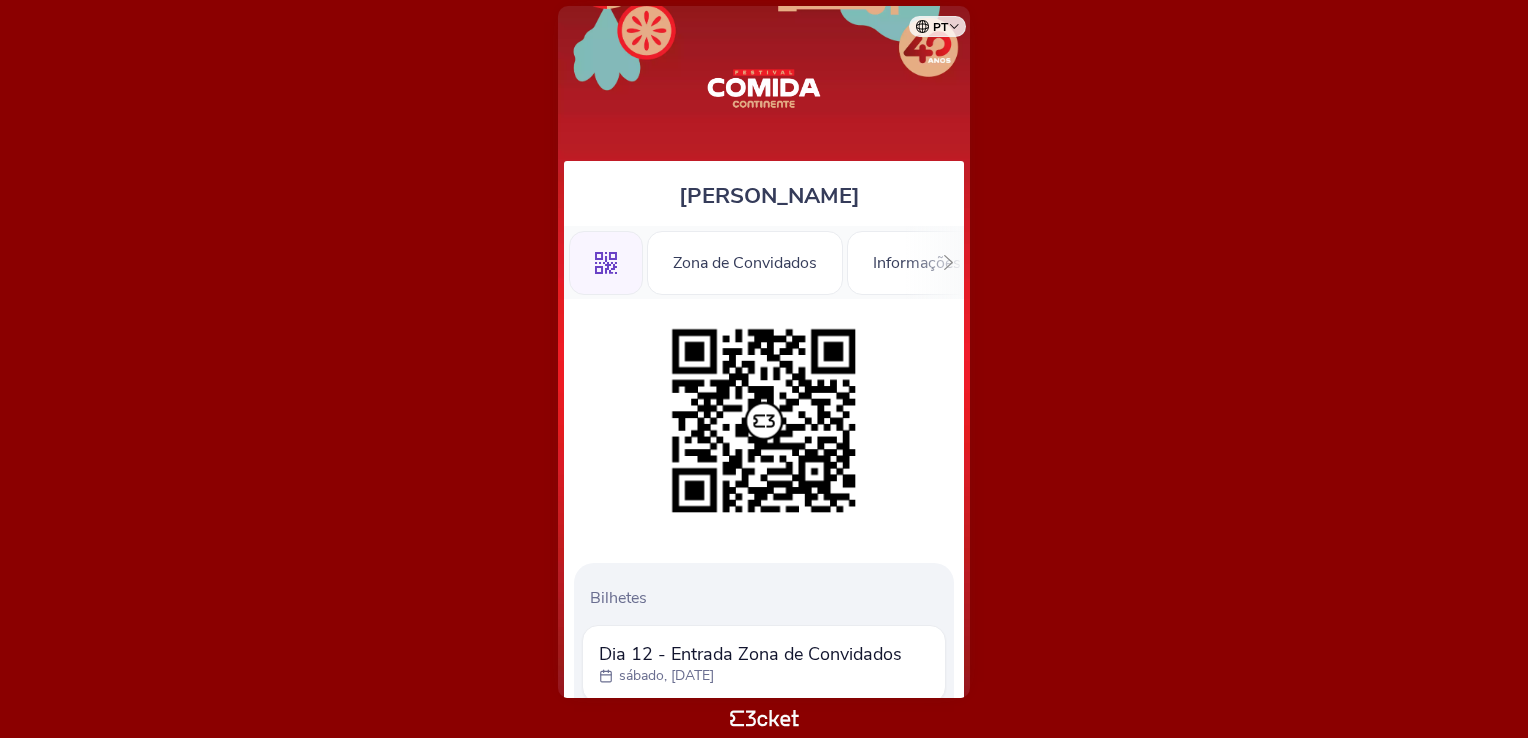 click at bounding box center (764, 421) 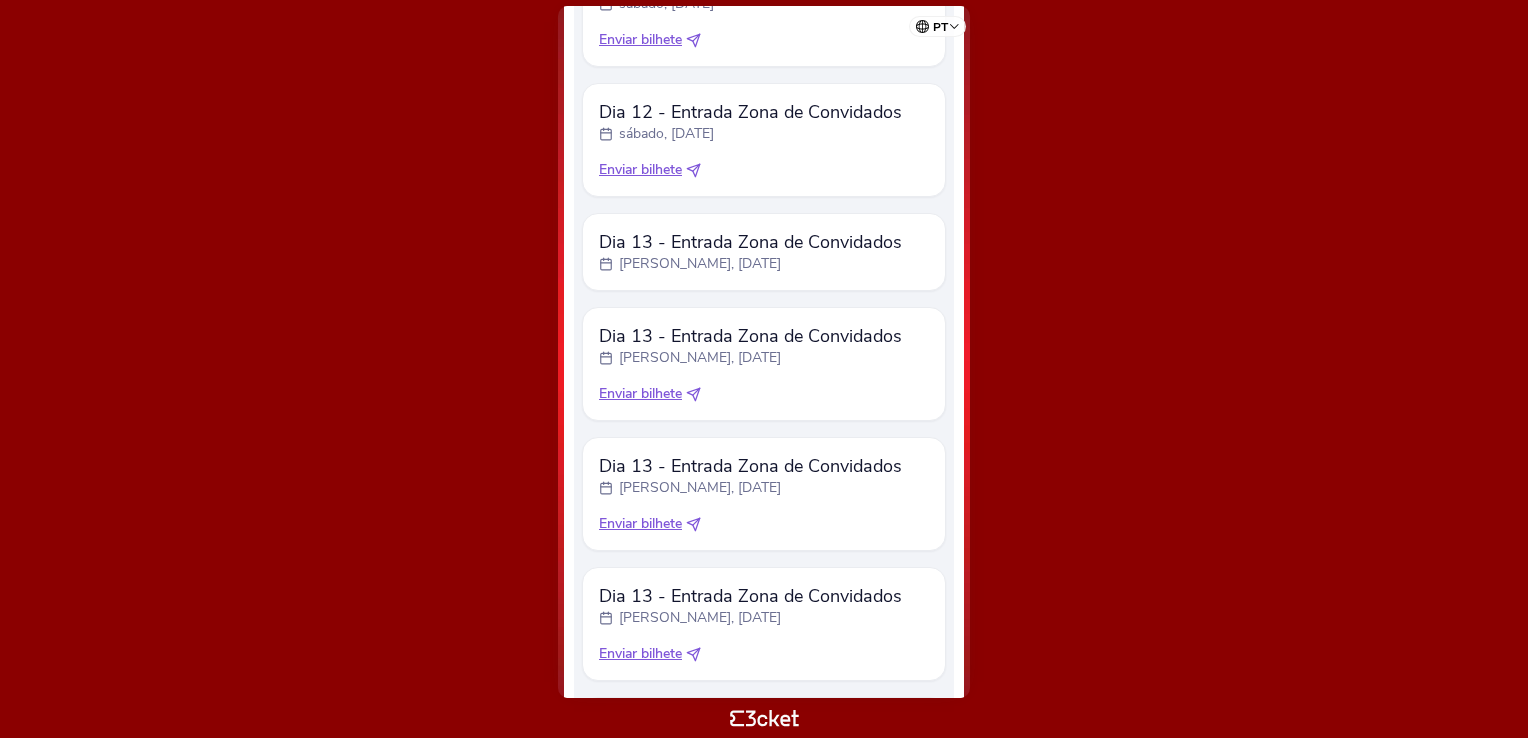 scroll, scrollTop: 1160, scrollLeft: 0, axis: vertical 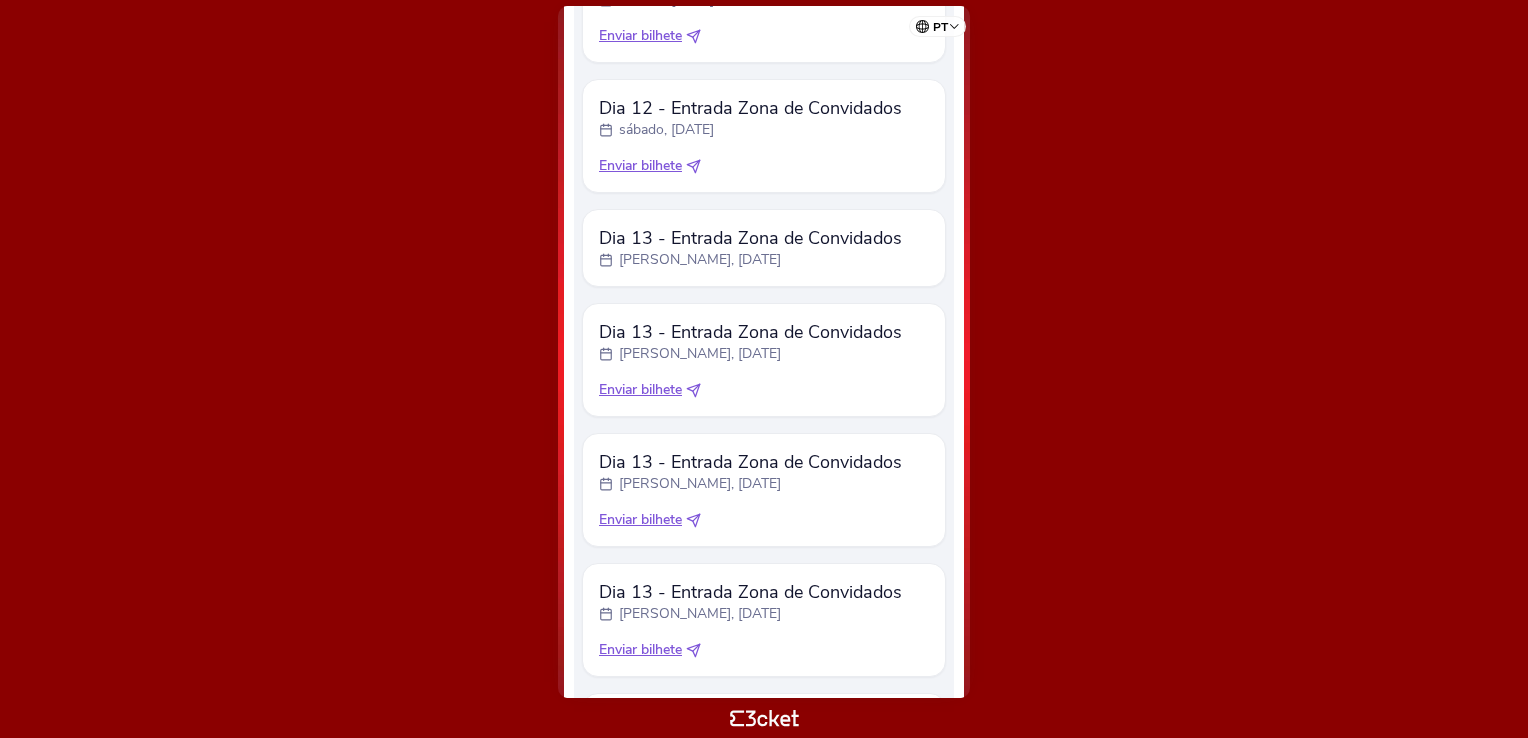 click 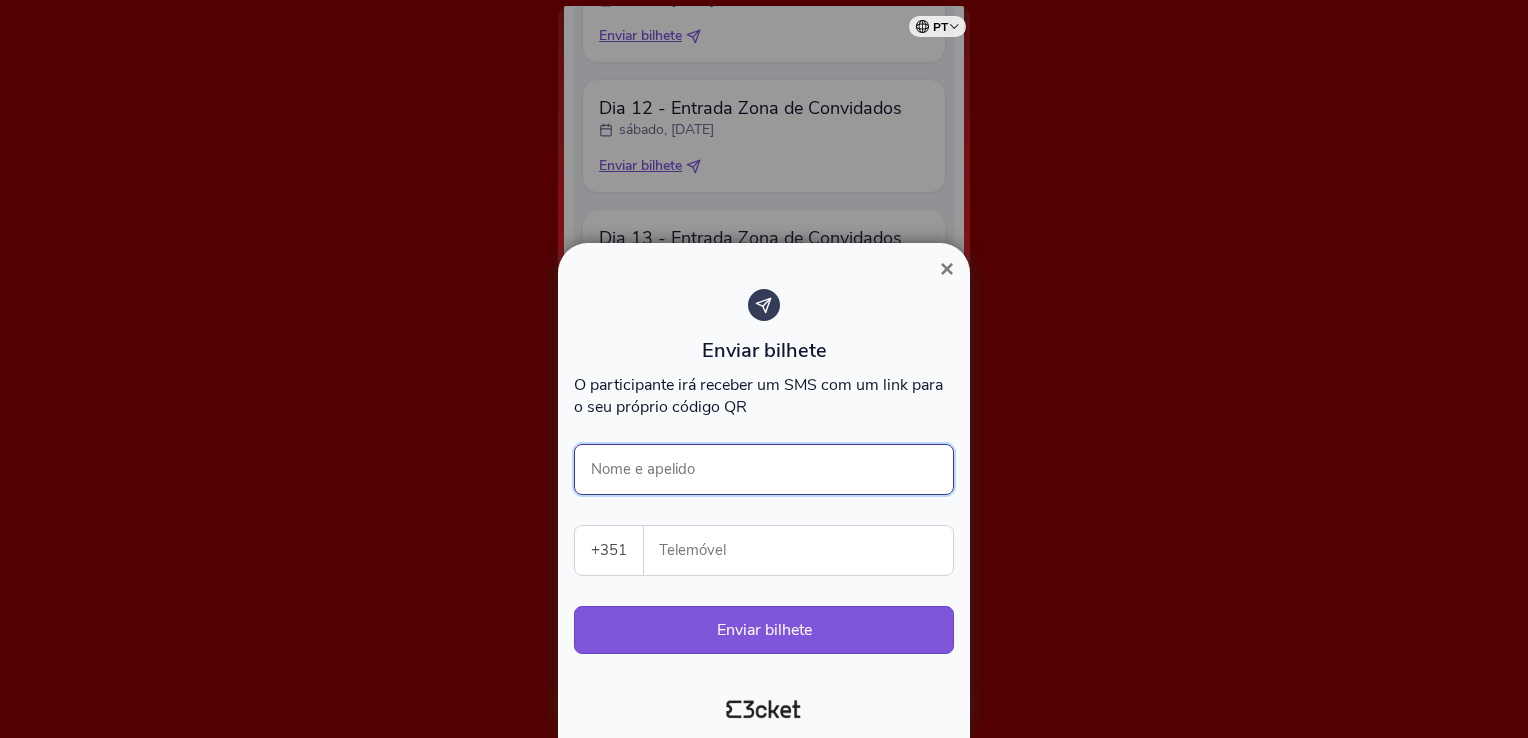 click on "Nome e apelido" at bounding box center [764, 469] 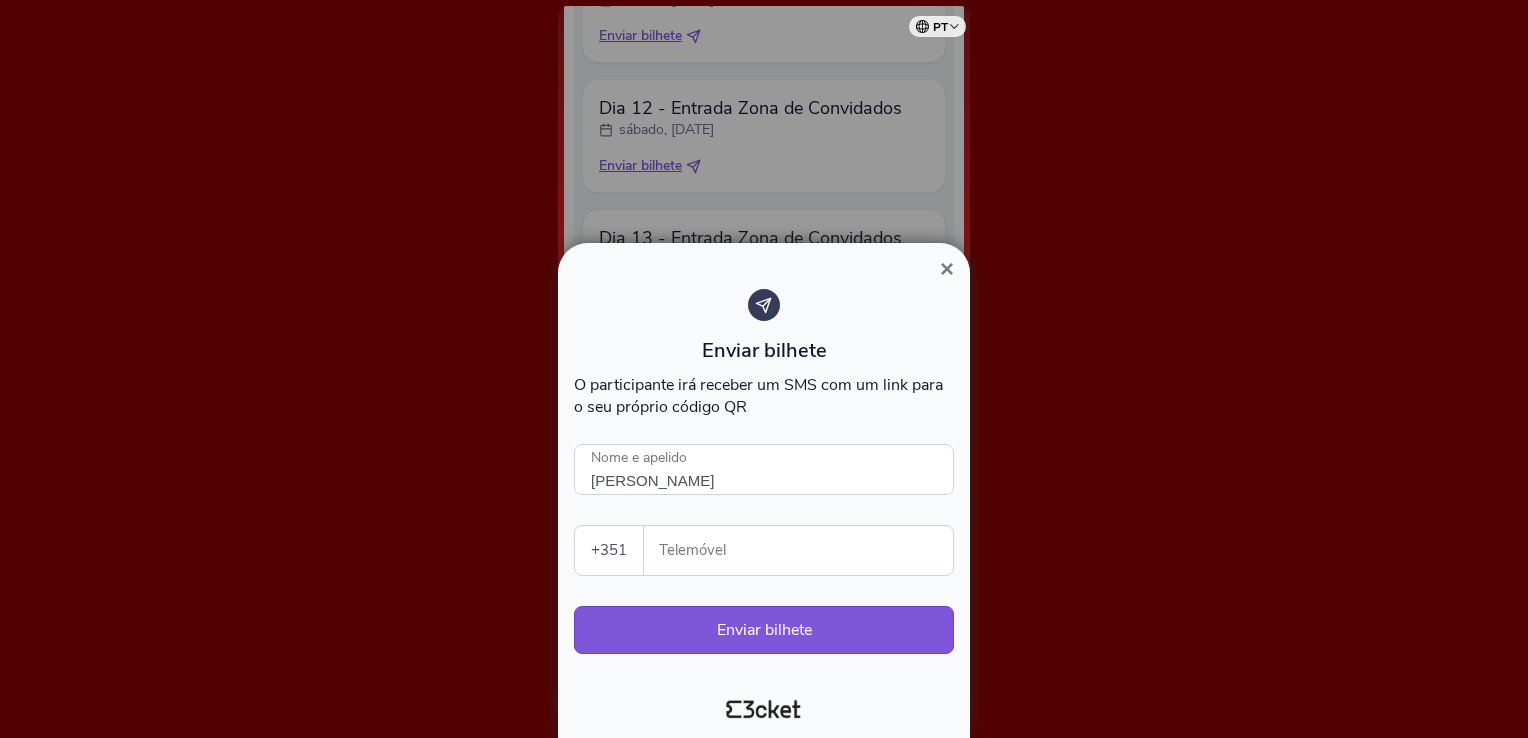 type on "937122306" 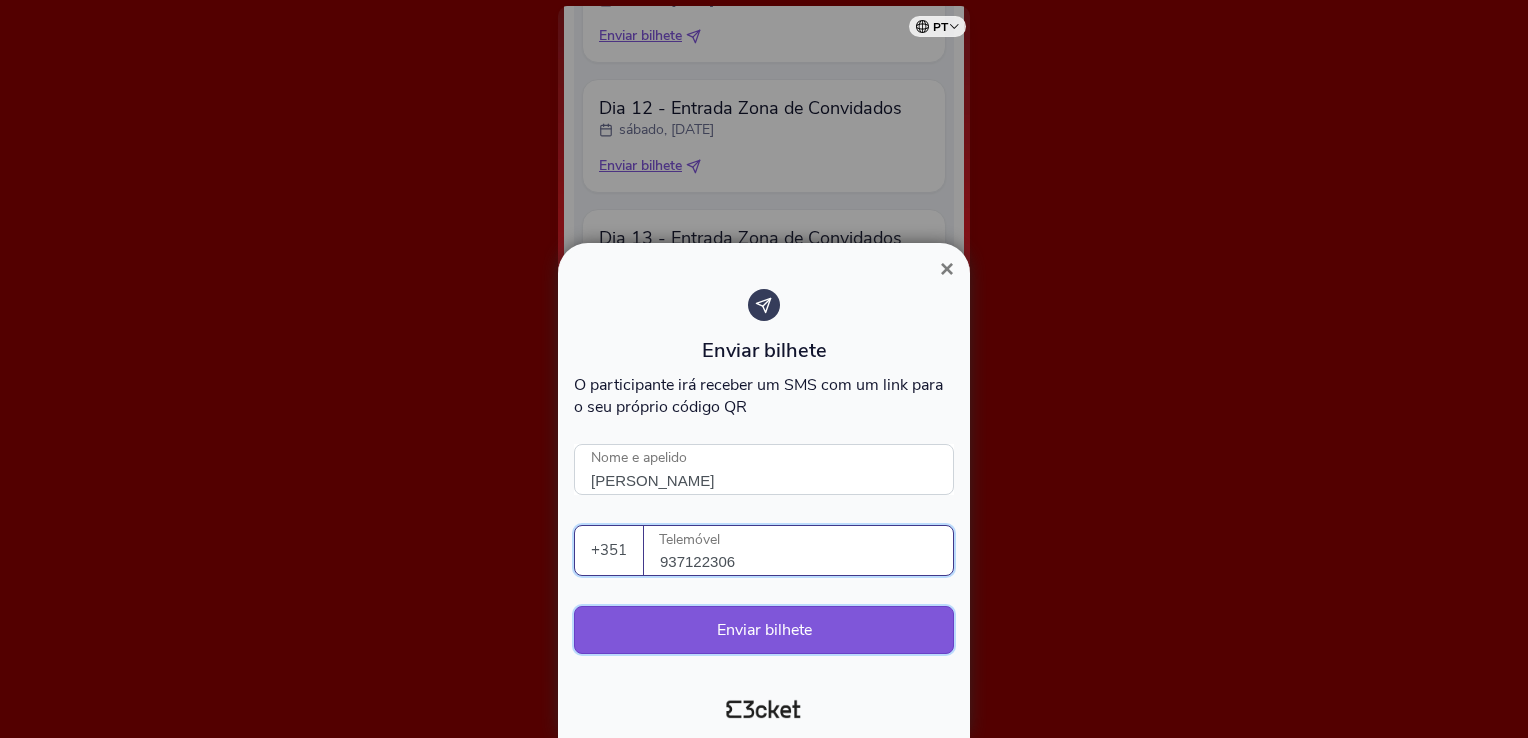 click on "Enviar bilhete" at bounding box center [764, 630] 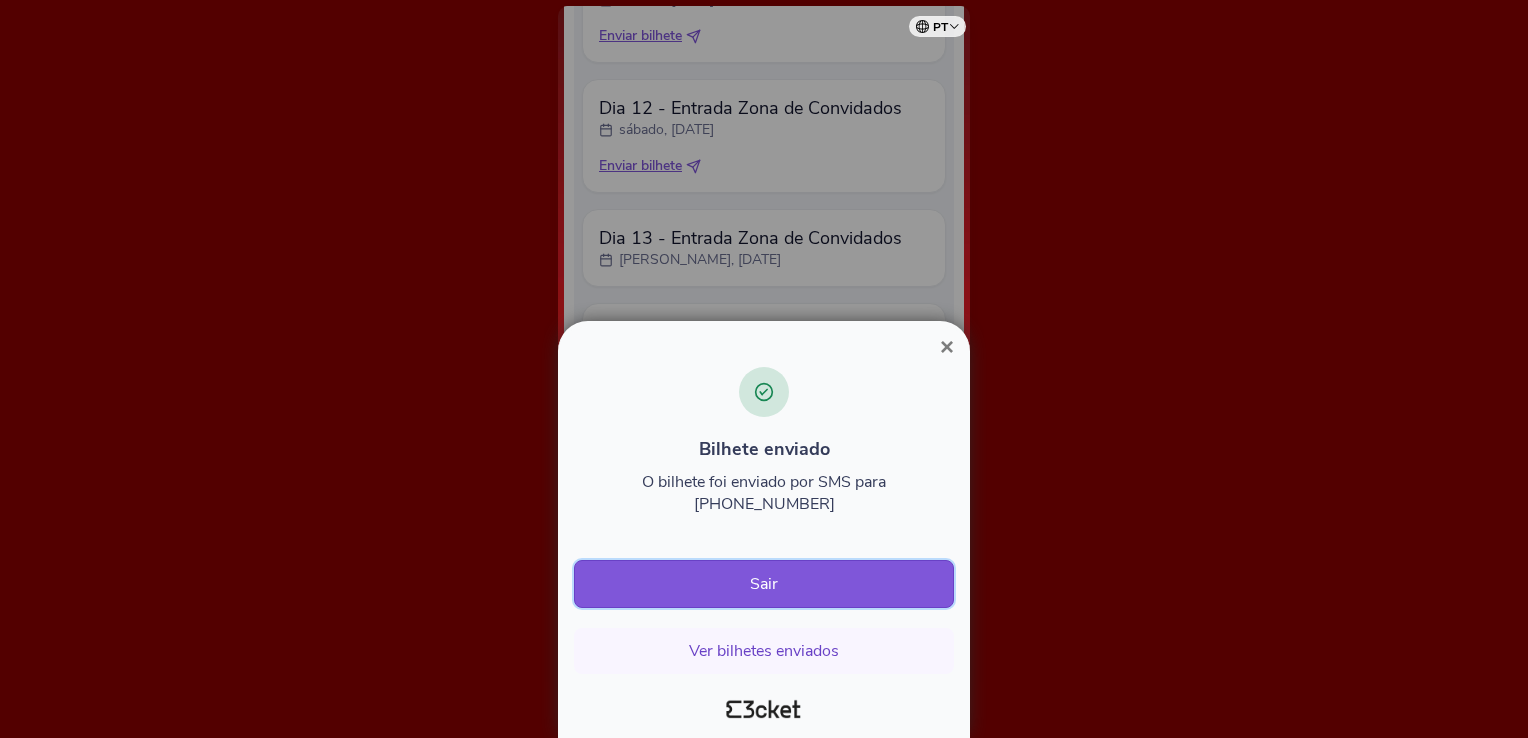 click on "Sair" at bounding box center (764, 584) 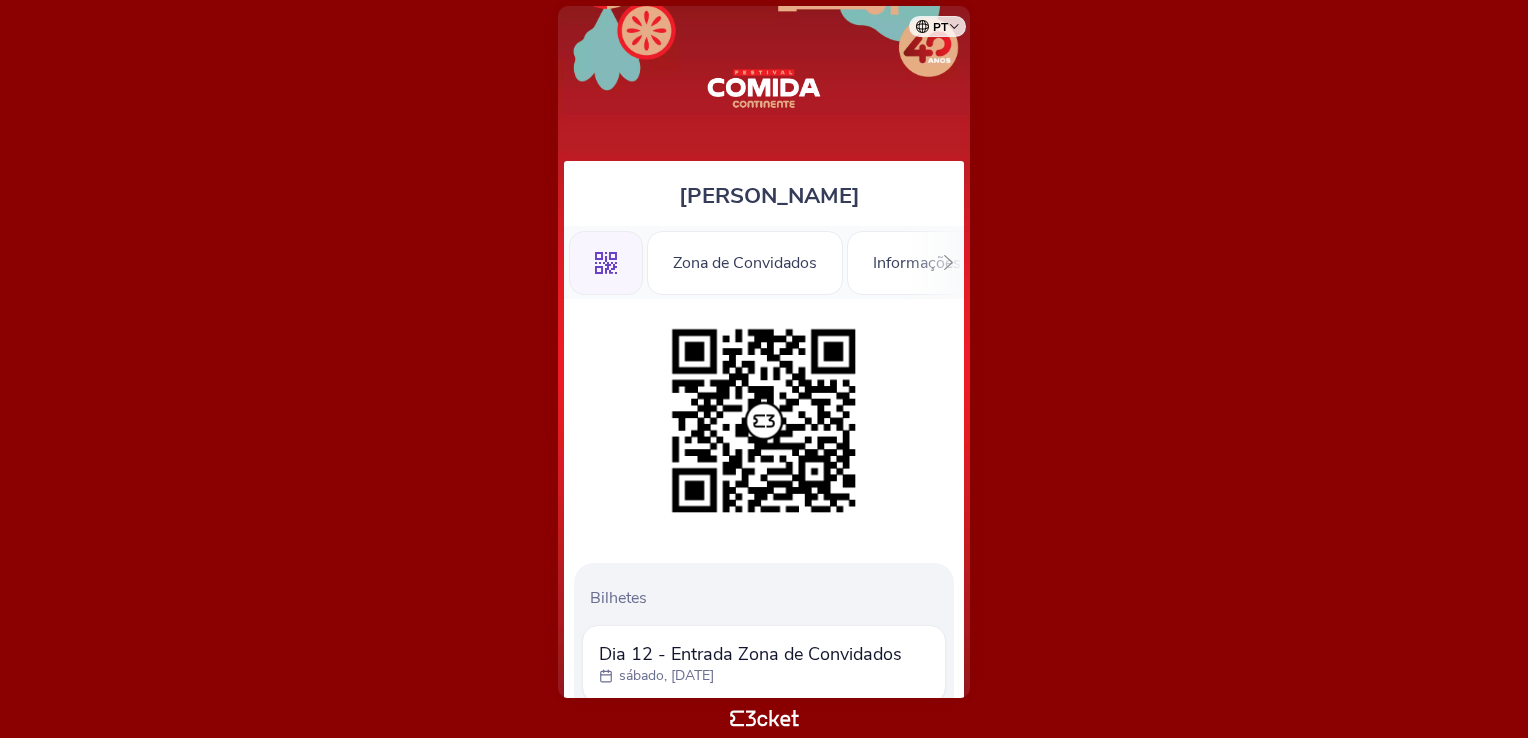 scroll, scrollTop: 0, scrollLeft: 0, axis: both 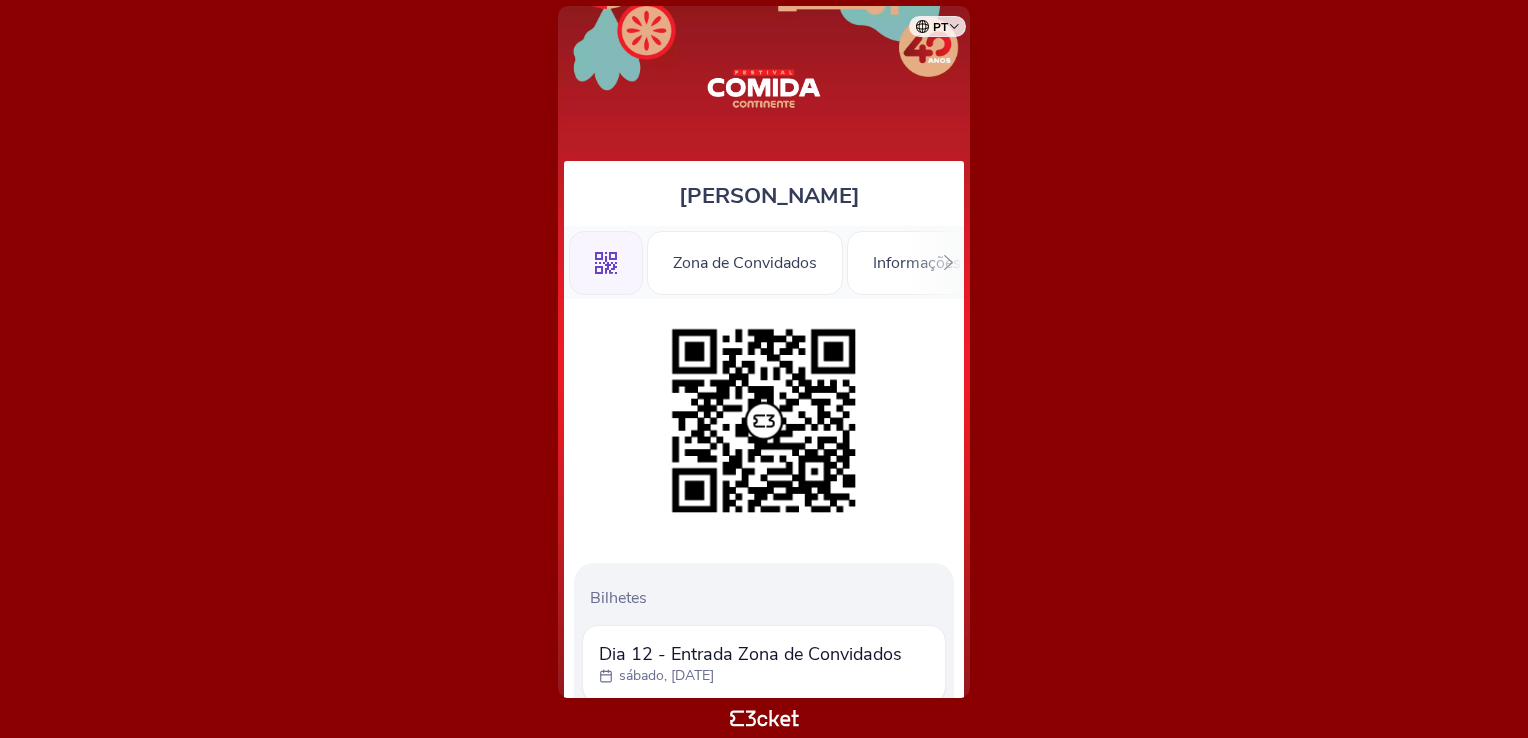 click on "[PERSON_NAME]
.st0{fill-rule:evenodd;clip-rule:evenodd;}
Zona de Convidados
Informações
Bilhetes
Dia 12 - Entrada Zona de Convidados" at bounding box center [764, 352] 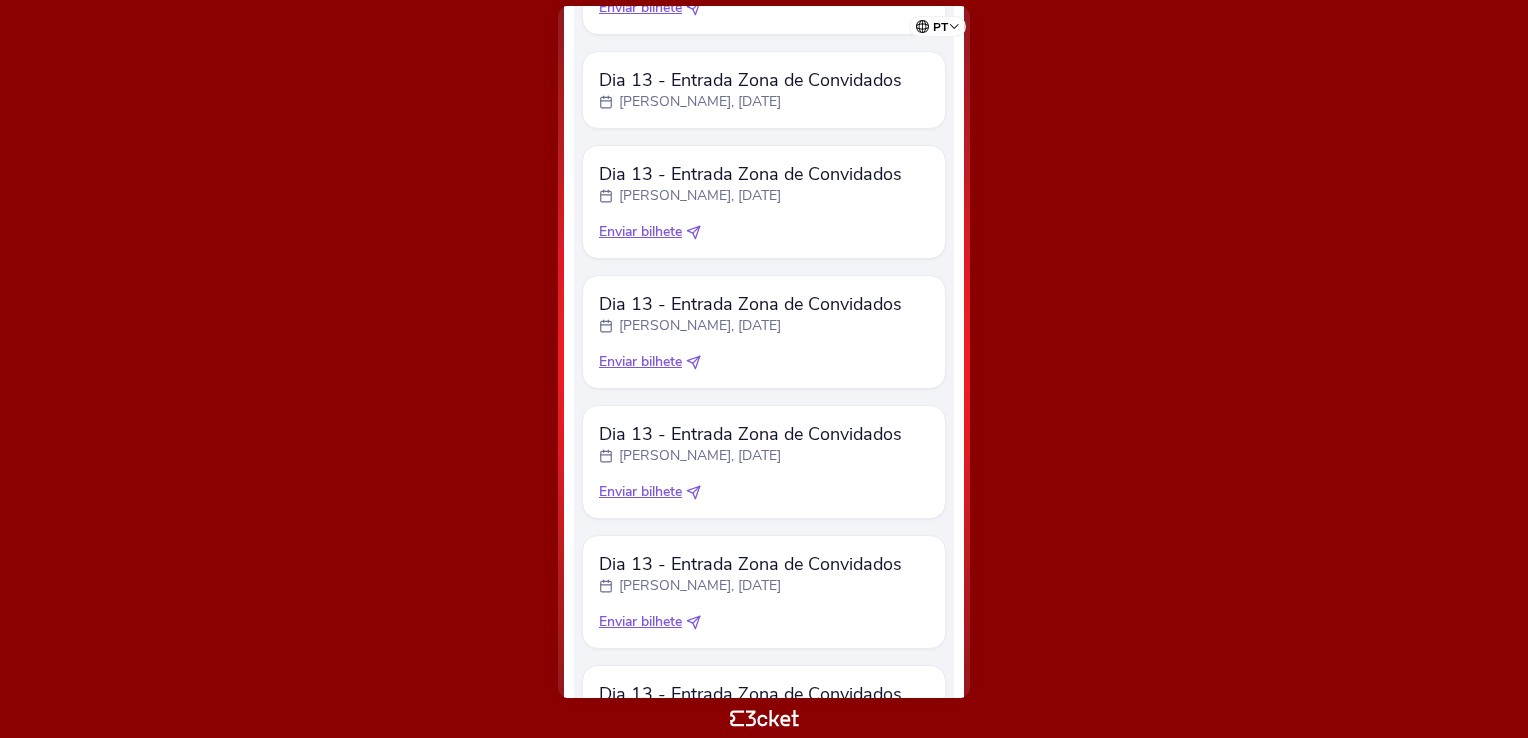 scroll, scrollTop: 1320, scrollLeft: 0, axis: vertical 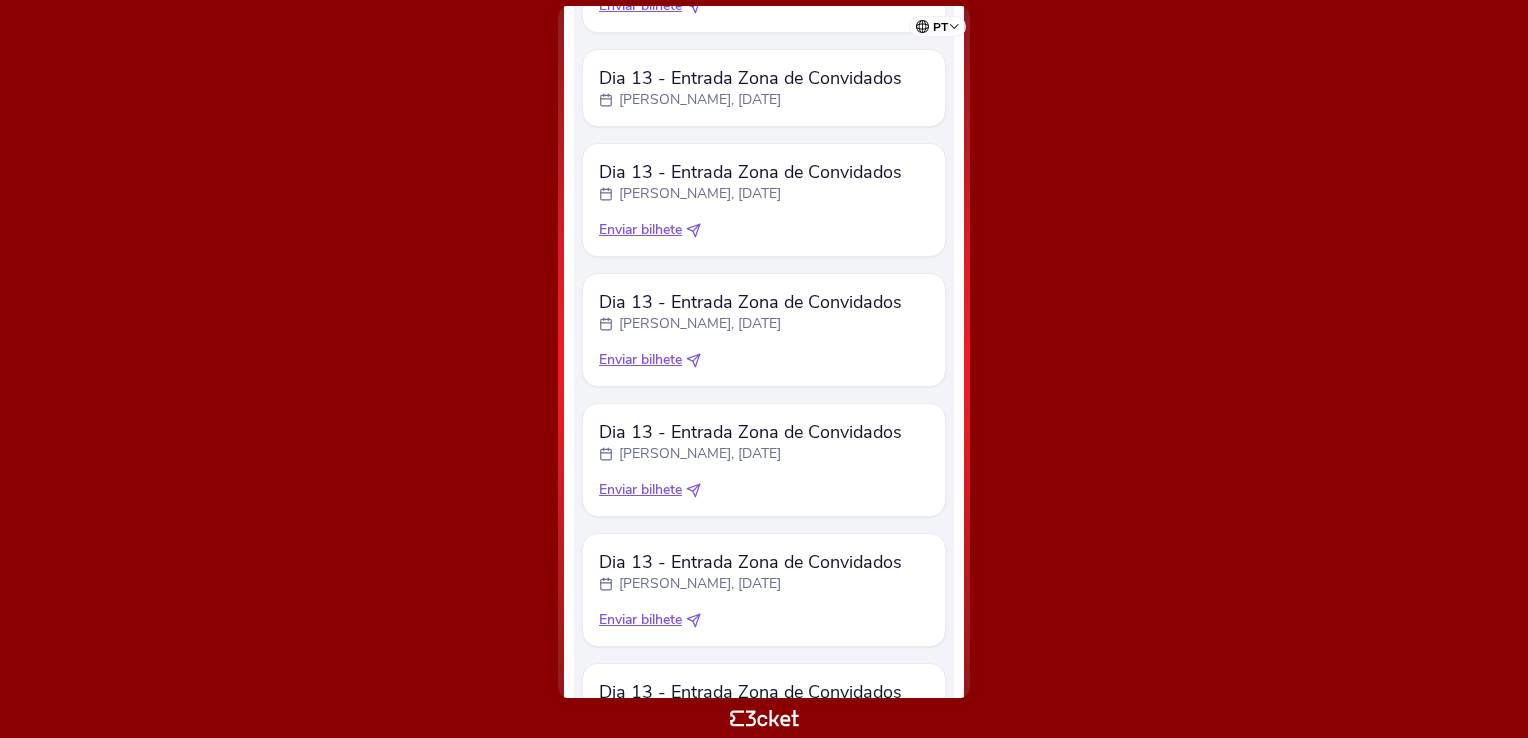 click 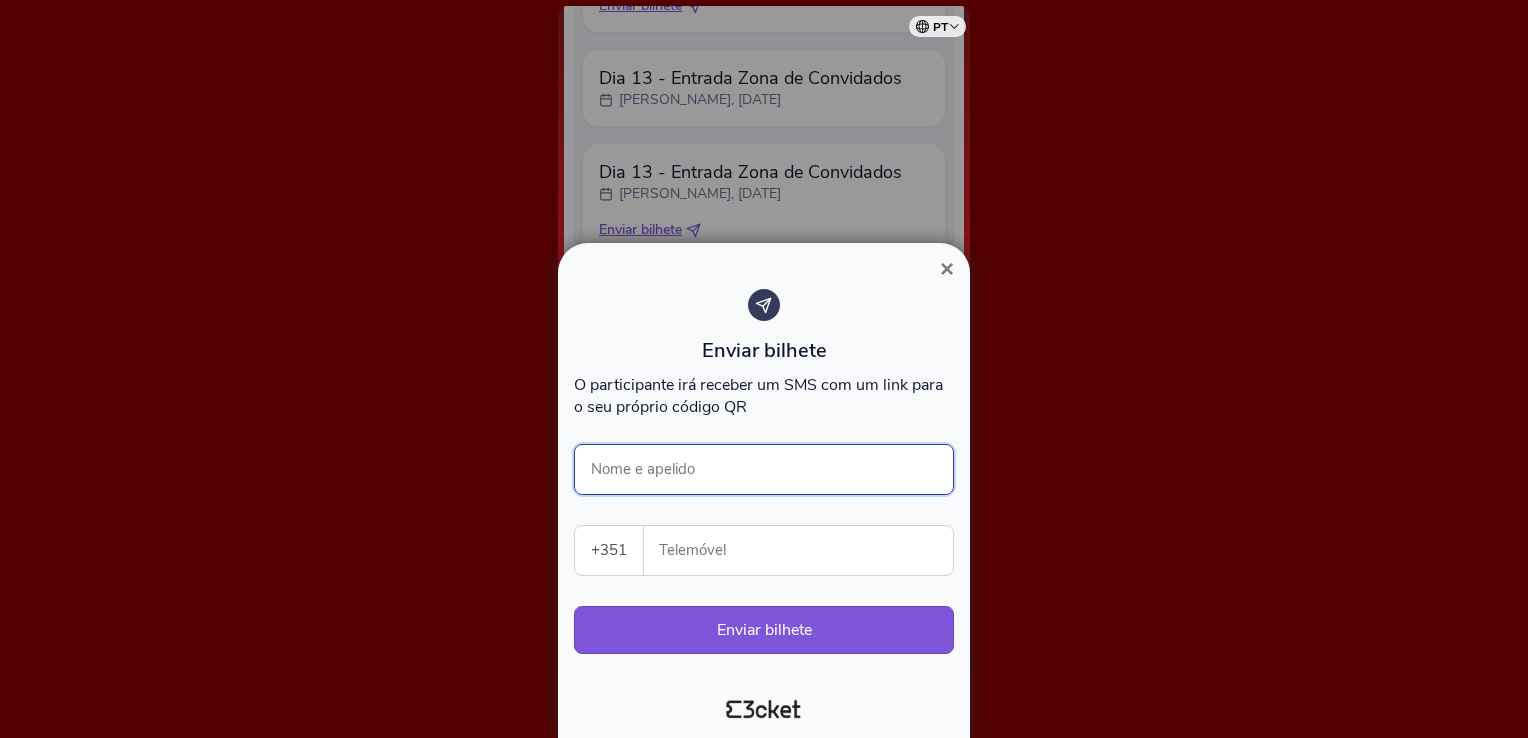 click on "Nome e apelido" at bounding box center [764, 469] 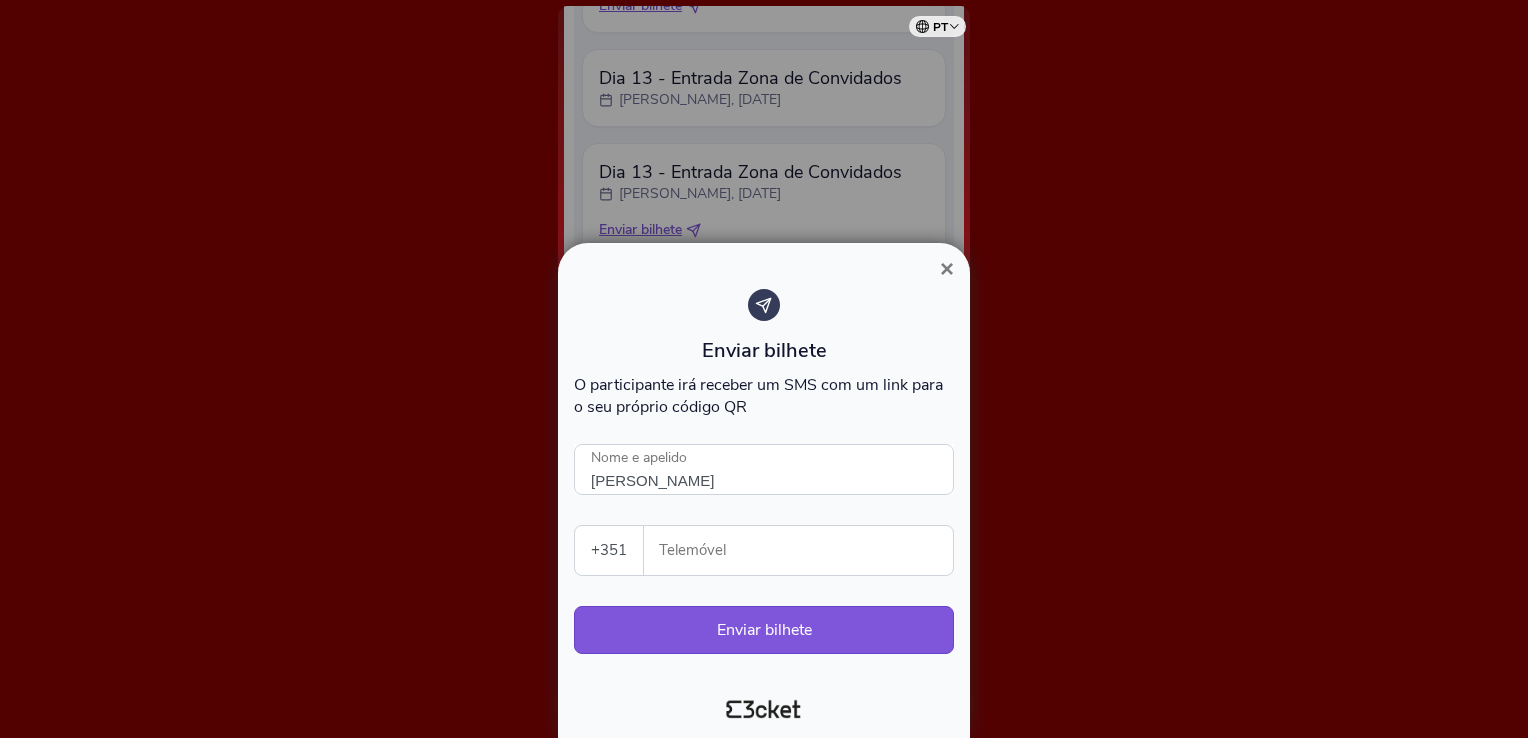type on "937122306" 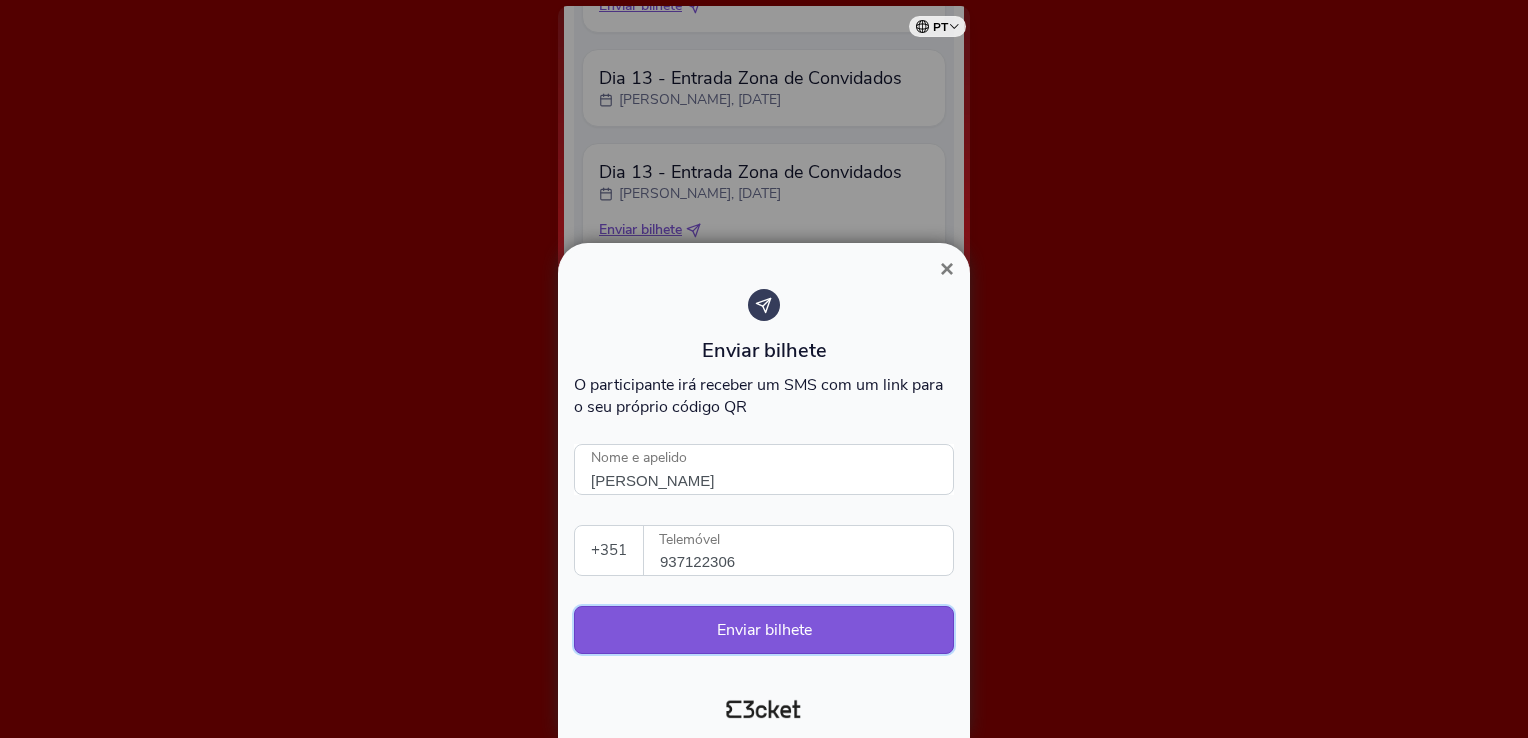 click on "Enviar bilhete" at bounding box center [764, 630] 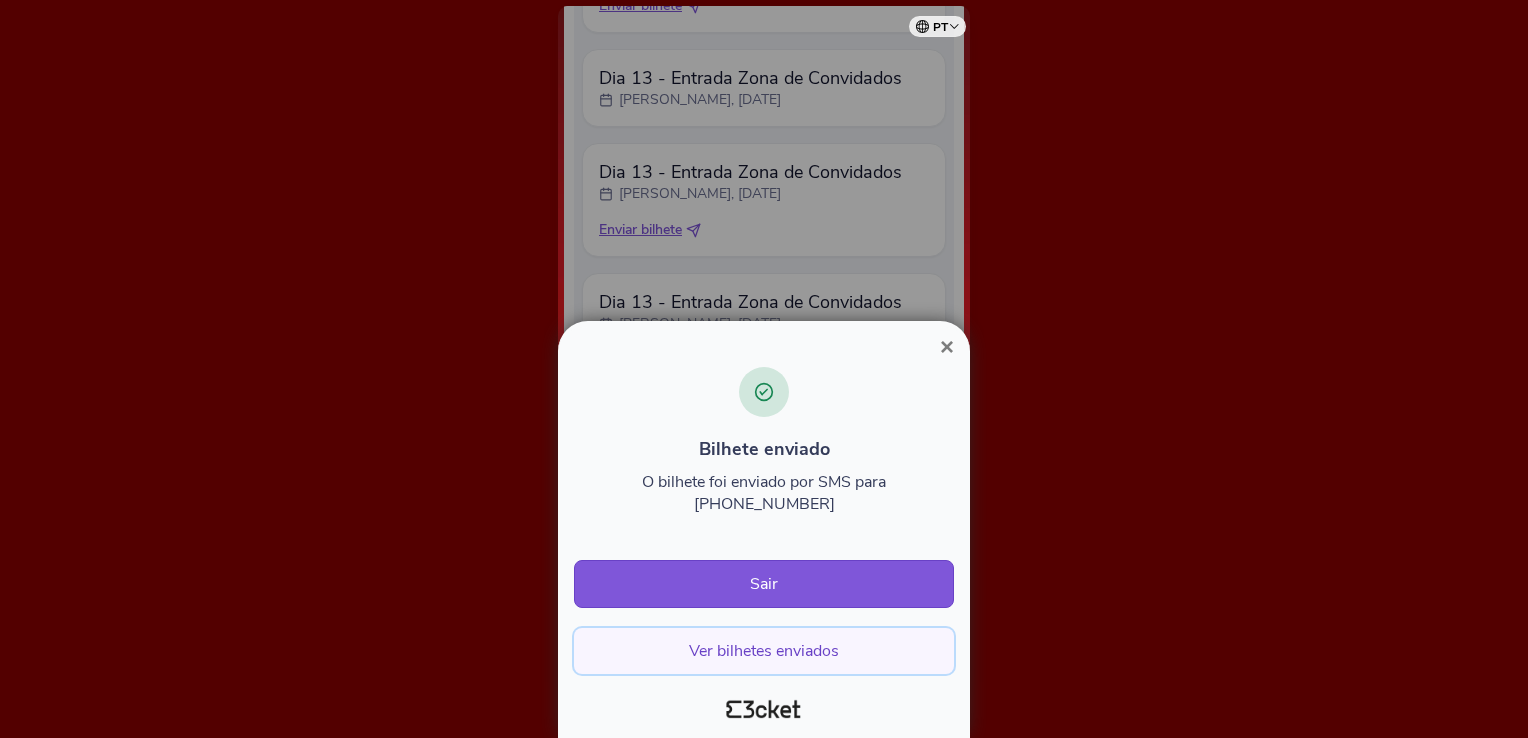 click on "Ver bilhetes enviados" at bounding box center [764, 651] 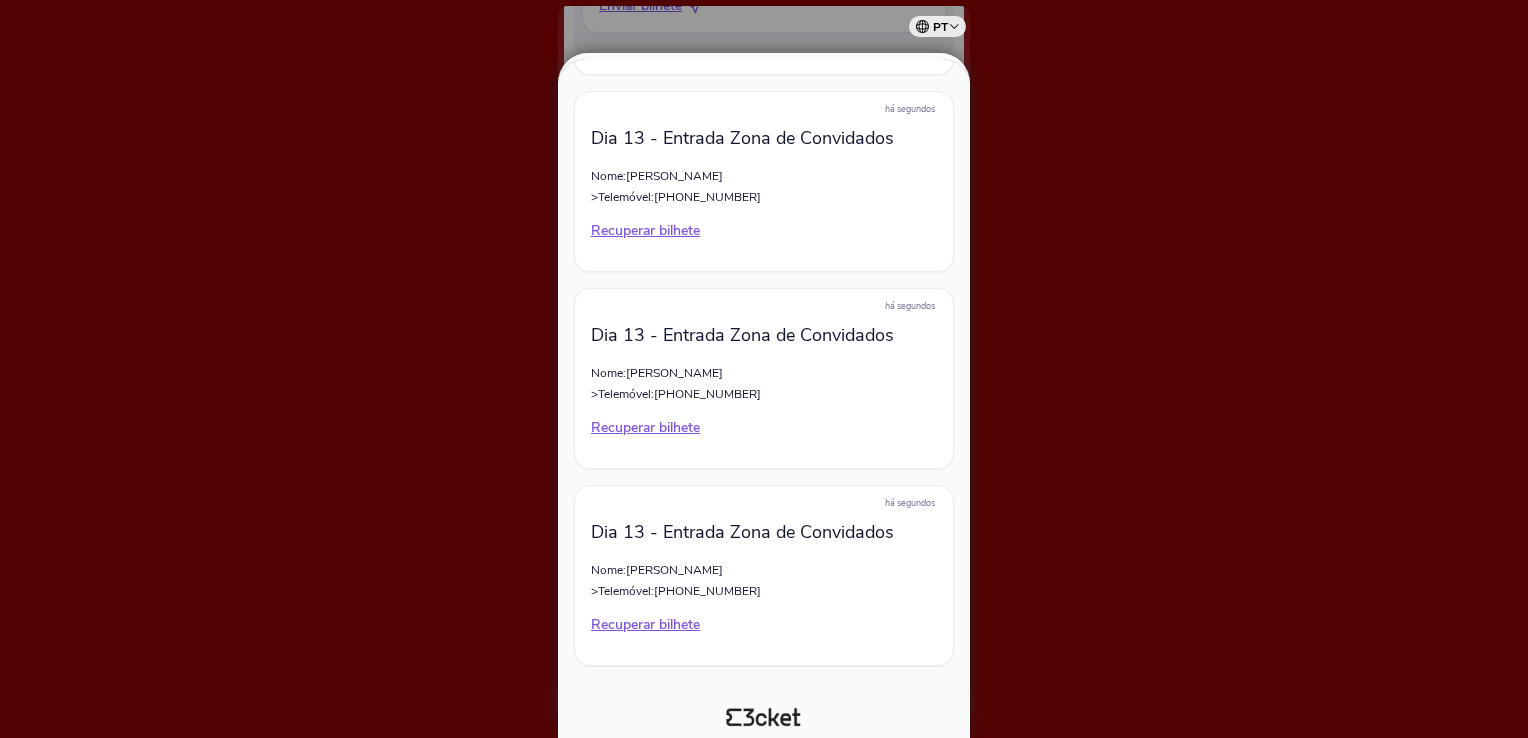 scroll, scrollTop: 890, scrollLeft: 0, axis: vertical 